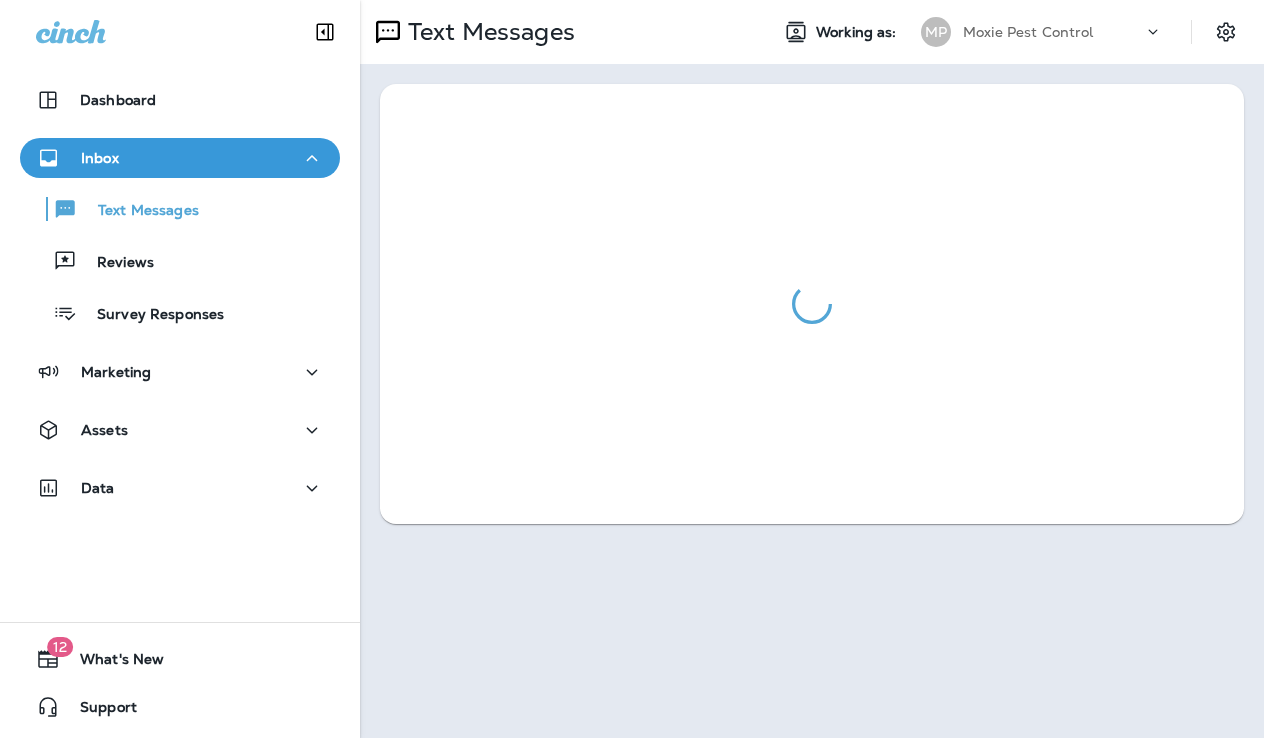 scroll, scrollTop: 0, scrollLeft: 0, axis: both 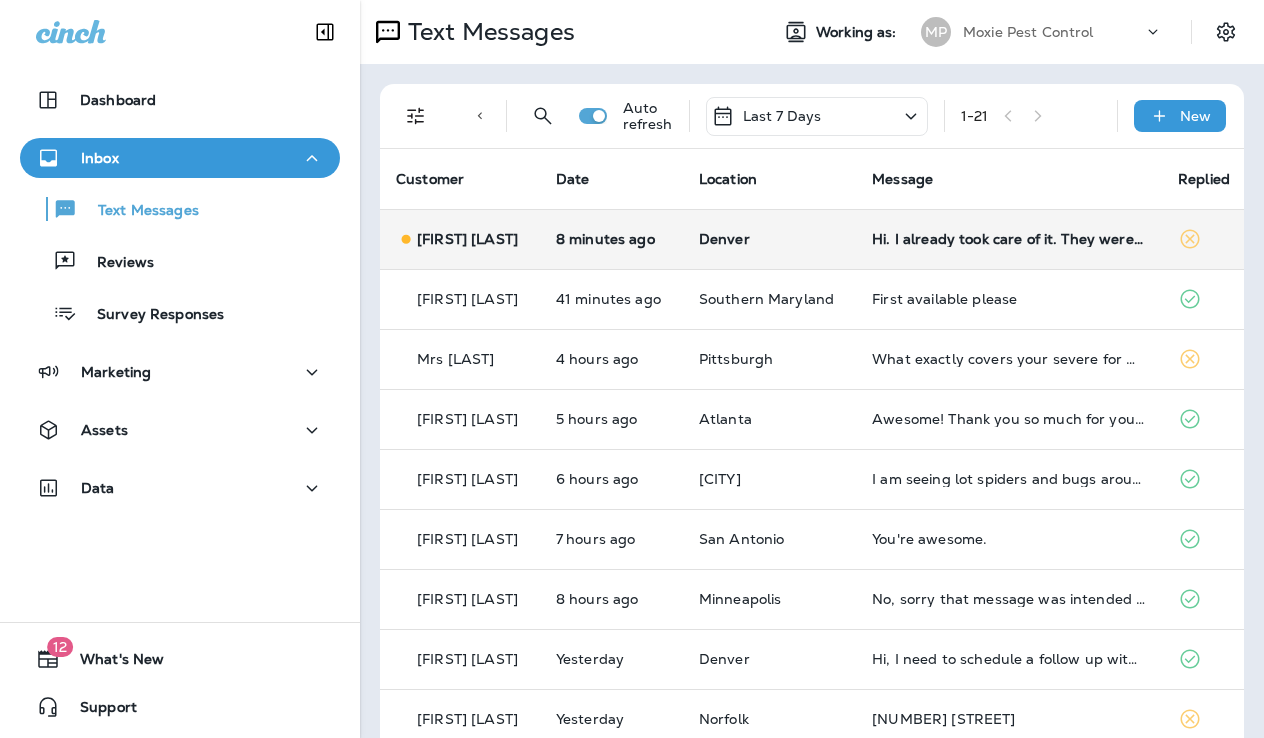 click on "Hi. I already took care of it. They were out yesterday." at bounding box center (1009, 239) 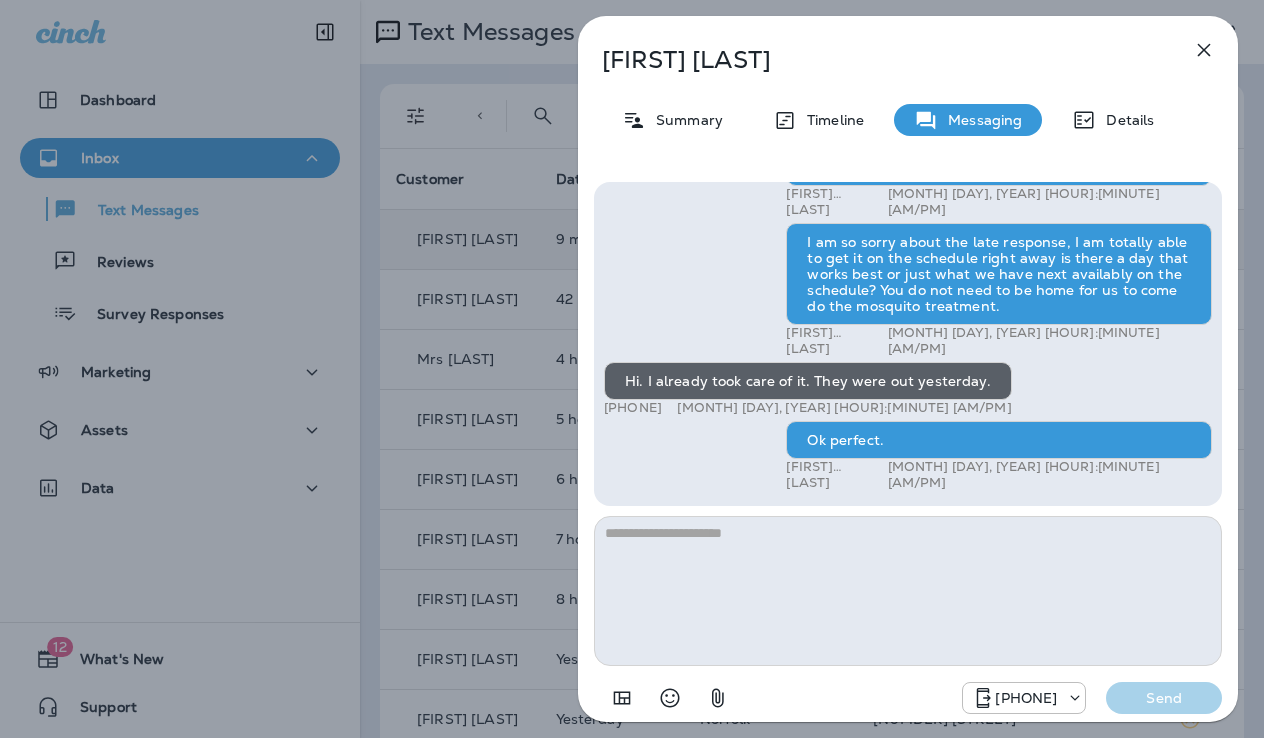 click 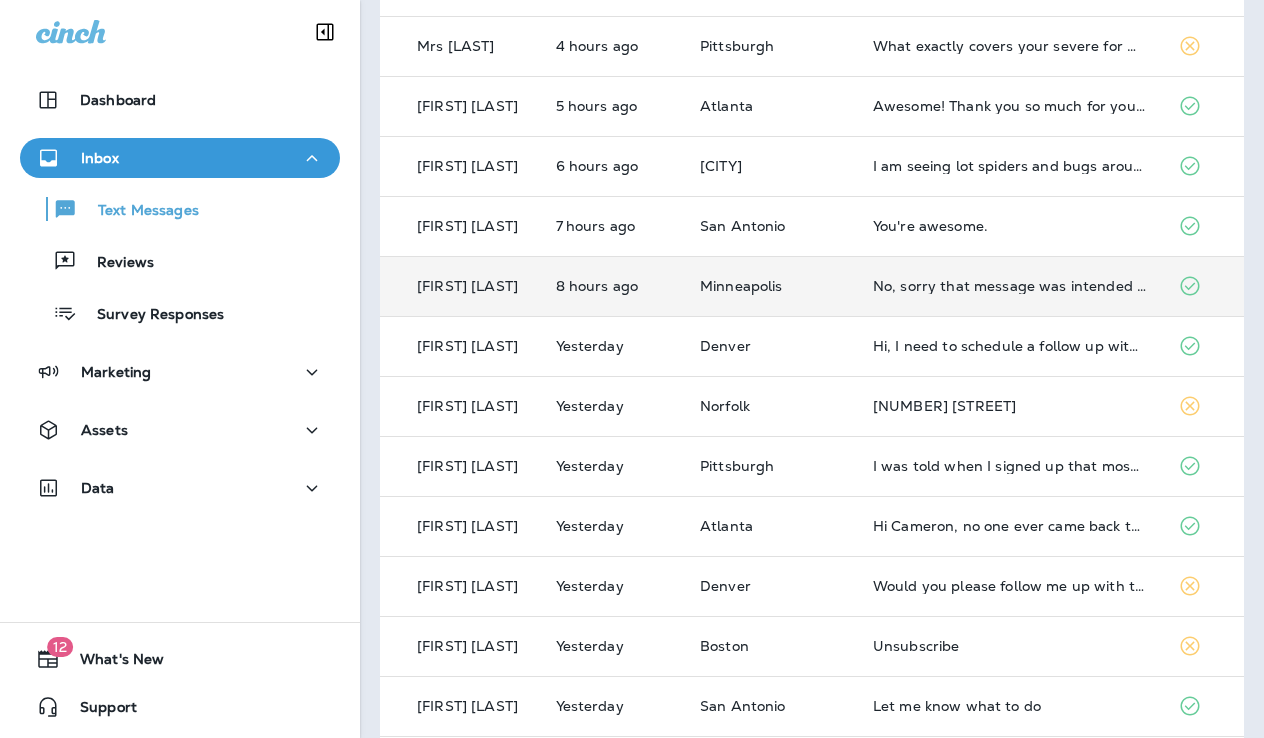 scroll, scrollTop: 0, scrollLeft: 0, axis: both 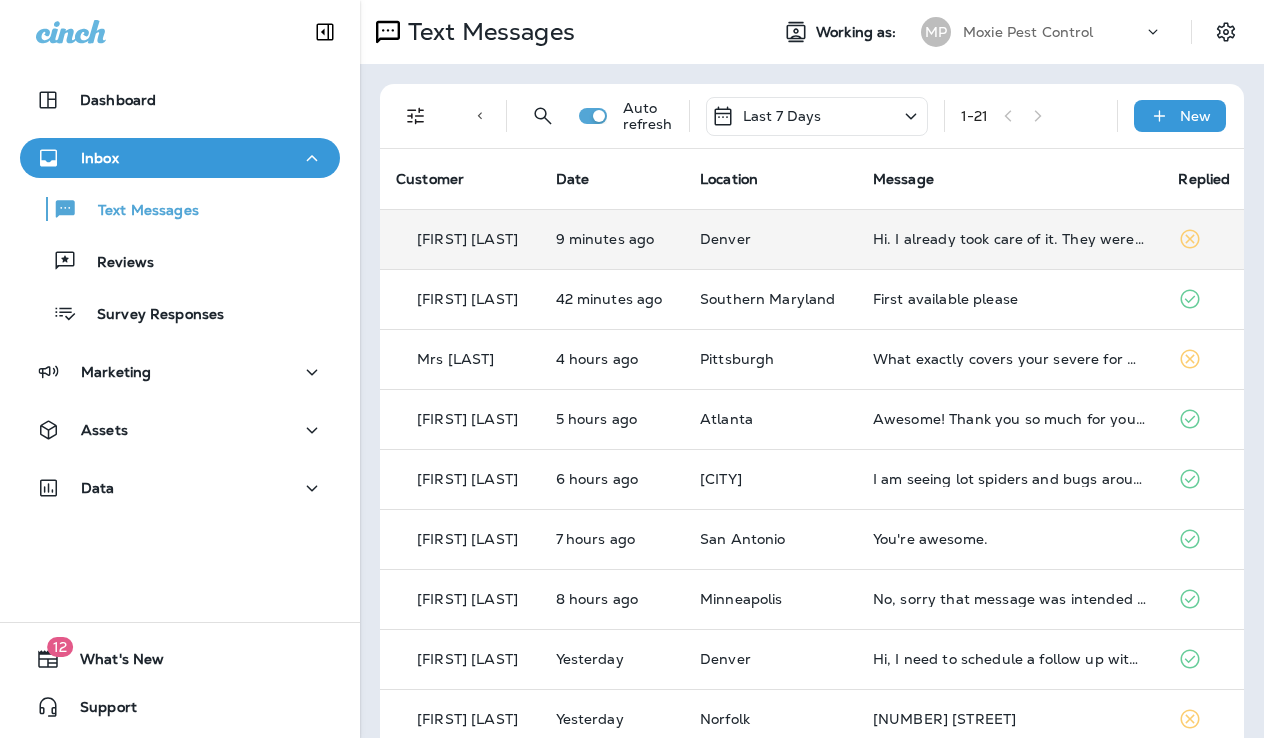 click on "1  -  21" at bounding box center [1031, 116] 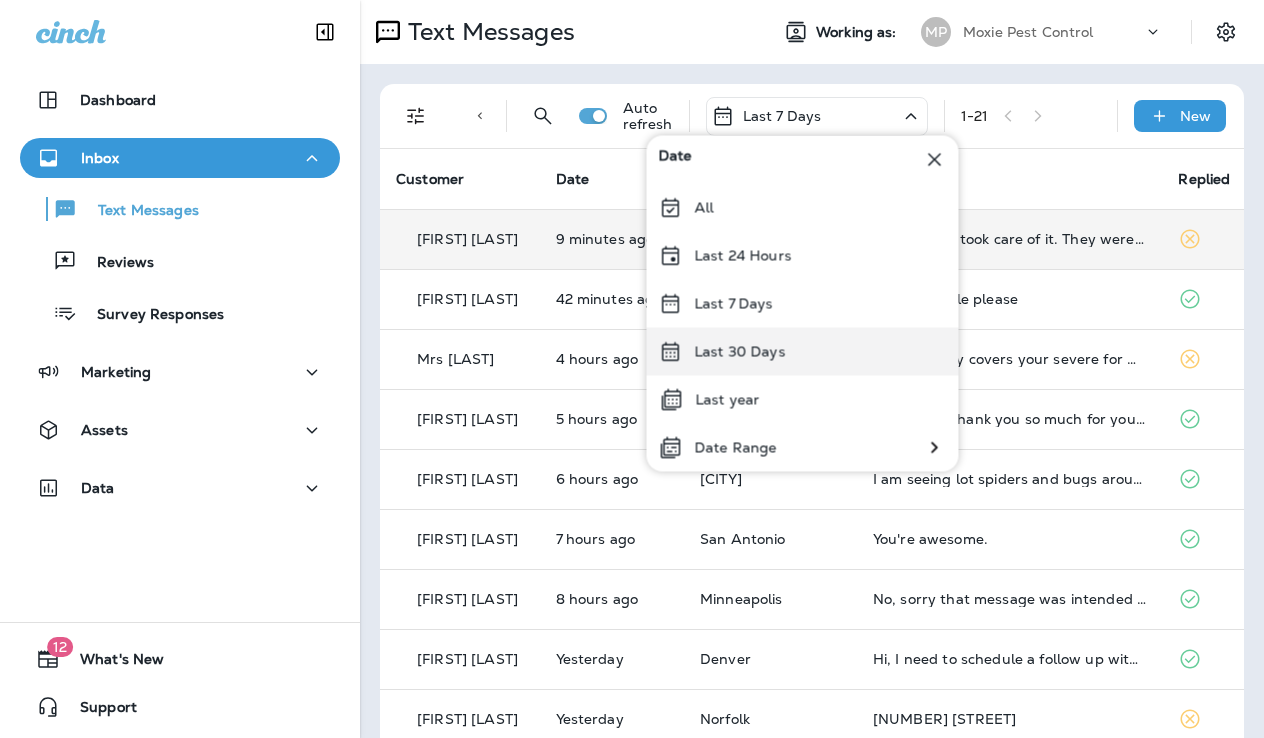 click on "Last 30 Days" at bounding box center [803, 352] 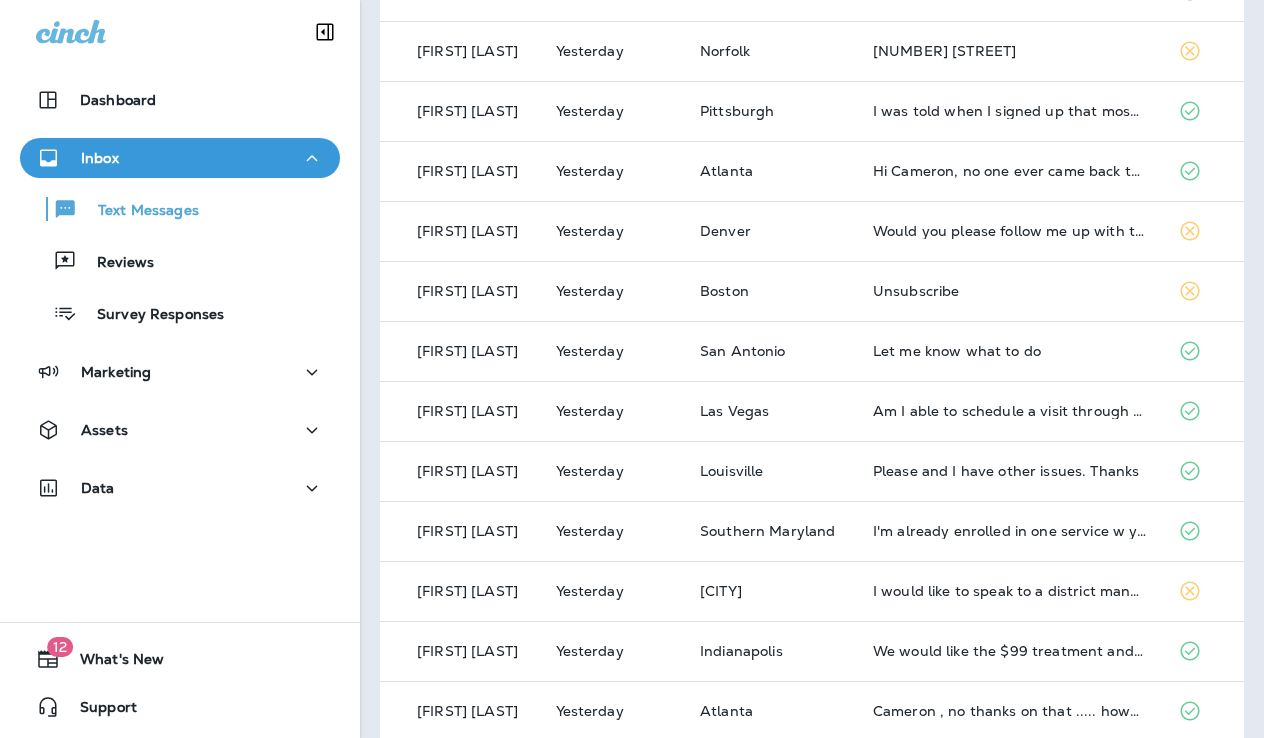 scroll, scrollTop: 0, scrollLeft: 0, axis: both 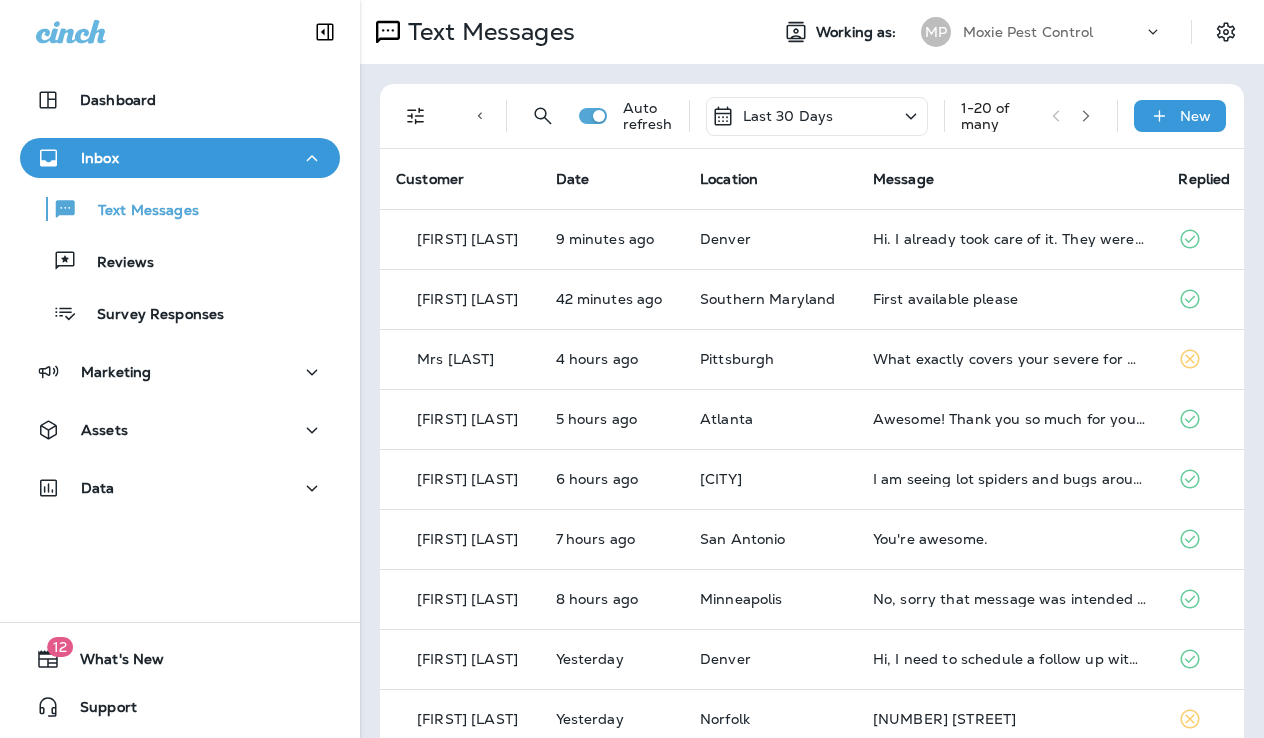 click 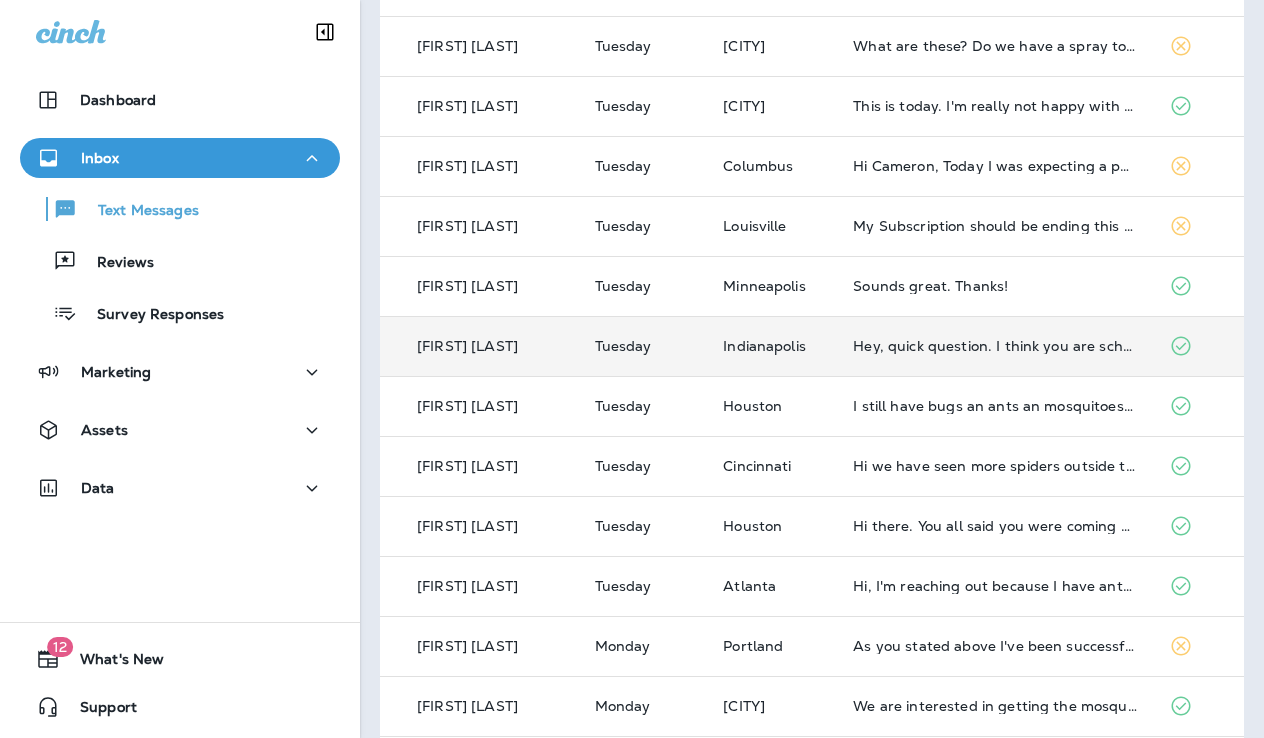 scroll, scrollTop: 257, scrollLeft: 0, axis: vertical 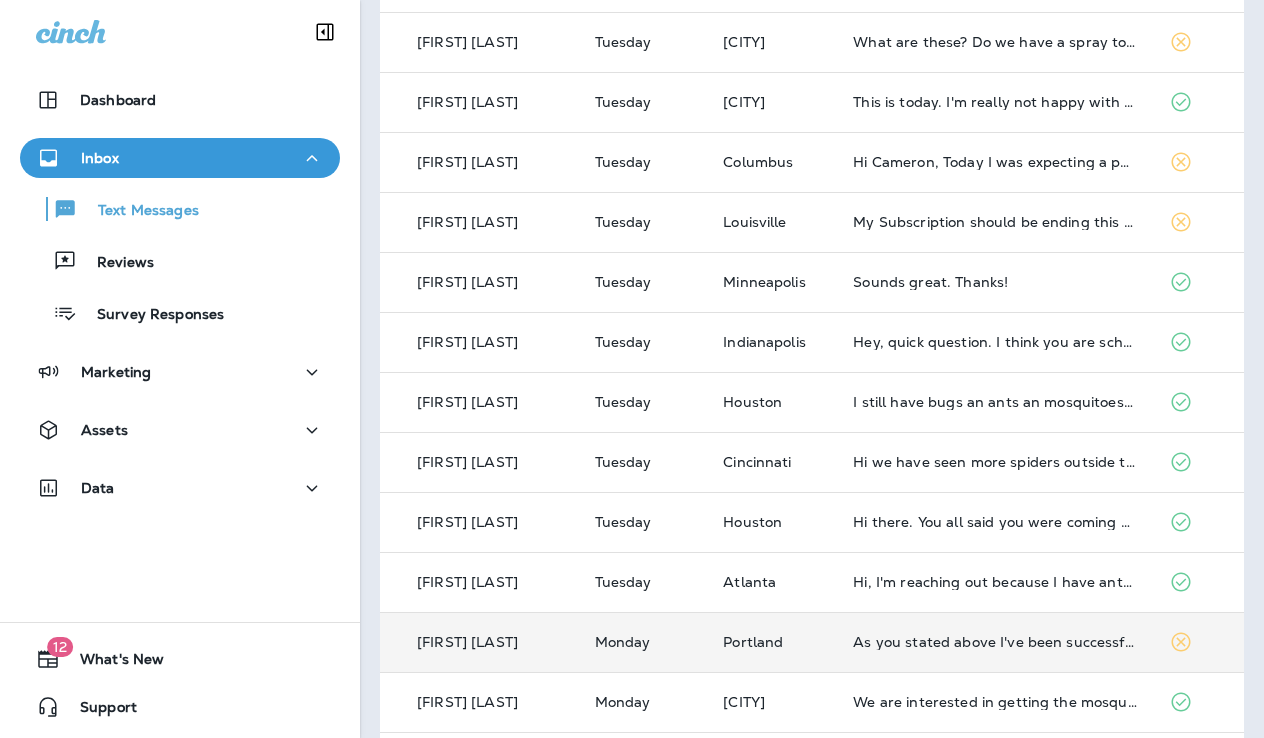 click on "As you stated above I've been successfully unsubscribed. I am still getting texts. We agreed on my last treatment this Friday and as usual with every pest control service I've had Saturday evening, and yesterday today I've had huge spiders come into the bathroom. Please send me a message verifying that I am indeed canceled.
Thank you,
[FIRST] [LAST]" at bounding box center (994, 642) 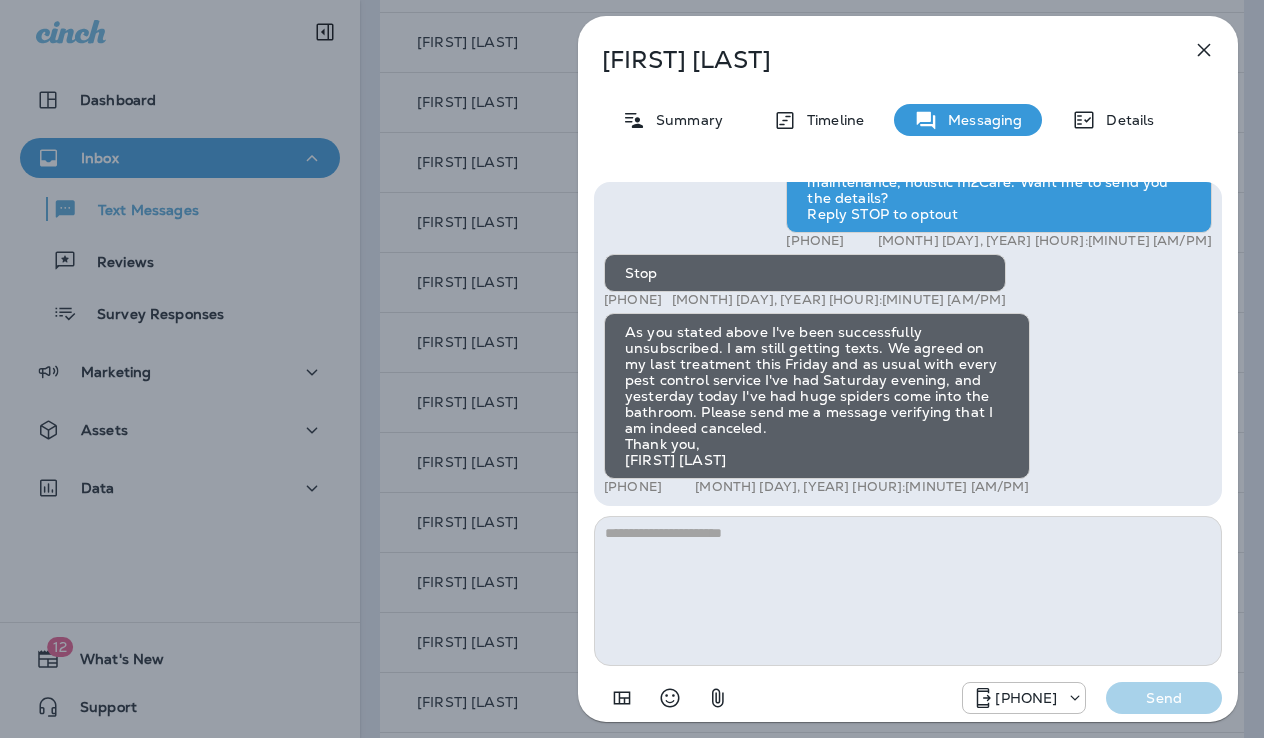 scroll, scrollTop: 0, scrollLeft: 0, axis: both 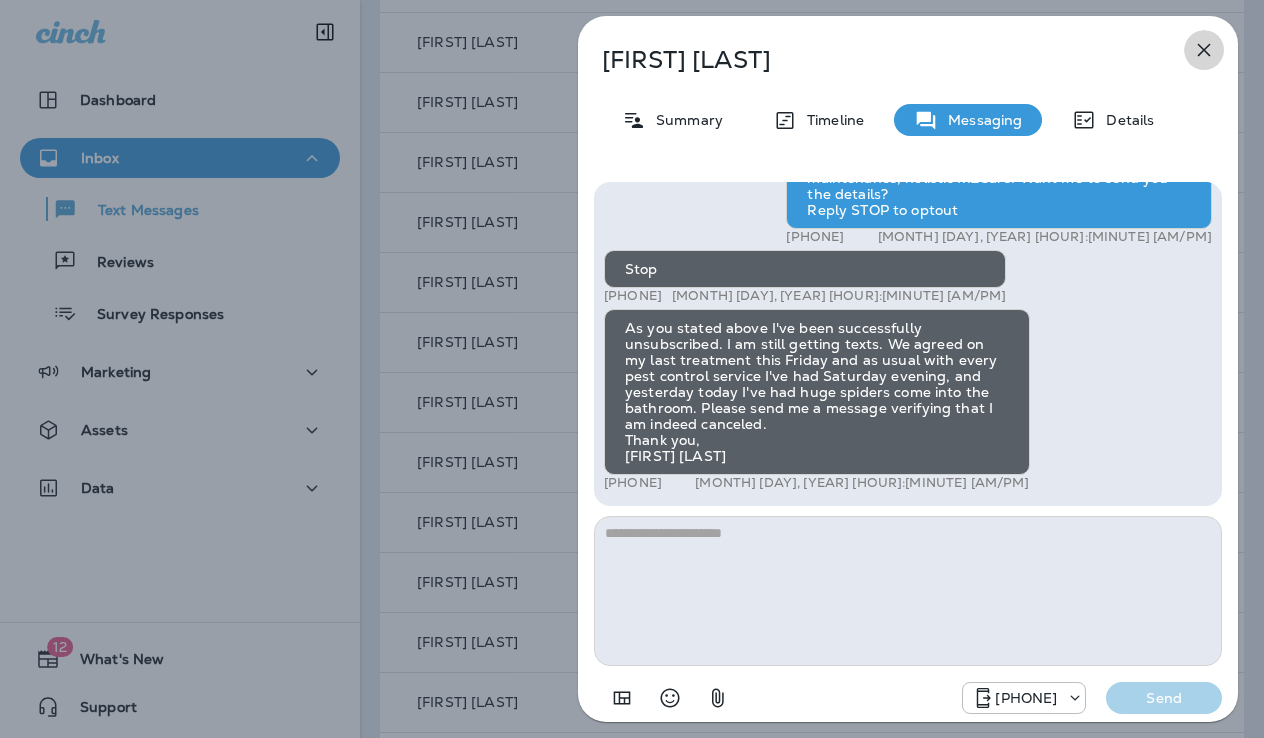 click 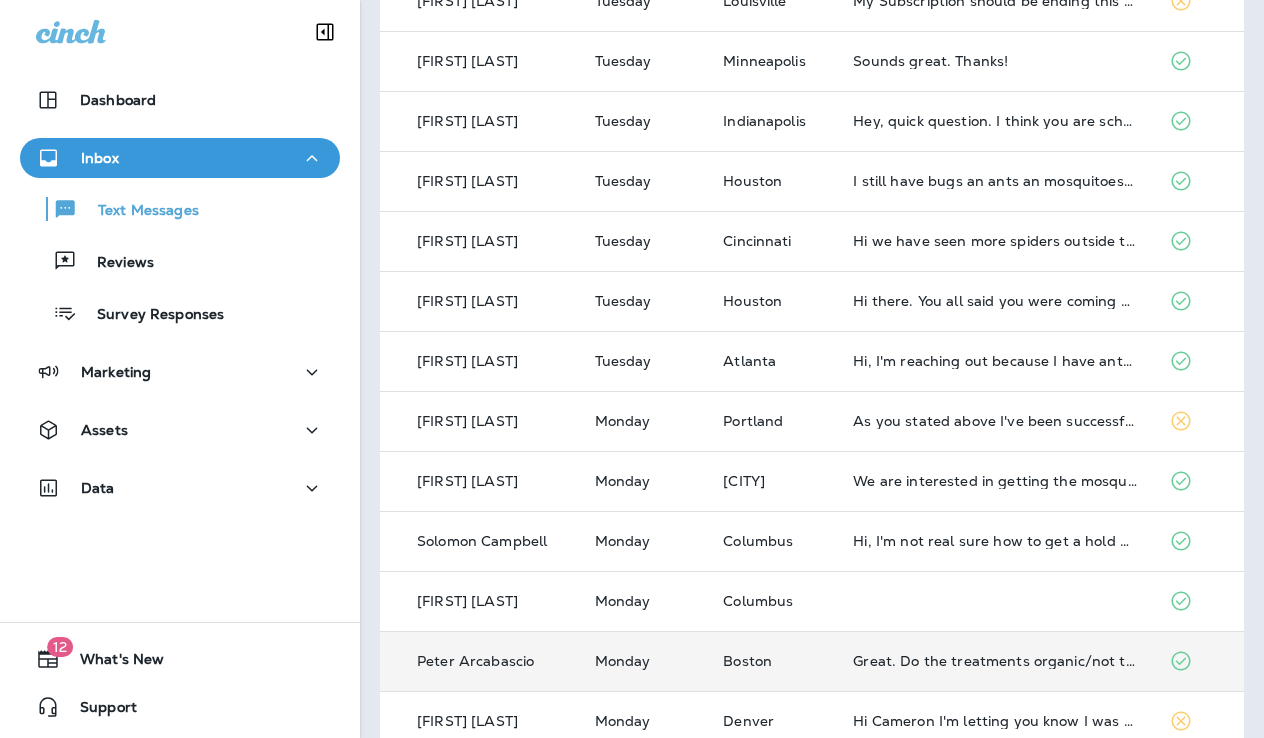 scroll, scrollTop: 511, scrollLeft: 0, axis: vertical 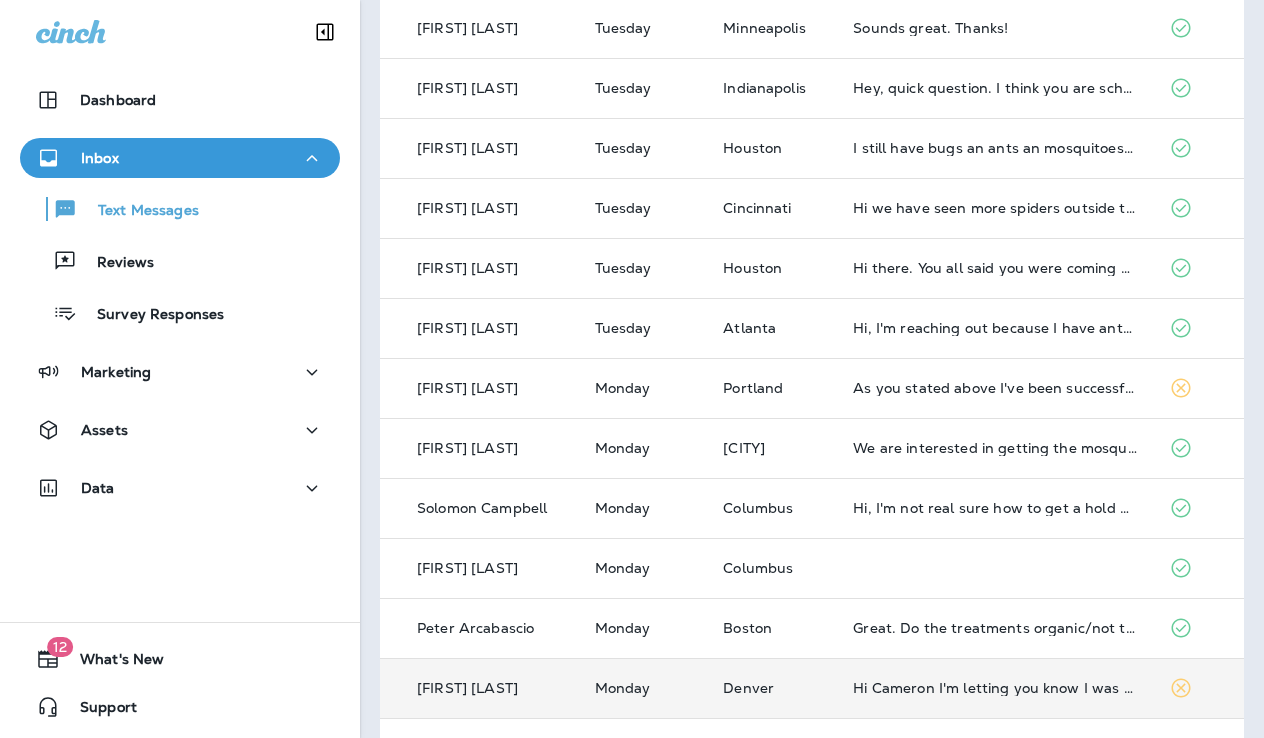 click on "Hi Cameron I'm letting you know I was treated on 21st when promised slow Japanese beetle count or Chinese beetle and on my roses and flowers are filled with them right now within 3 weeks from treatment" at bounding box center [994, 688] 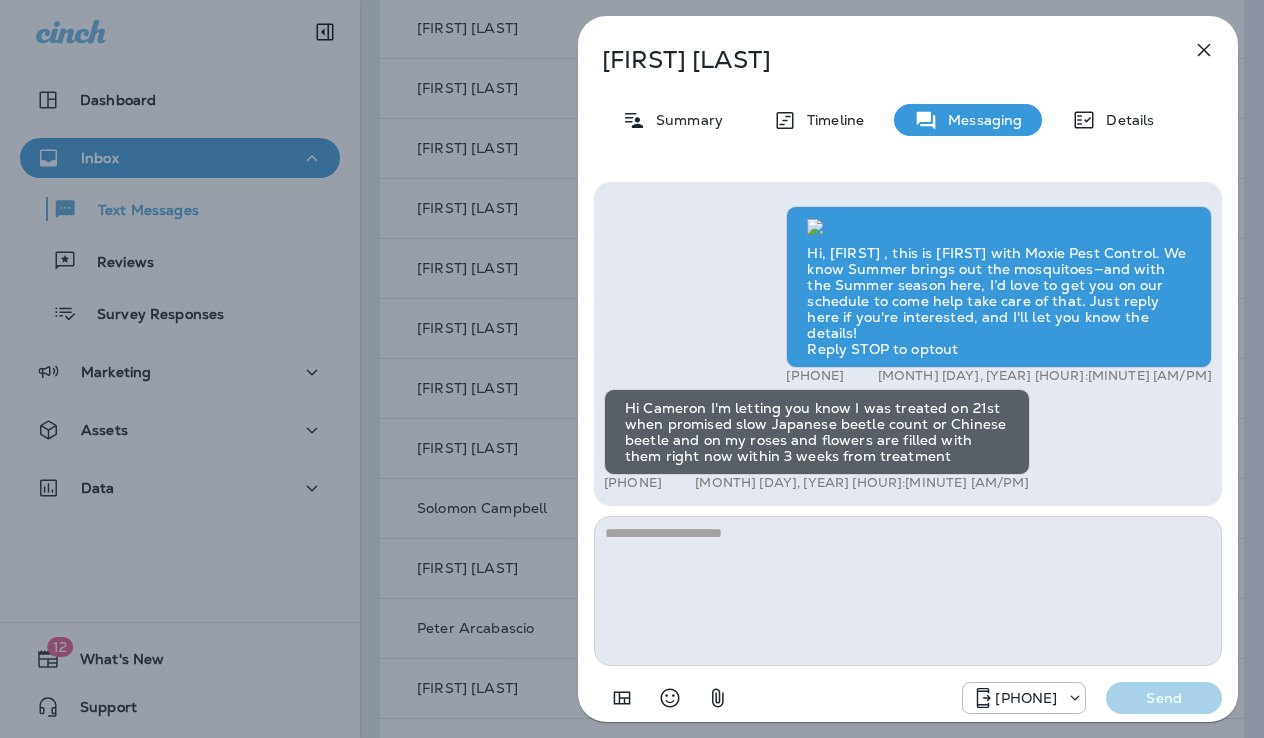 click 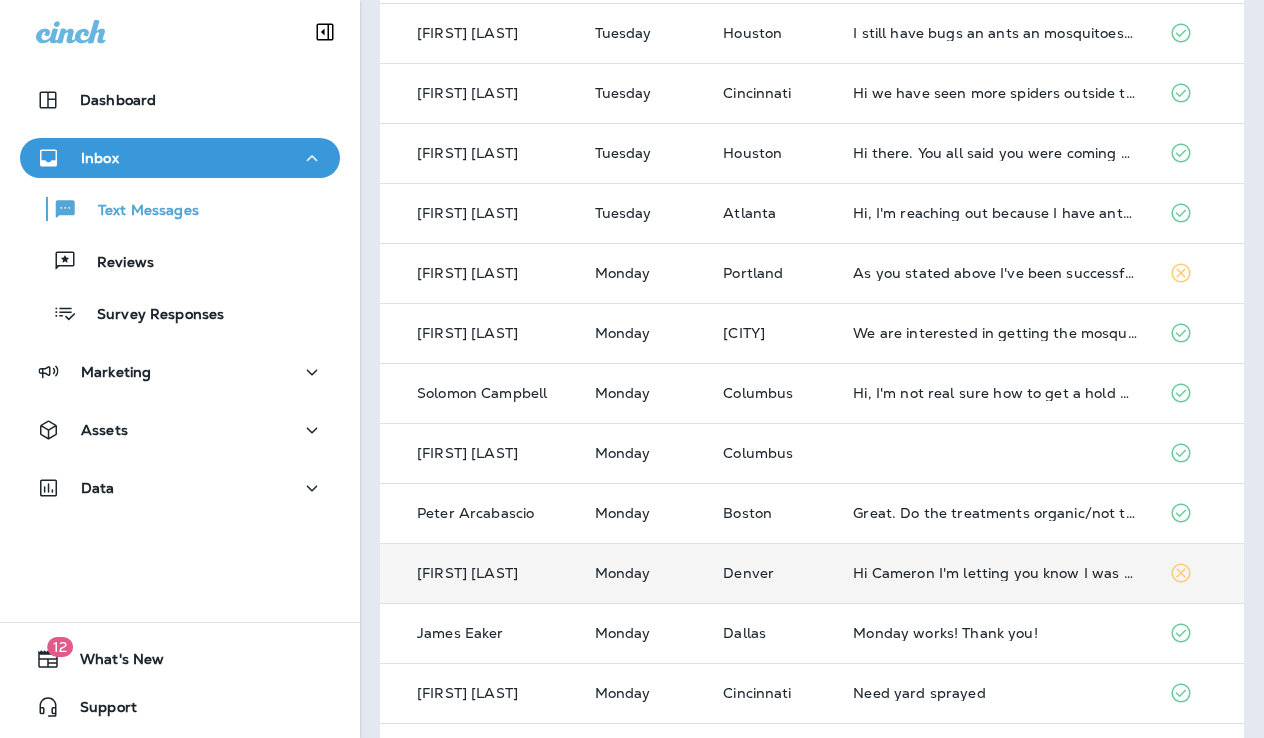 scroll, scrollTop: 668, scrollLeft: 0, axis: vertical 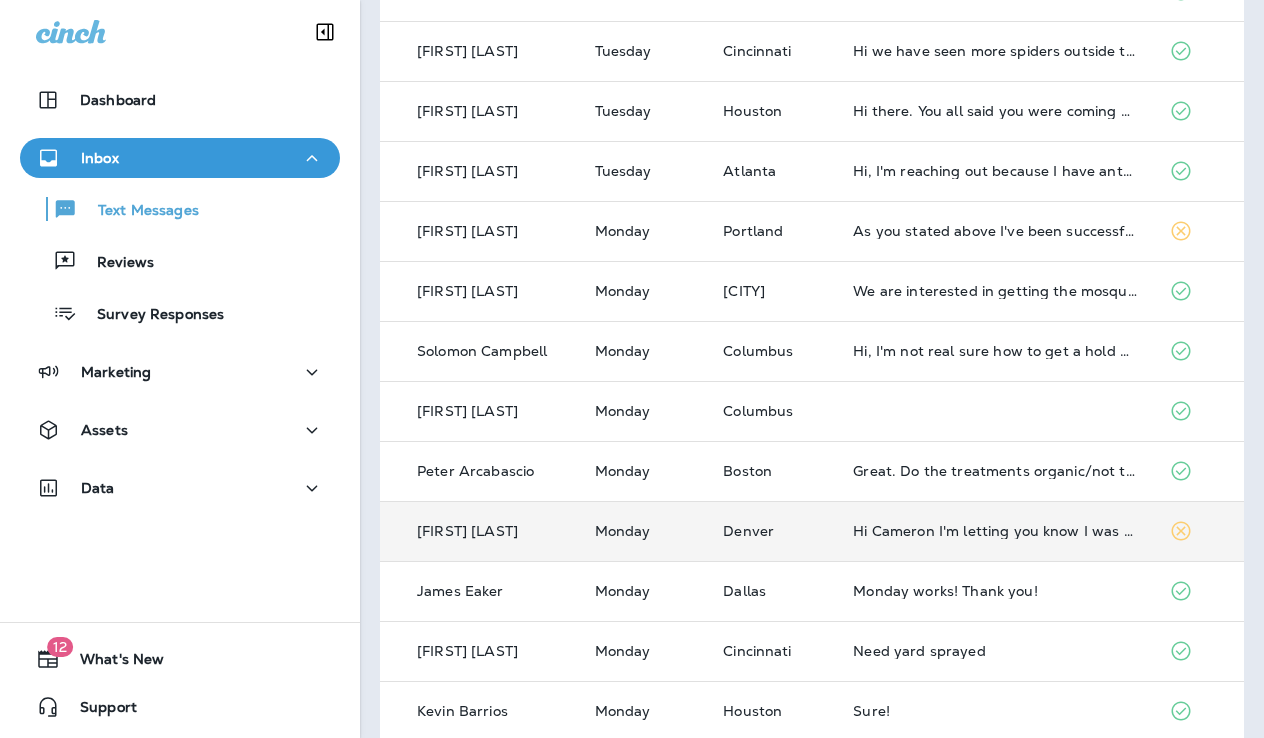 click on "Hi Cameron I'm letting you know I was treated on 21st when promised slow Japanese beetle count or Chinese beetle and on my roses and flowers are filled with them right now within 3 weeks from treatment" at bounding box center (994, 531) 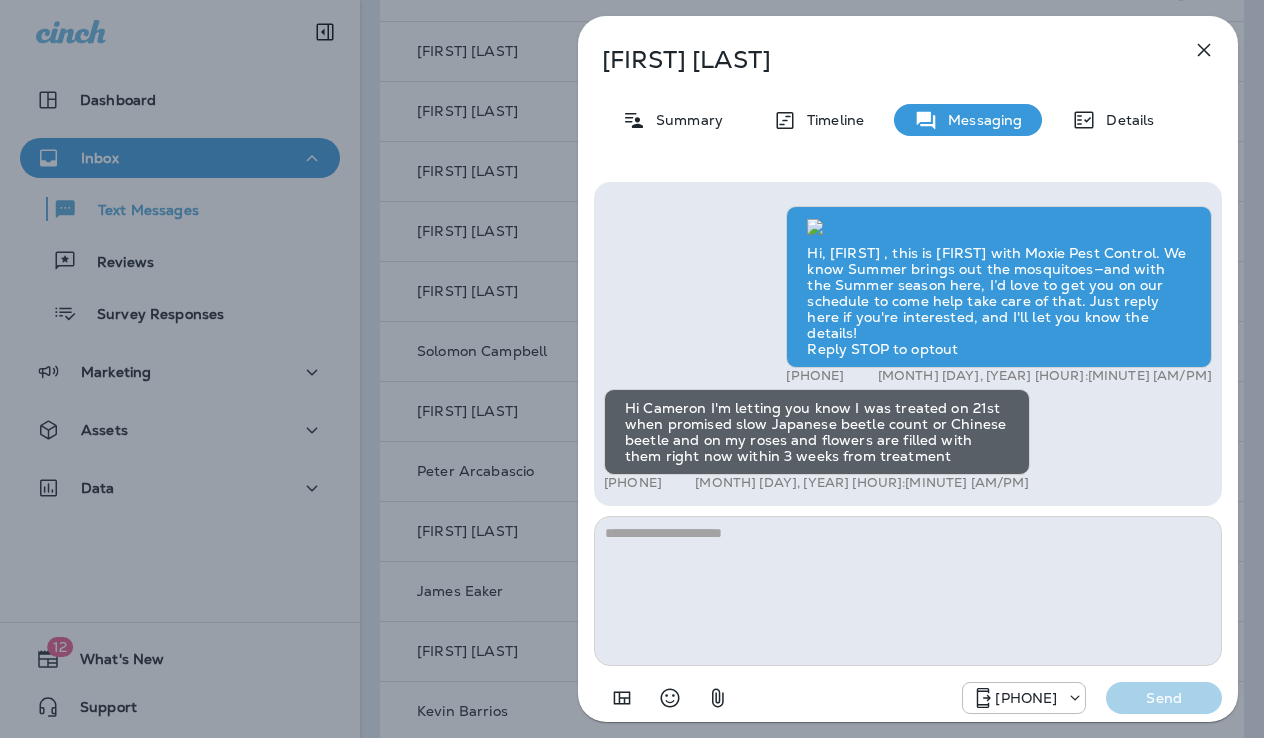 click 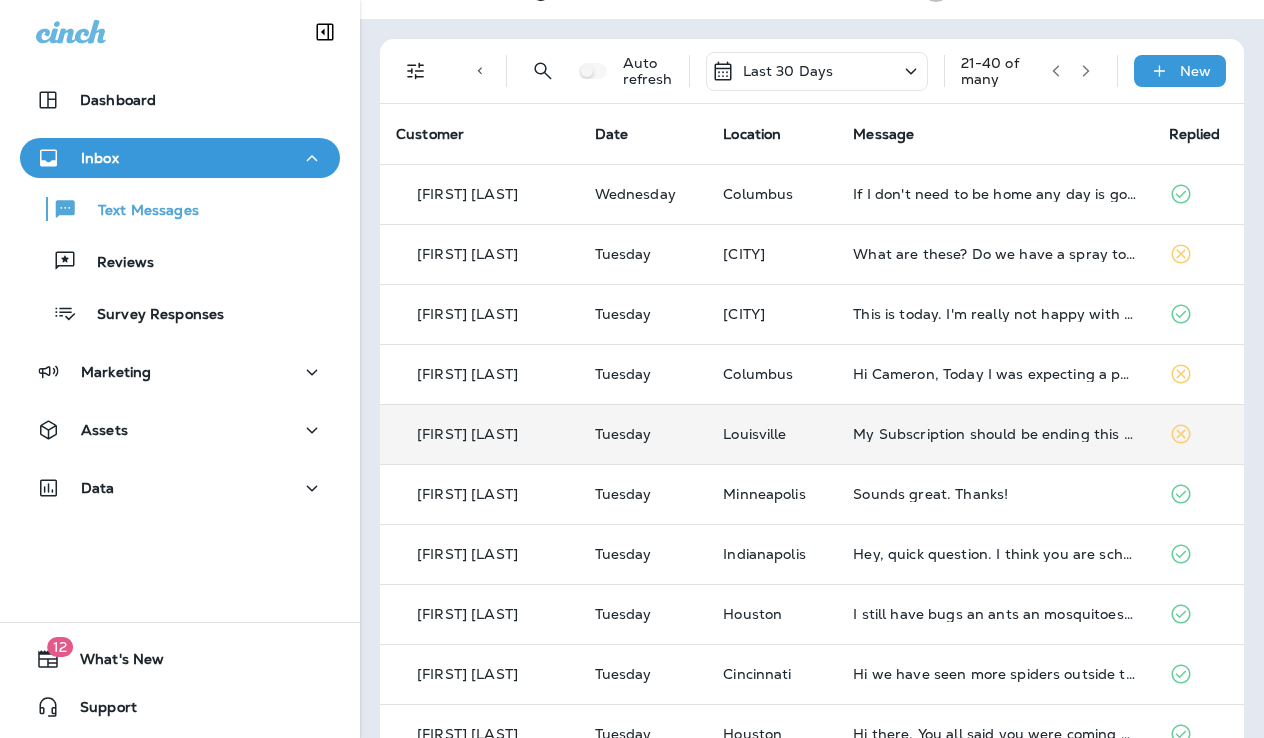 scroll, scrollTop: 0, scrollLeft: 0, axis: both 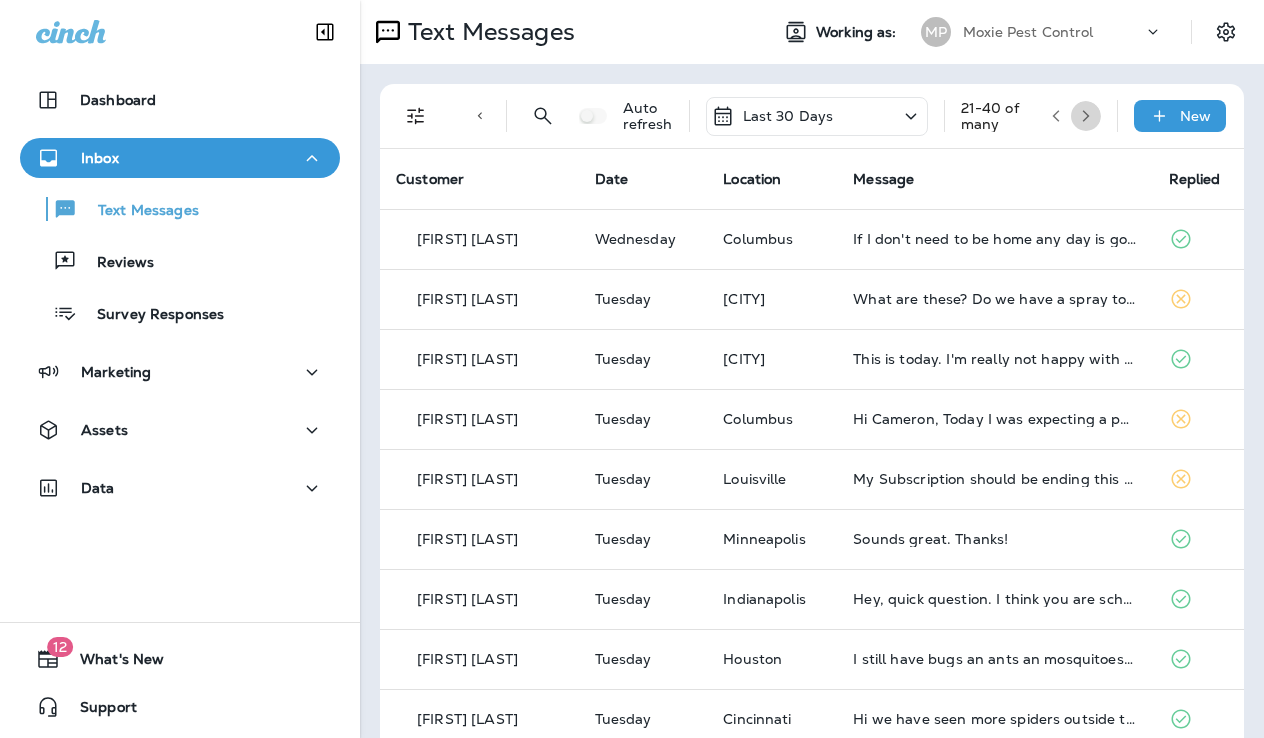 click at bounding box center [1086, 116] 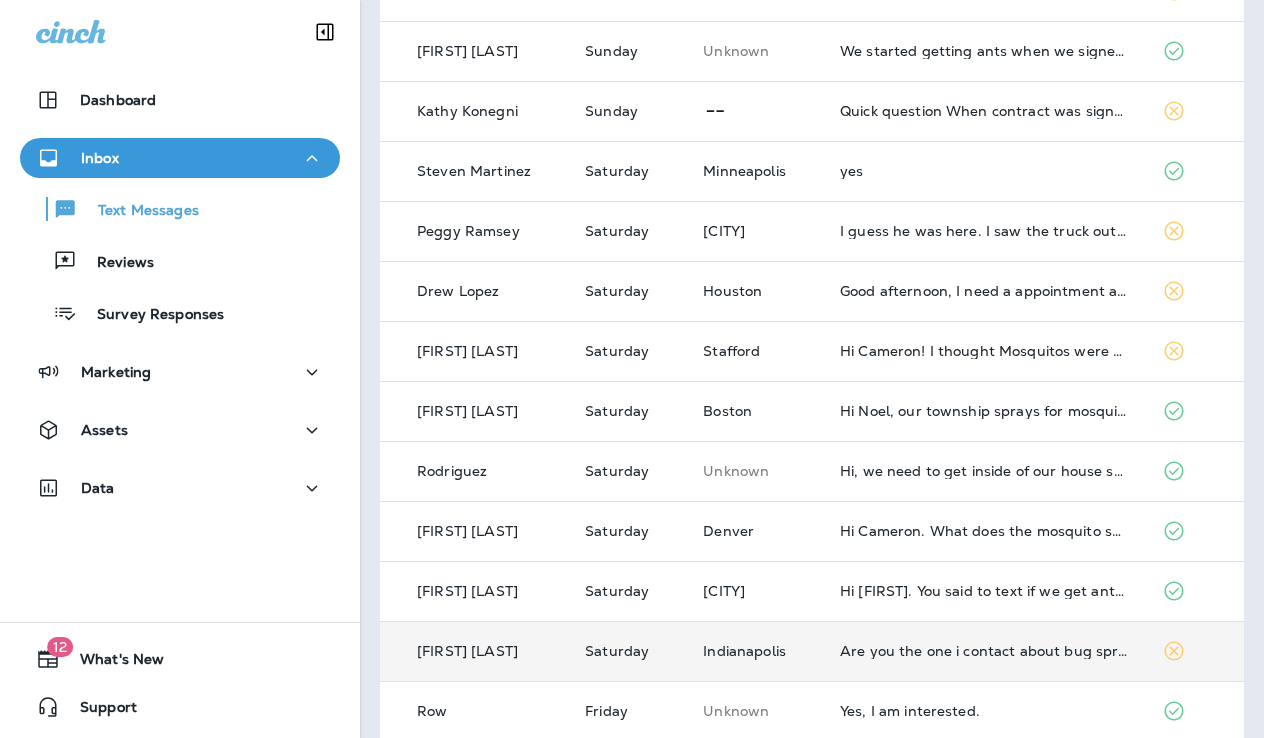scroll, scrollTop: 0, scrollLeft: 0, axis: both 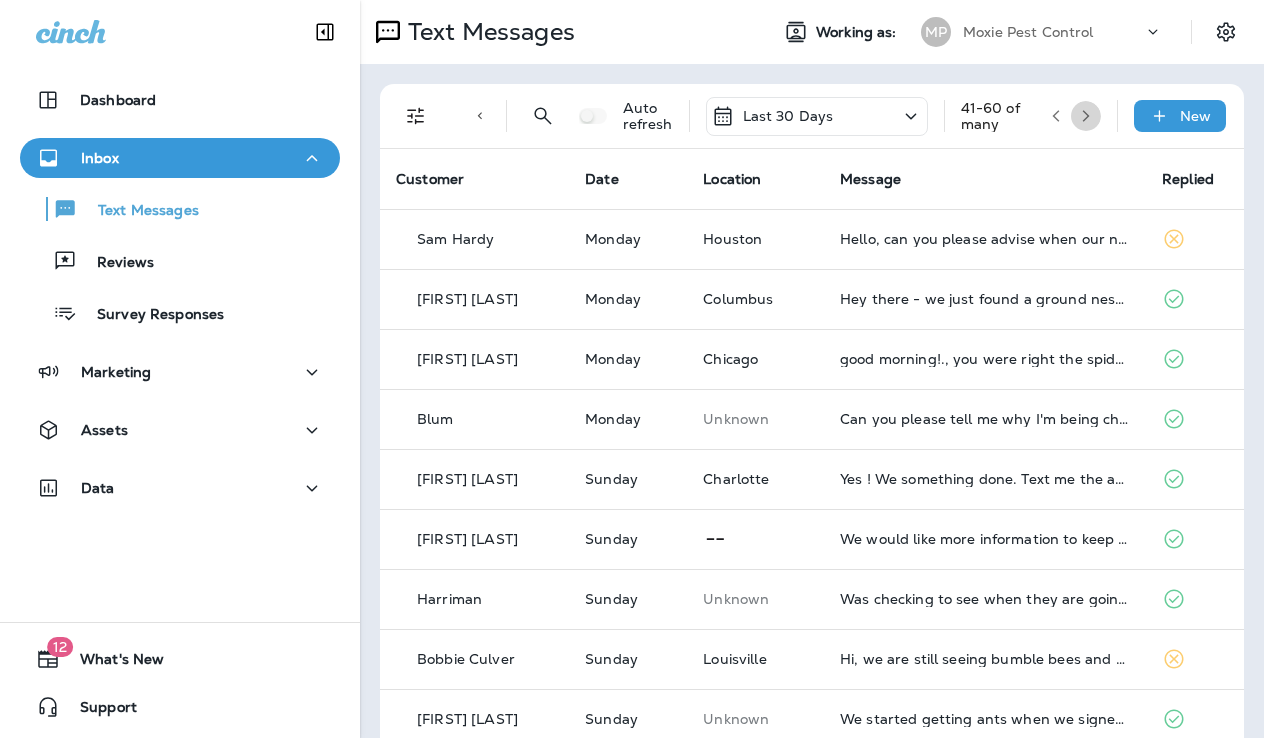 click 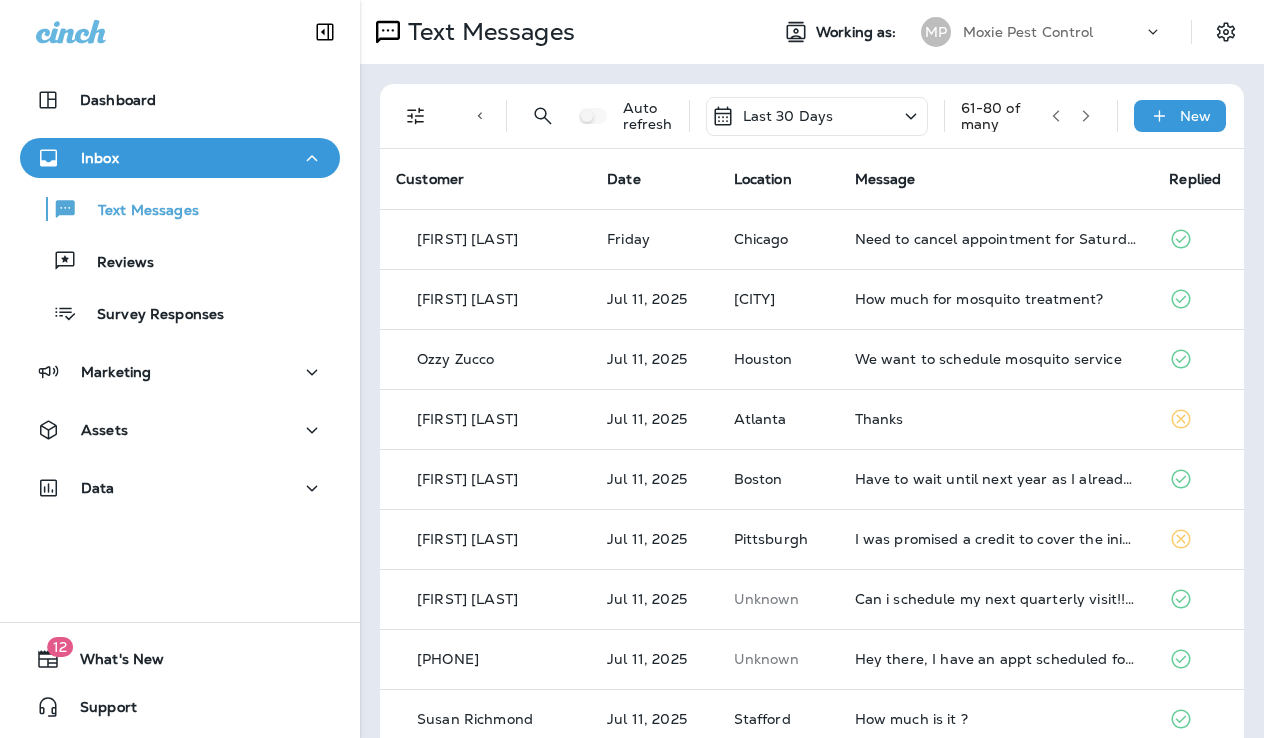 click 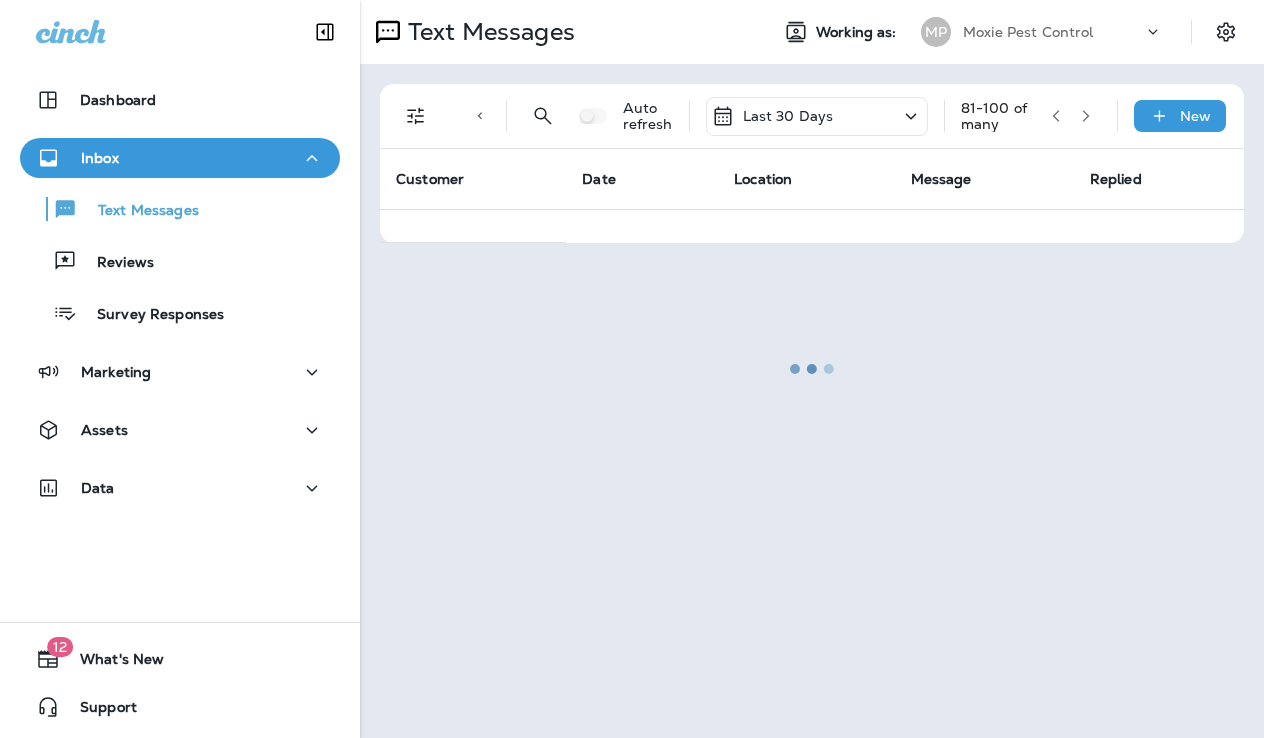 click at bounding box center [812, 369] 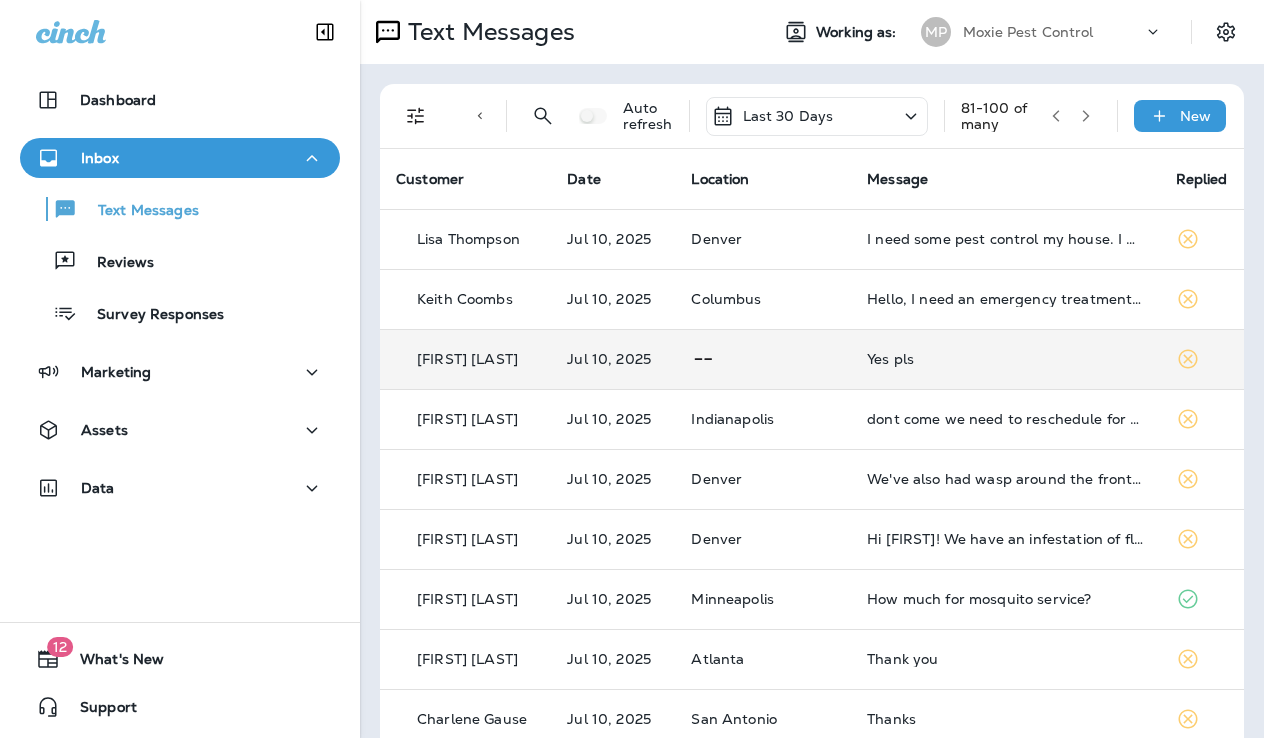 click on "Yes pls" at bounding box center (1005, 359) 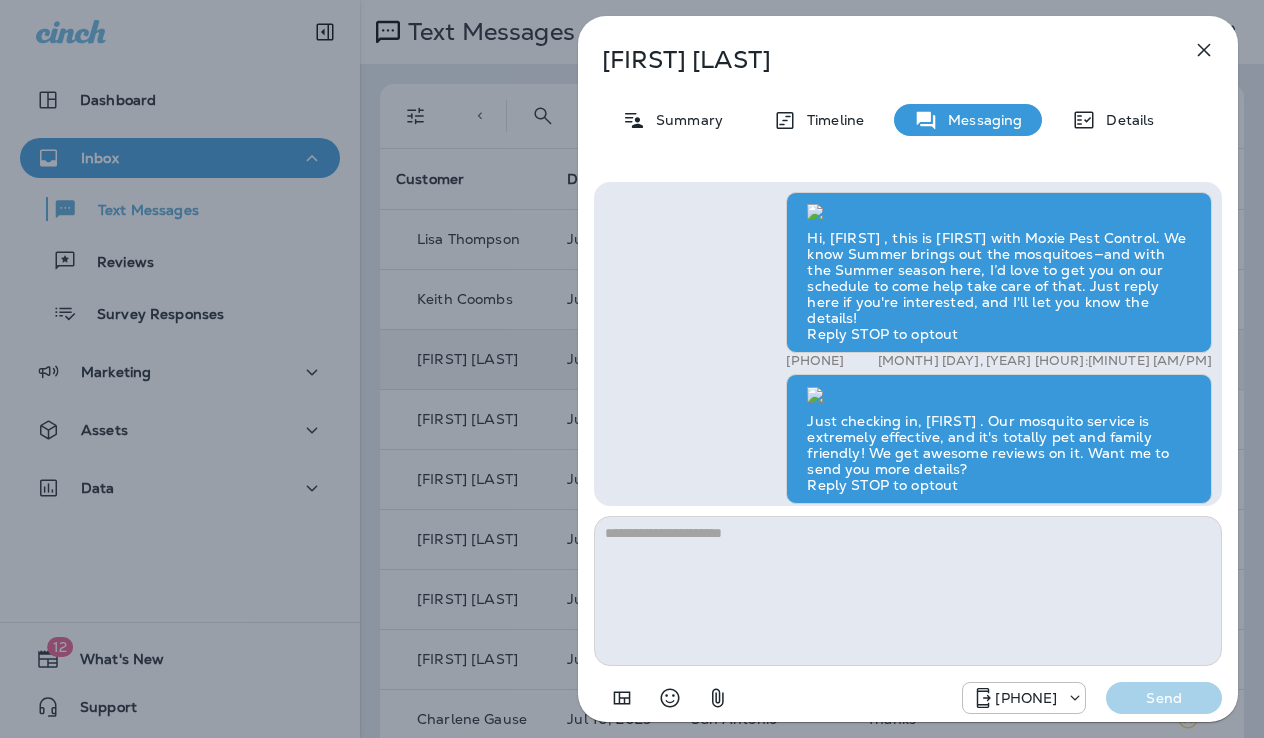 scroll, scrollTop: 0, scrollLeft: 0, axis: both 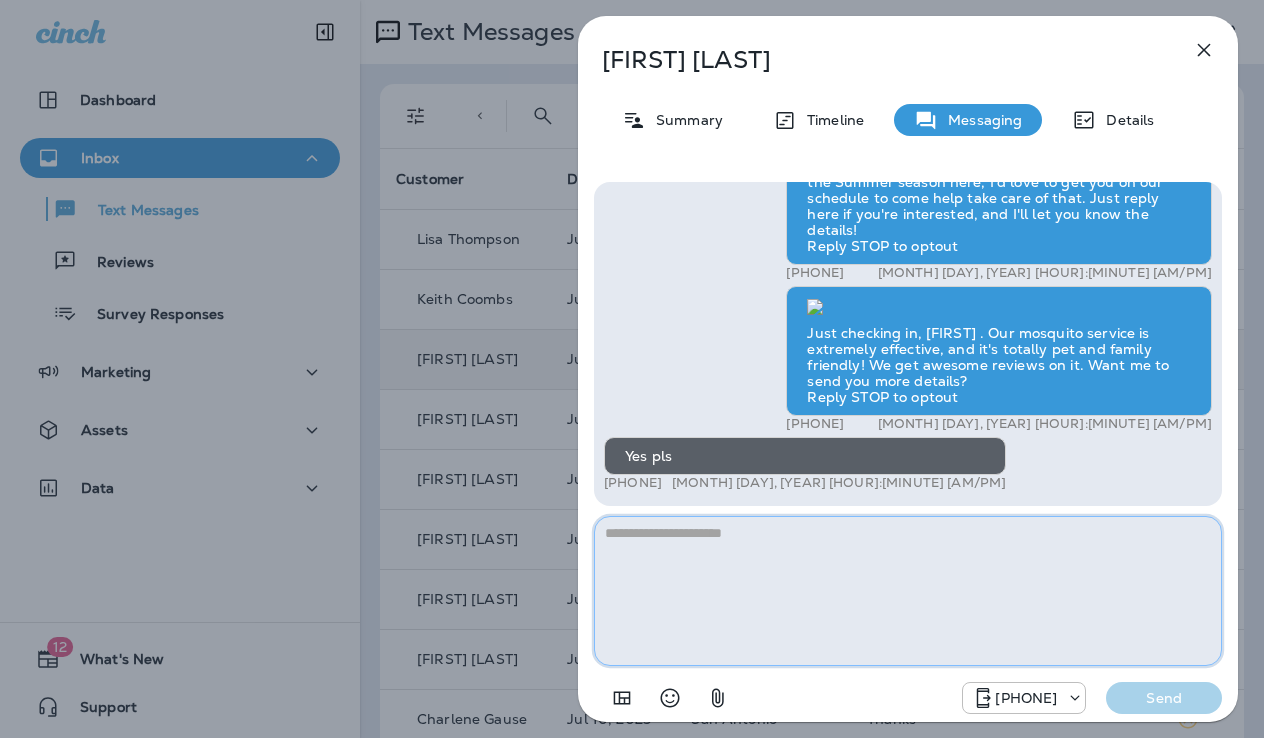 paste on "**********" 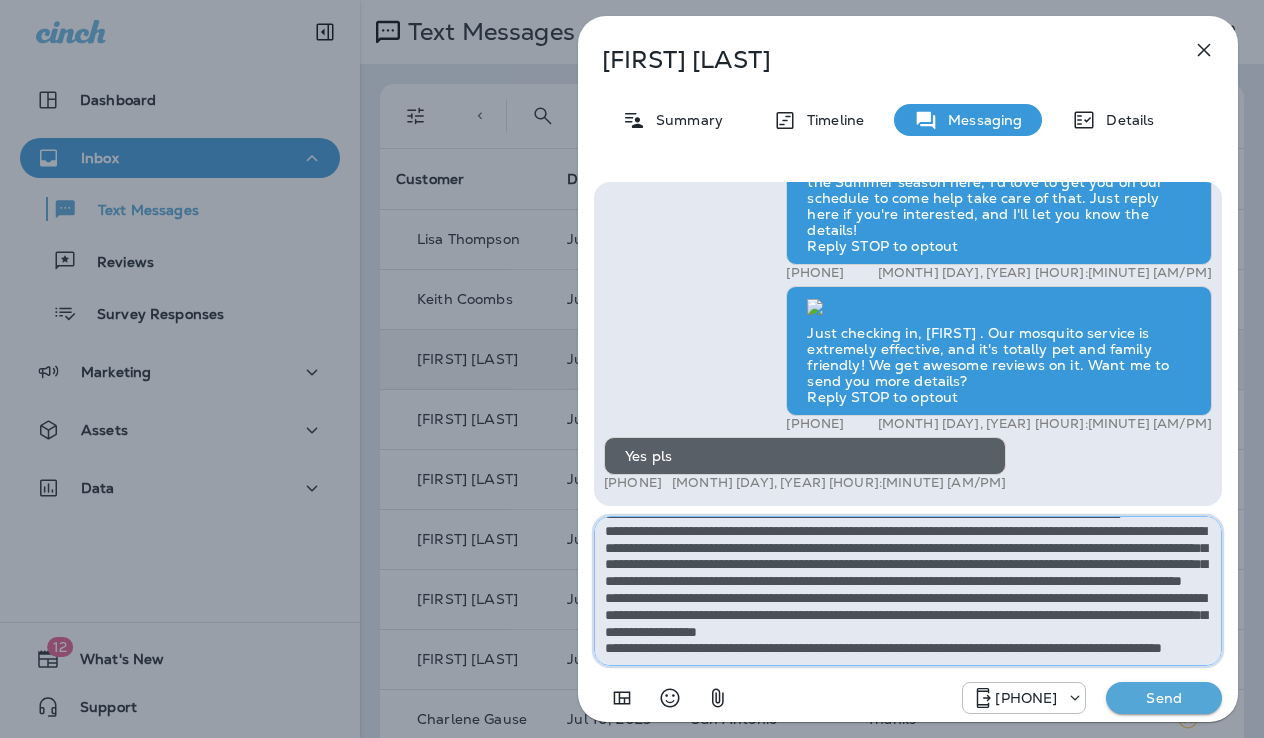 scroll, scrollTop: 60, scrollLeft: 0, axis: vertical 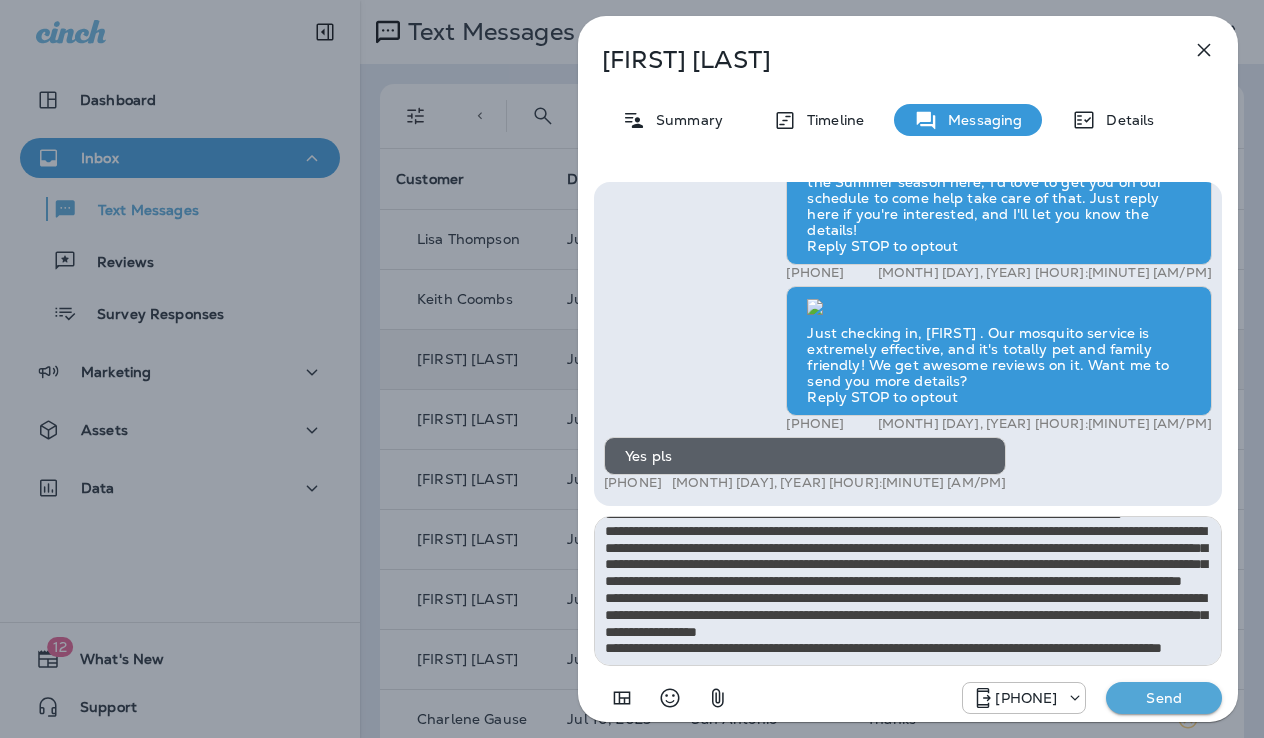 click on "Send" at bounding box center (1164, 698) 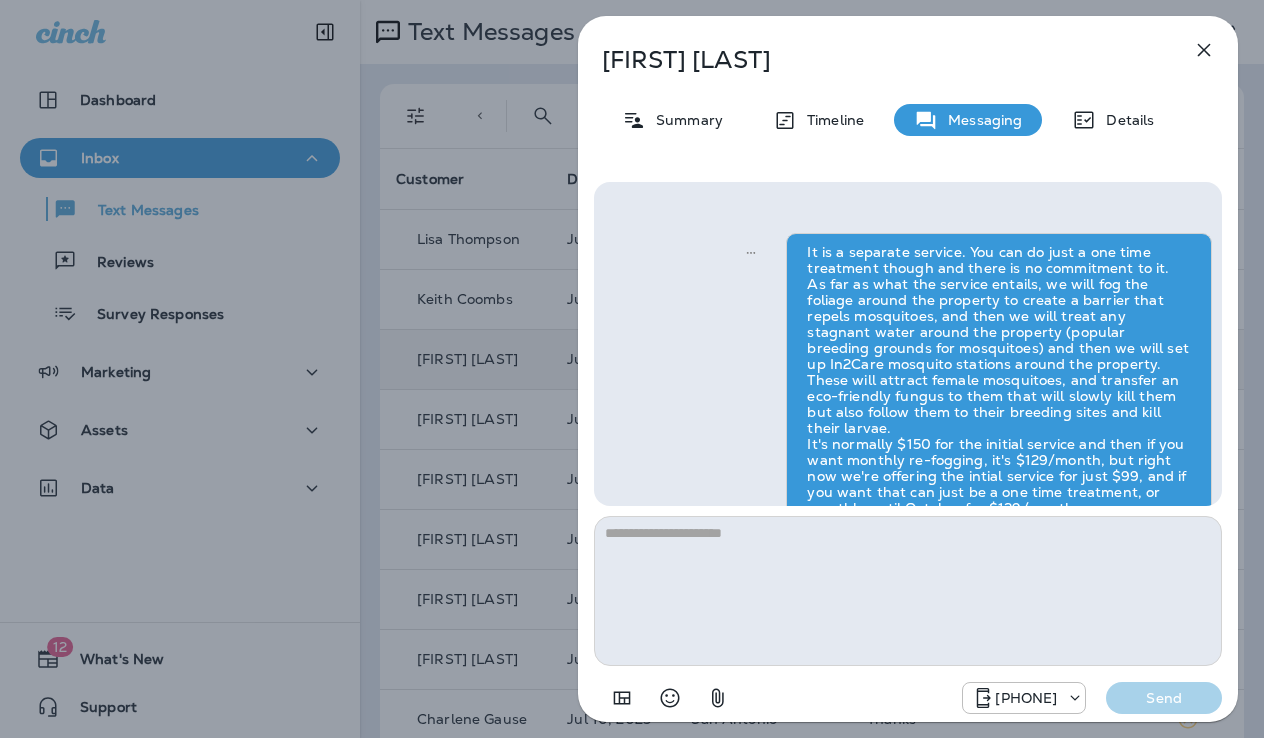 scroll, scrollTop: 0, scrollLeft: 0, axis: both 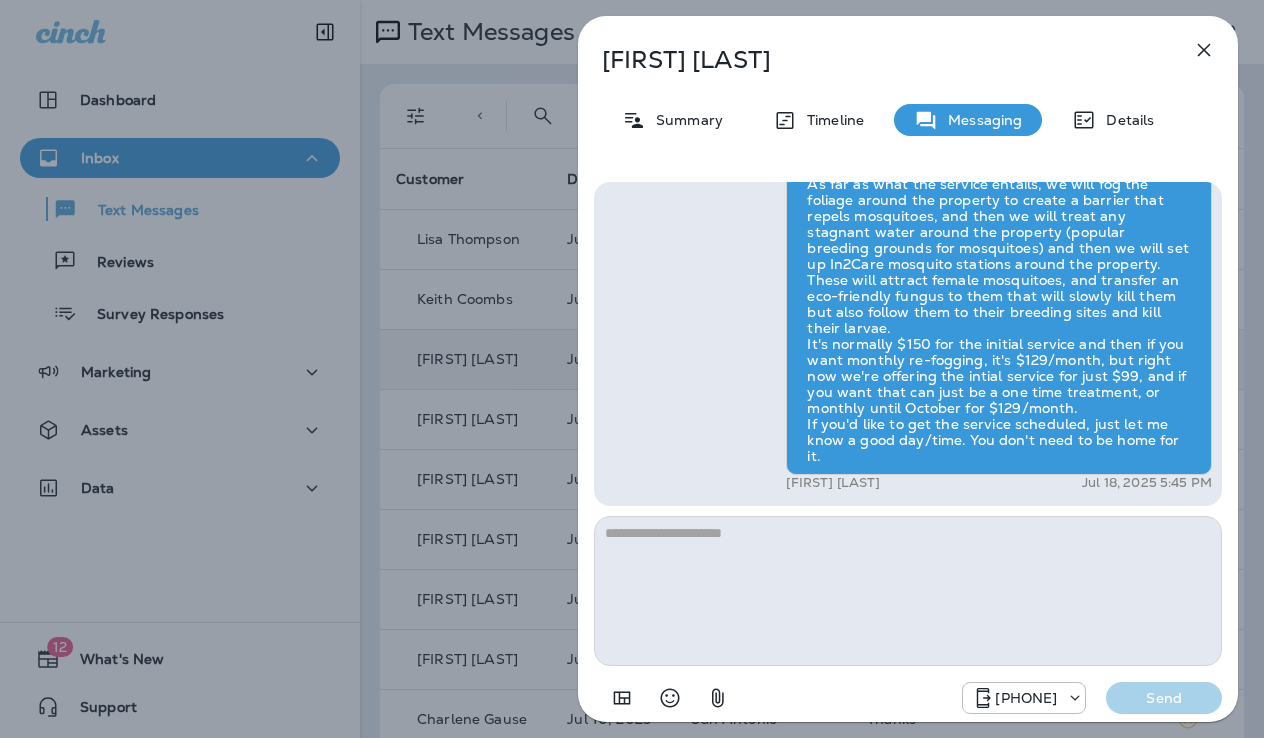 click 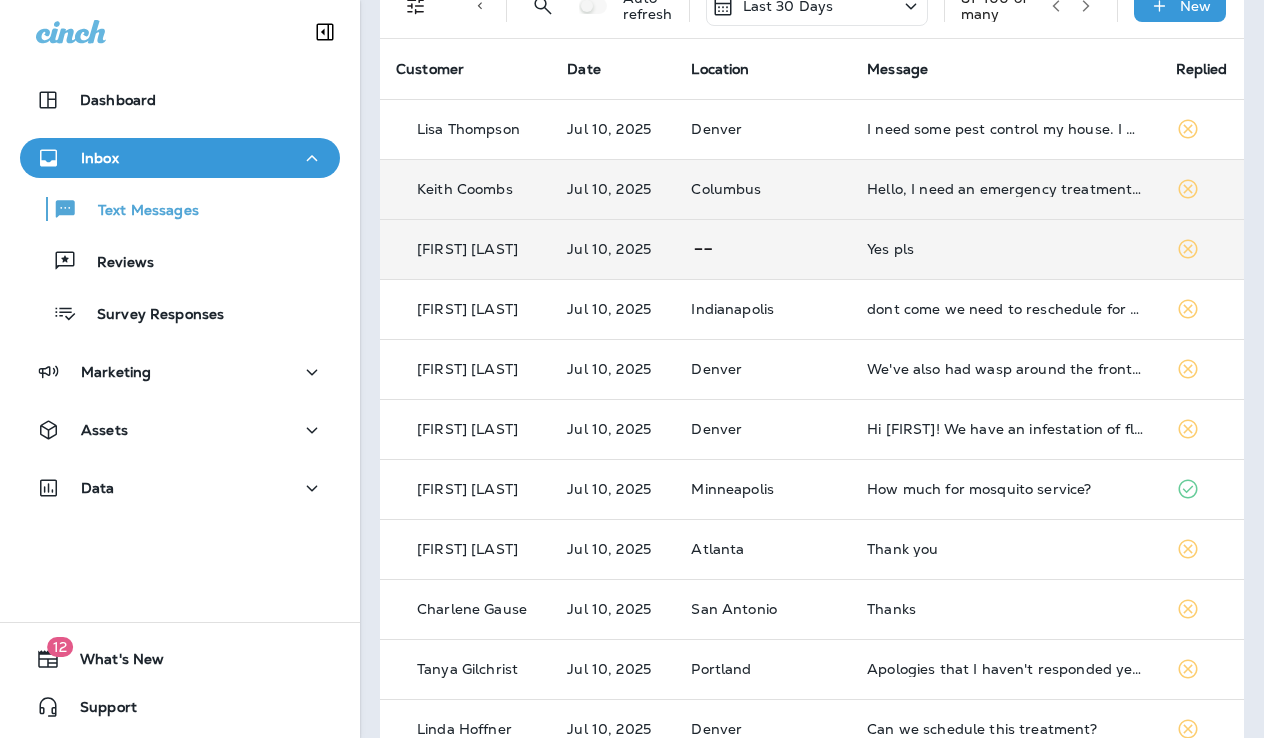 scroll, scrollTop: 0, scrollLeft: 0, axis: both 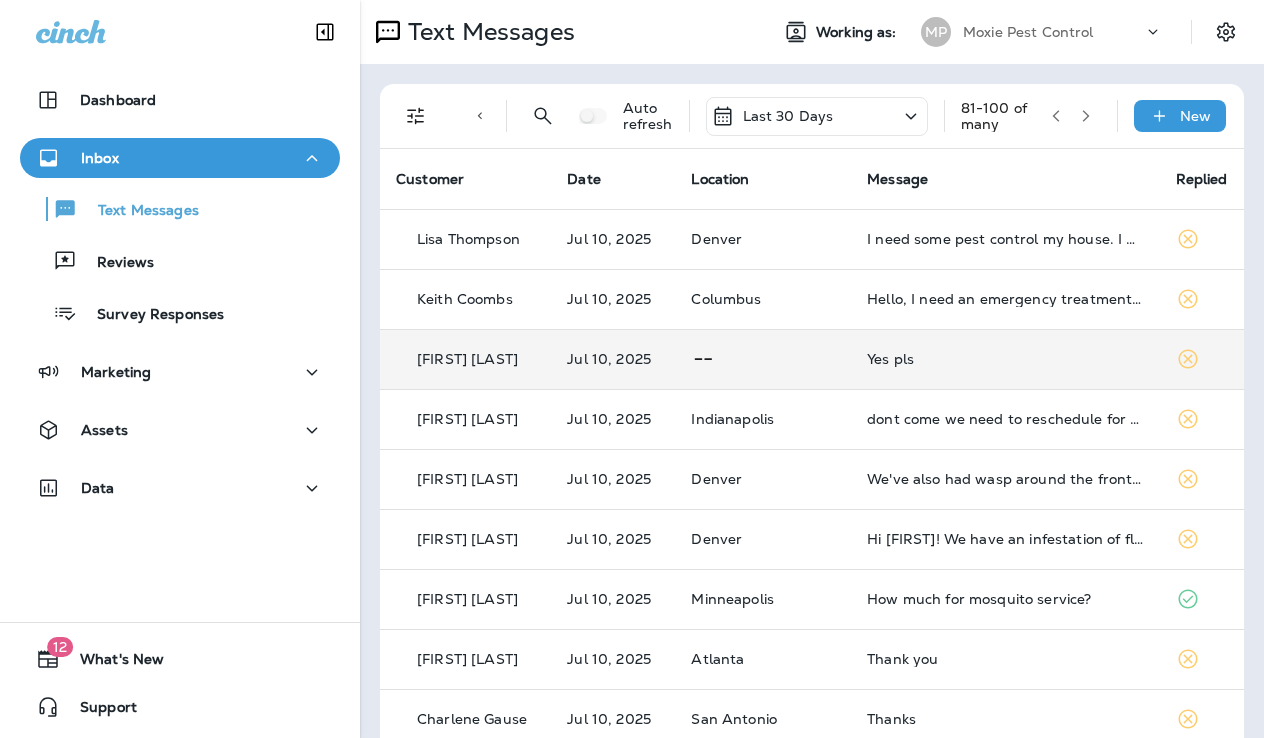 click 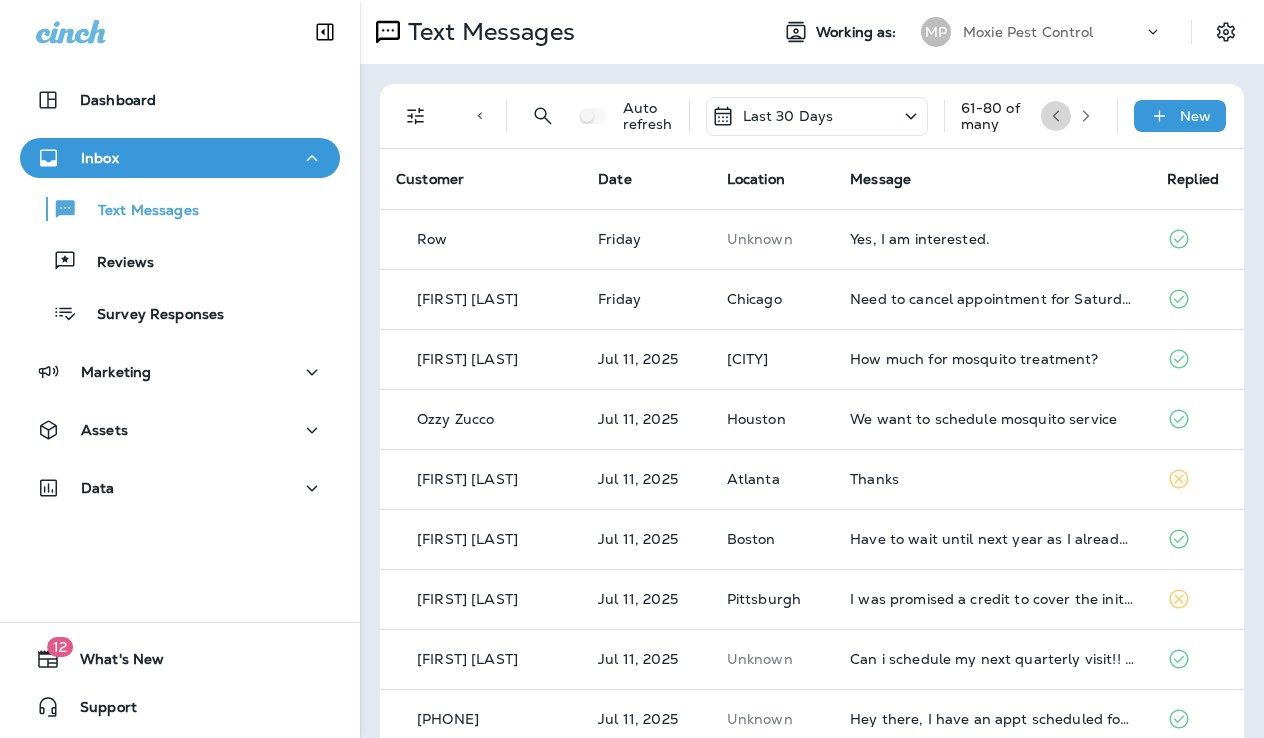 click 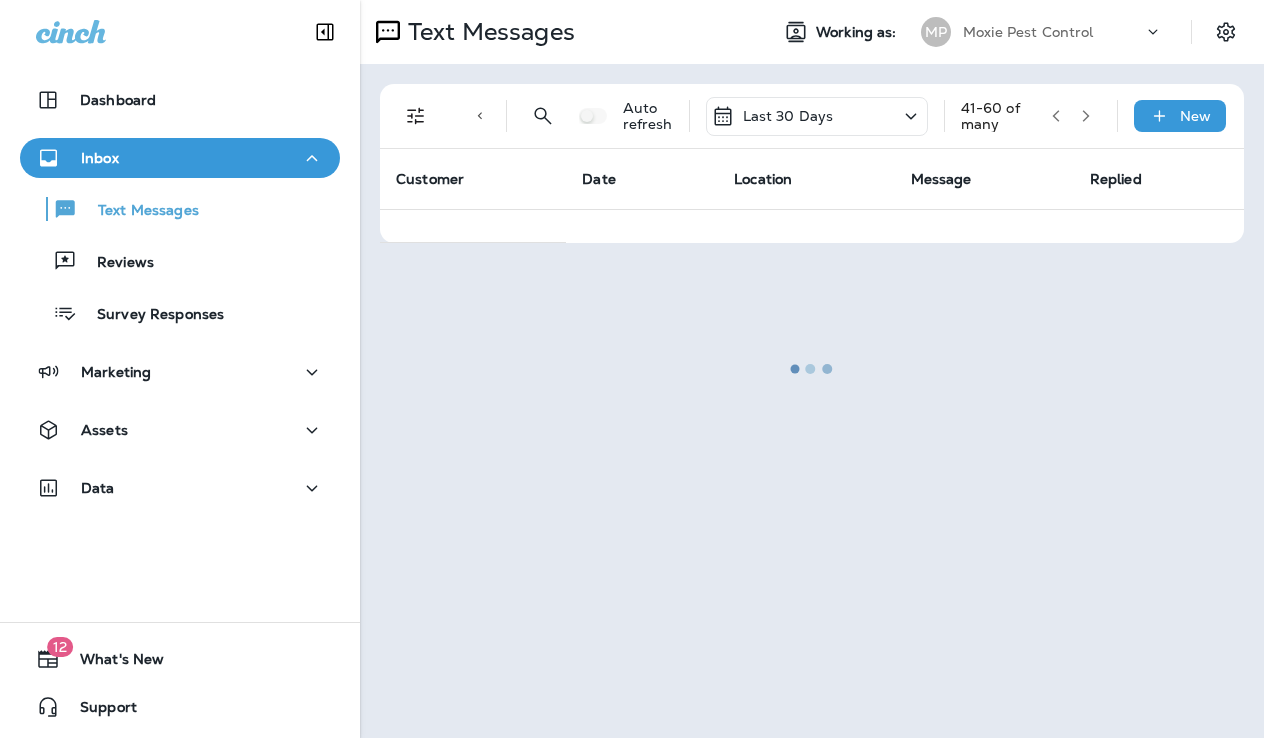 click at bounding box center [812, 369] 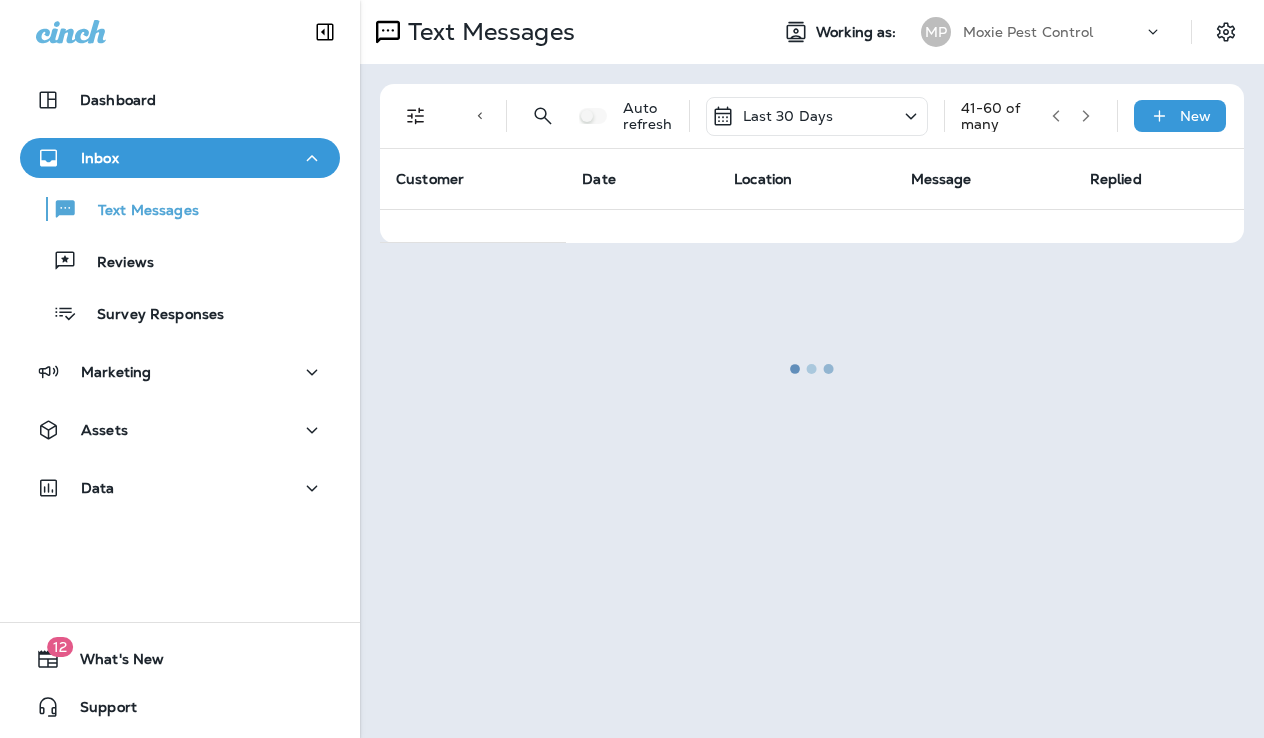 click at bounding box center [812, 369] 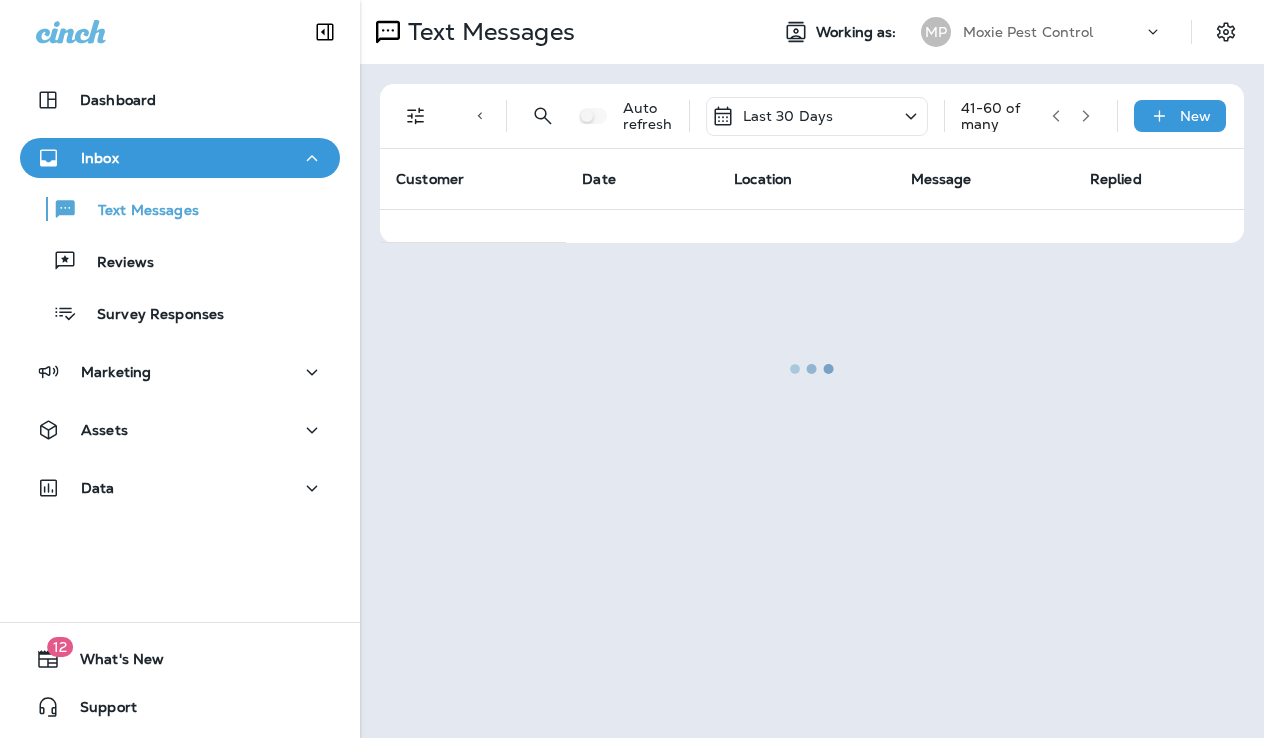 click at bounding box center (812, 369) 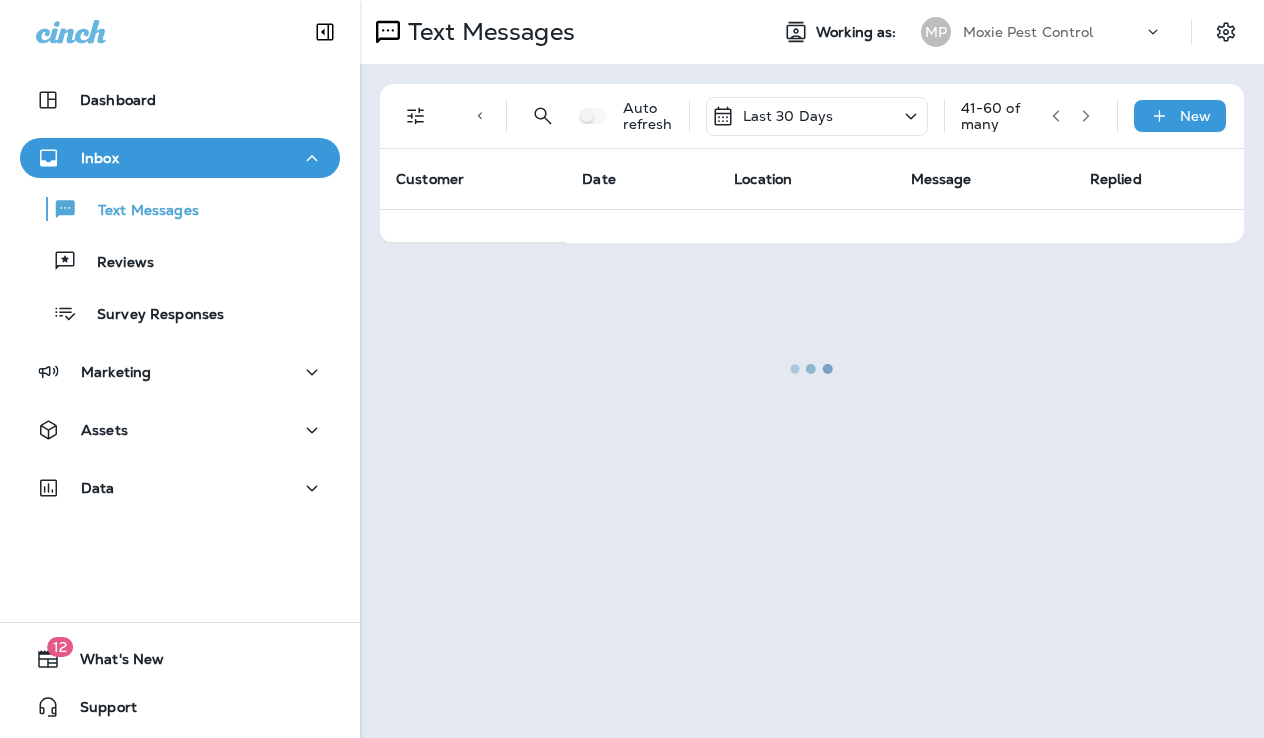 click 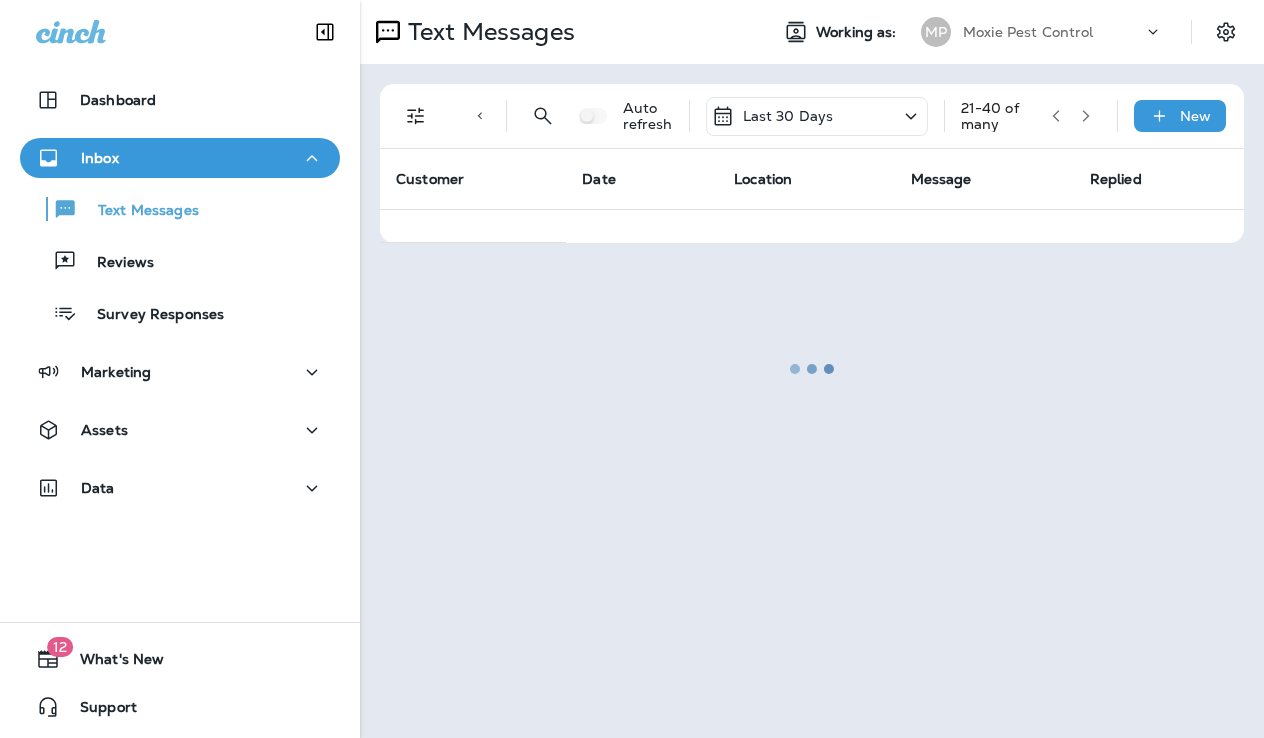 click at bounding box center (812, 369) 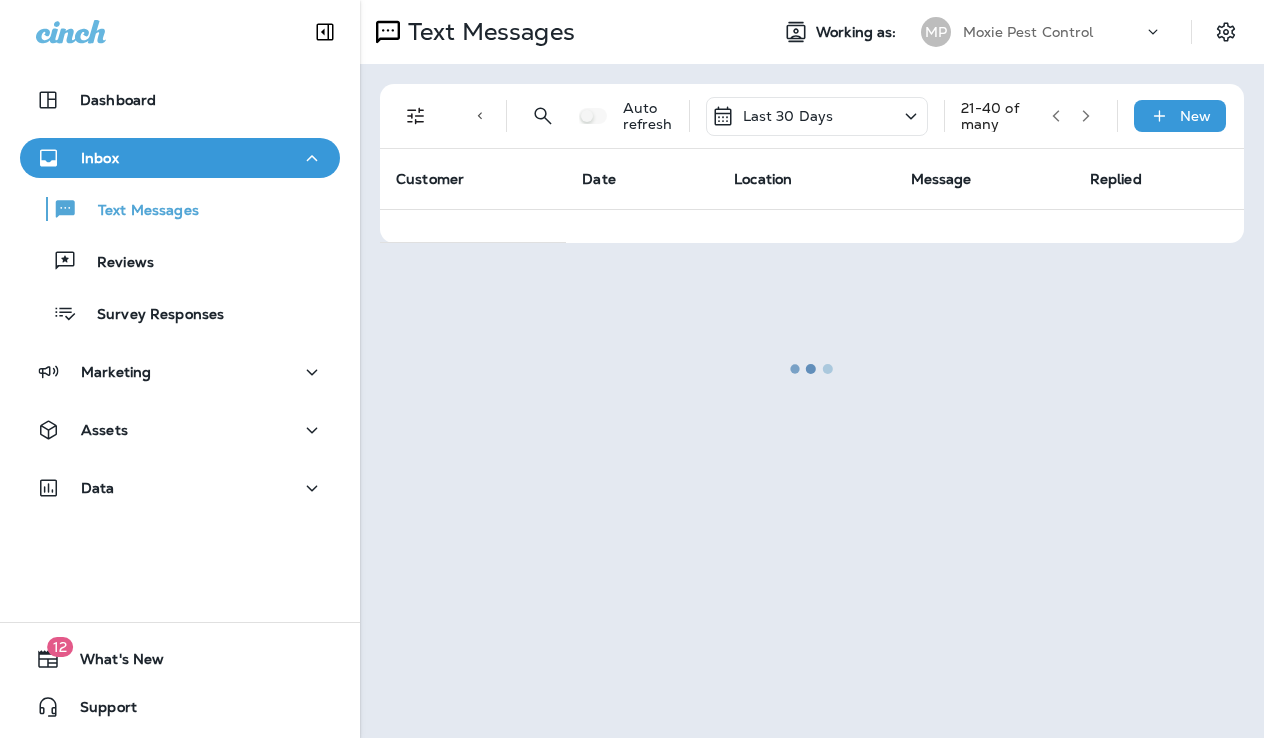 click at bounding box center (812, 369) 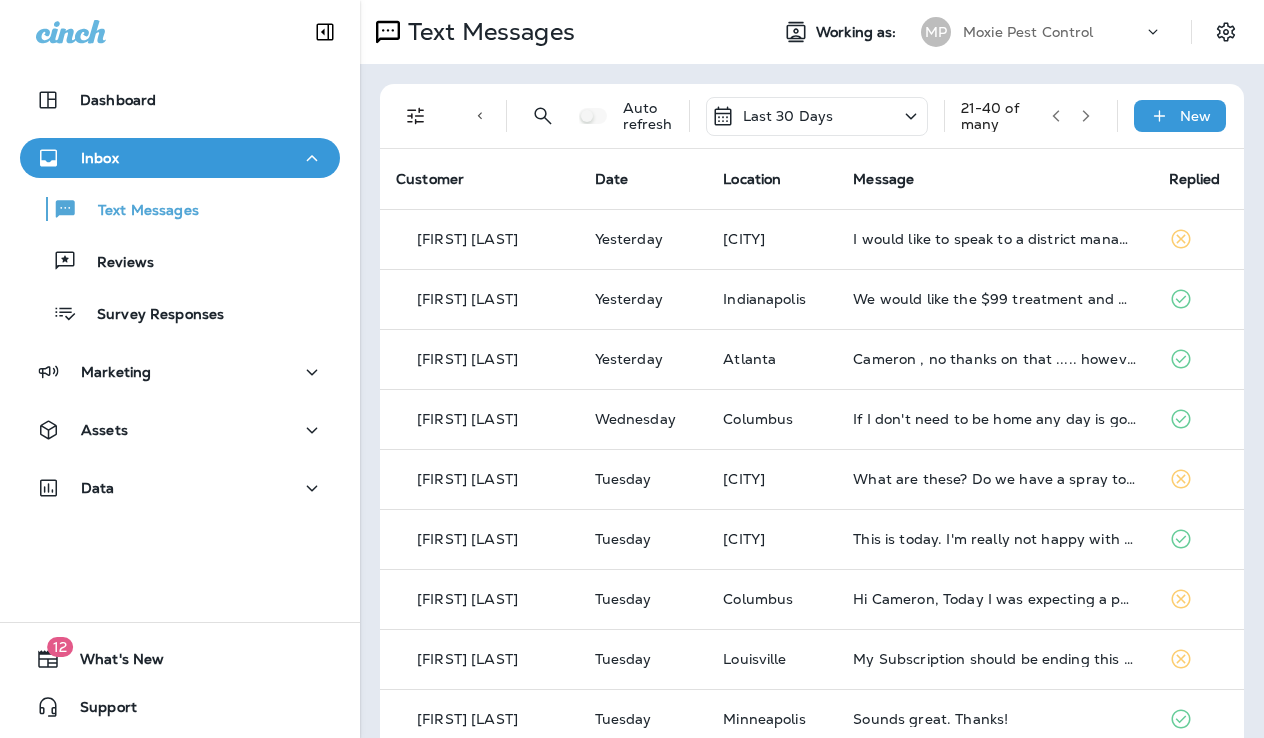 click 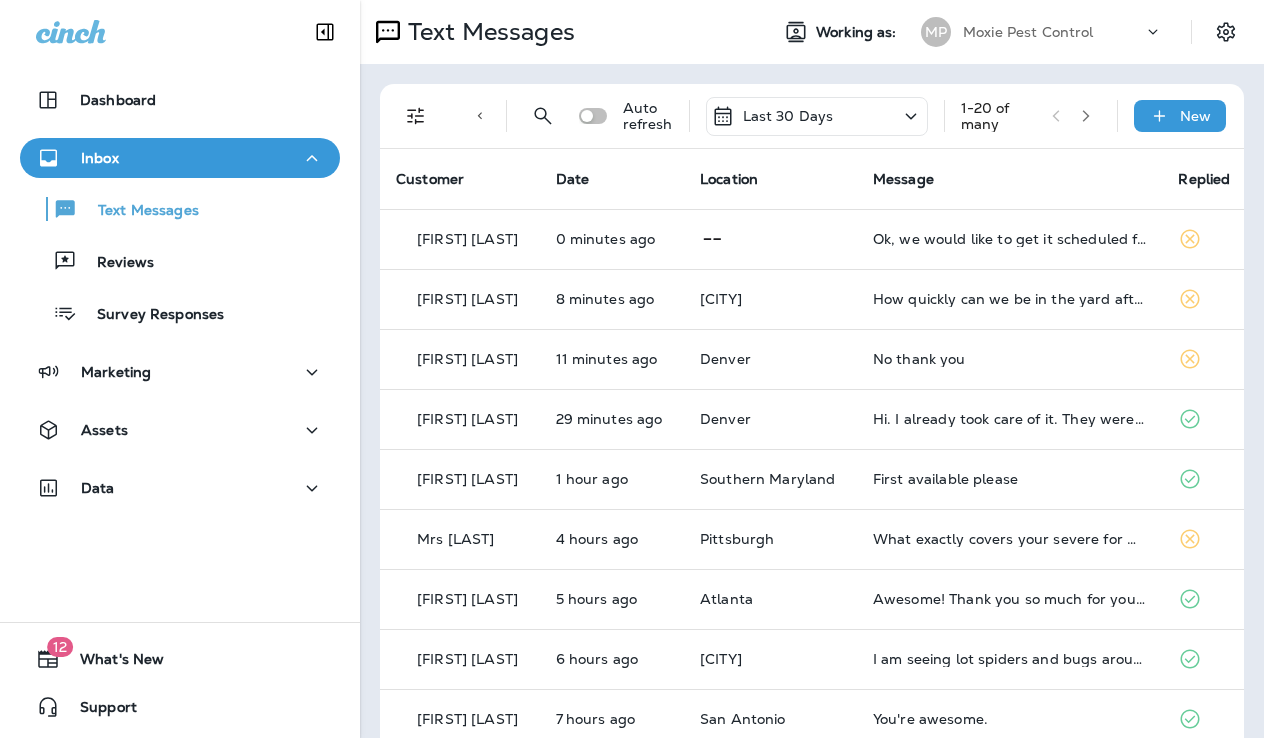 click on "Inbox Text Messages Reviews Survey Responses" at bounding box center [180, 241] 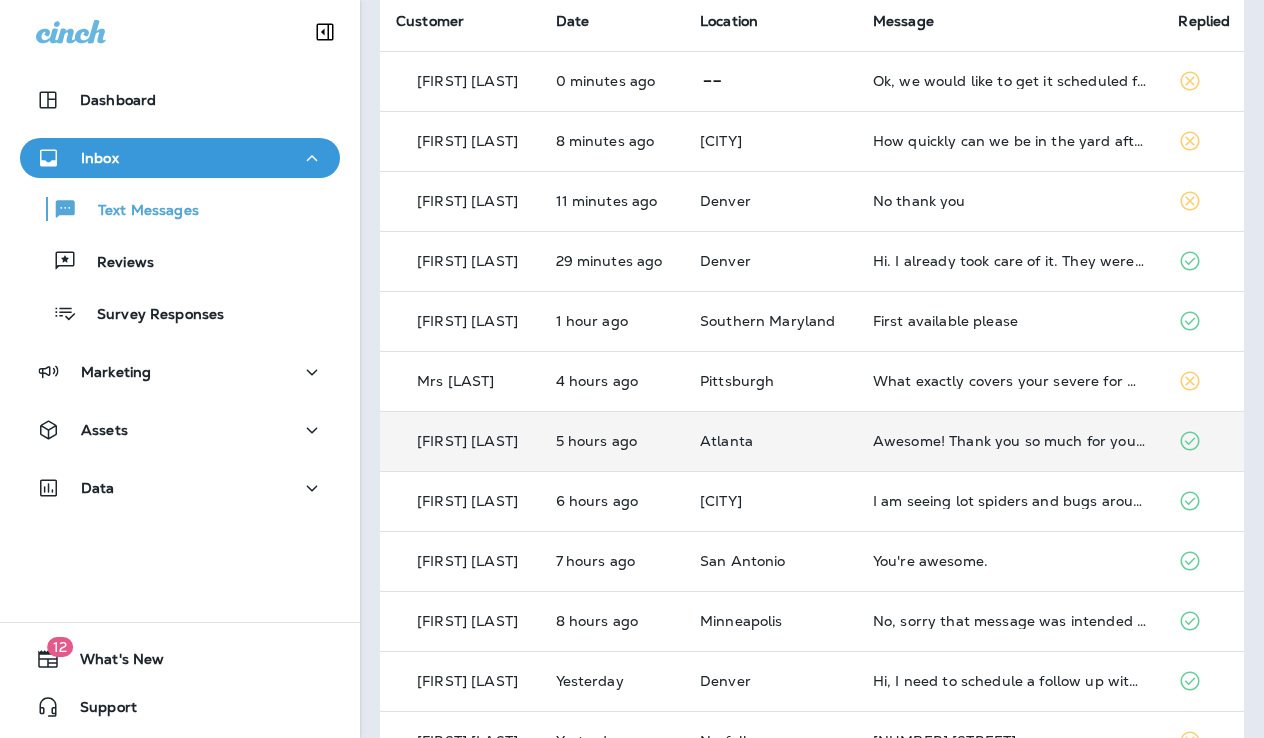 scroll, scrollTop: 0, scrollLeft: 0, axis: both 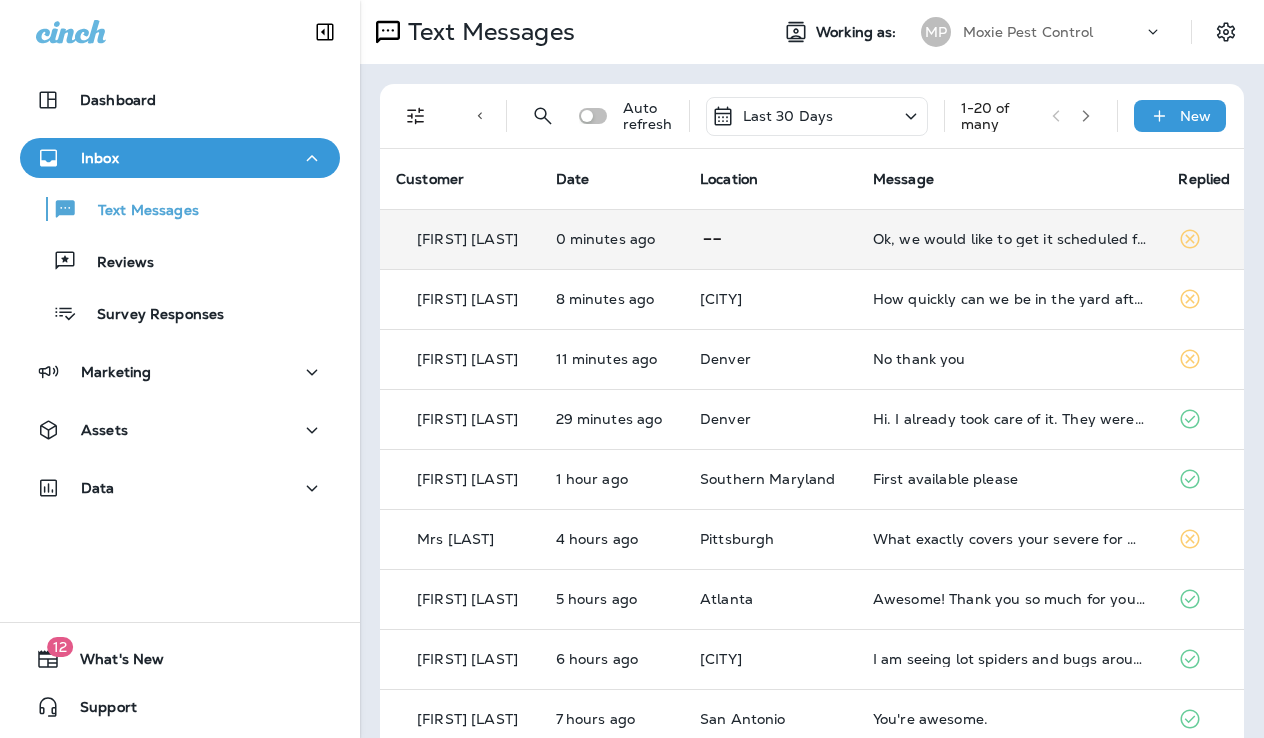 click on "Ok, we would like to get it scheduled for the one time treatment.  Thank you" at bounding box center (1010, 239) 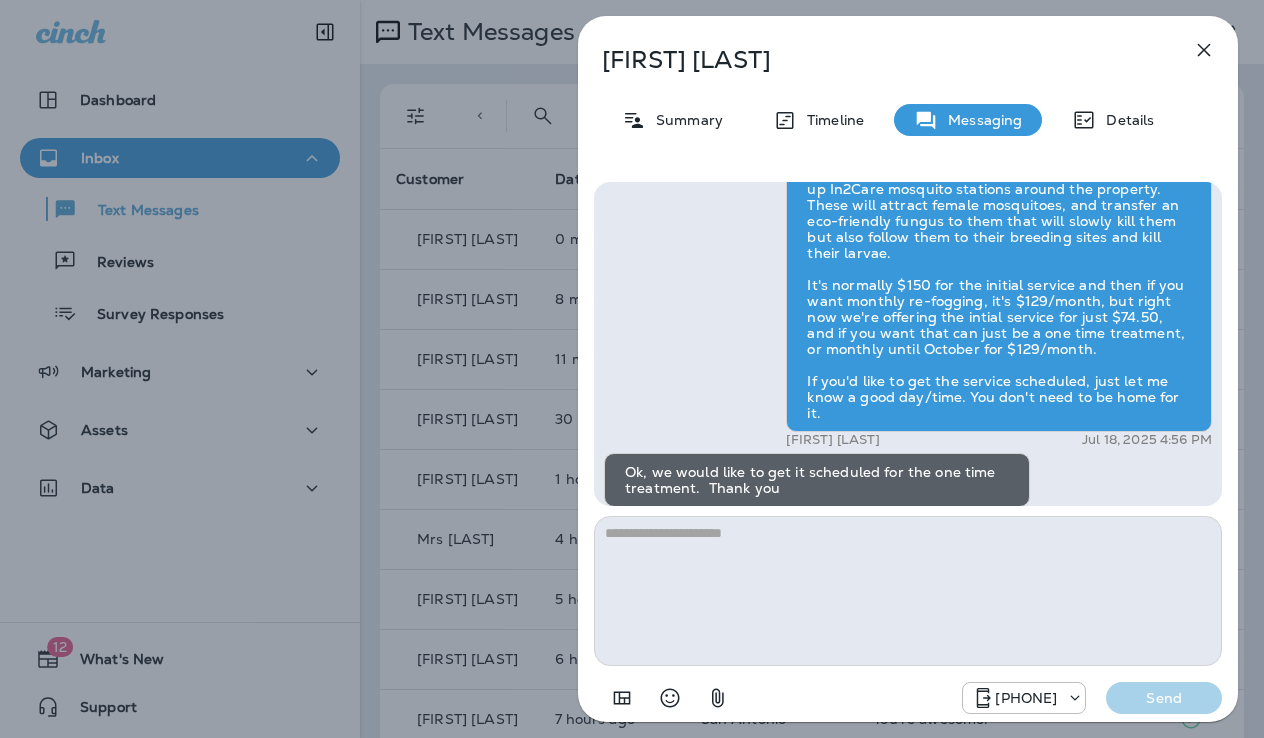 scroll, scrollTop: 0, scrollLeft: 0, axis: both 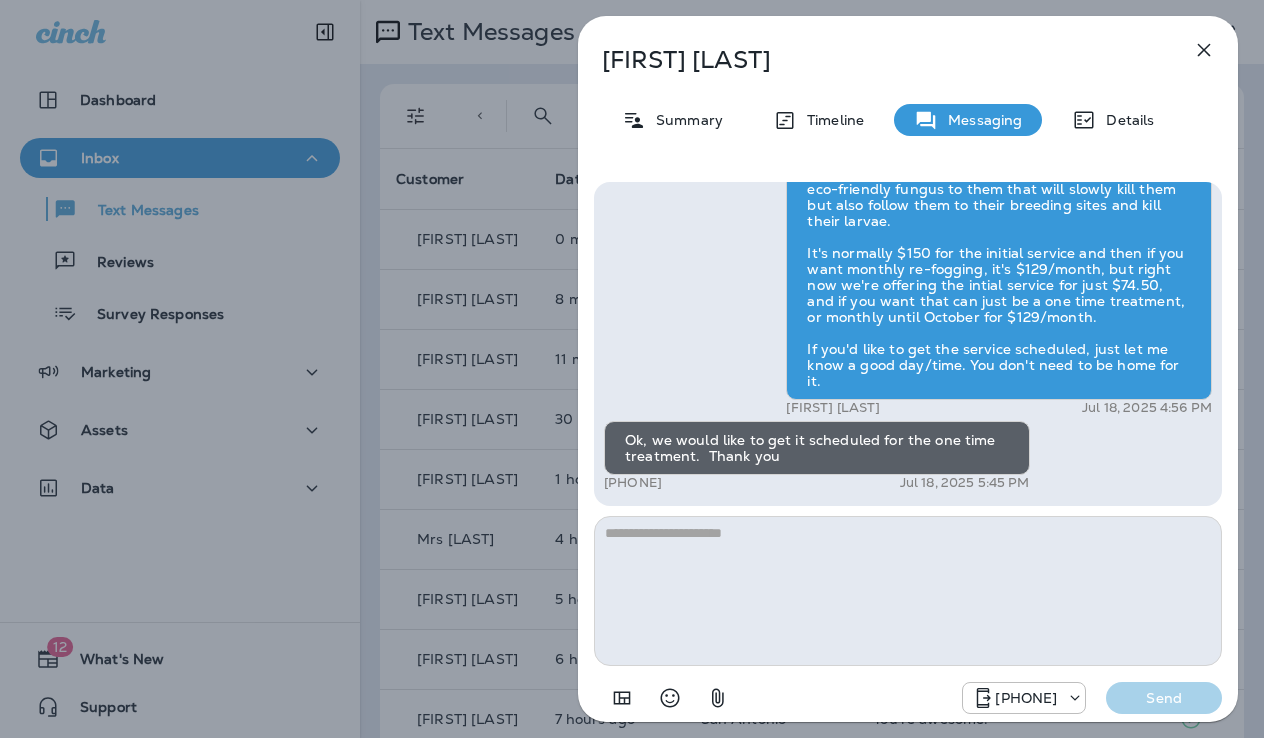 click 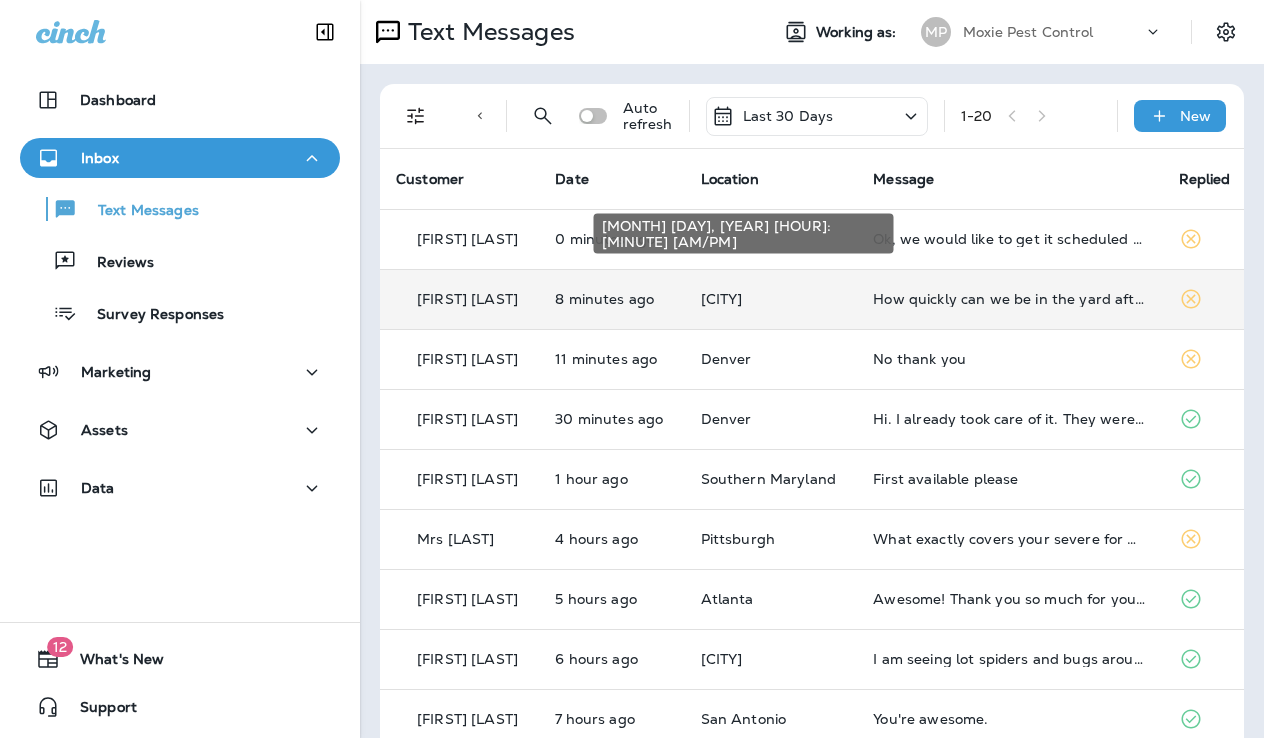 click on "8 minutes ago" at bounding box center (611, 299) 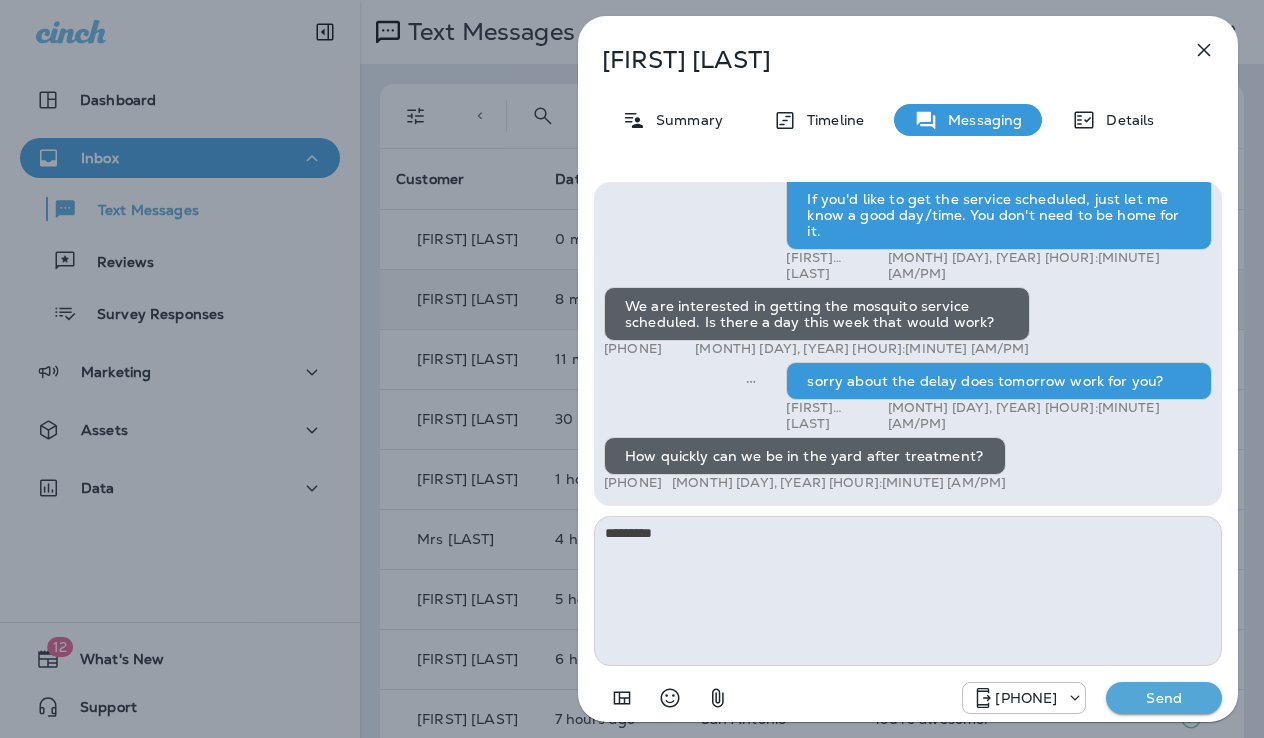 type on "*********" 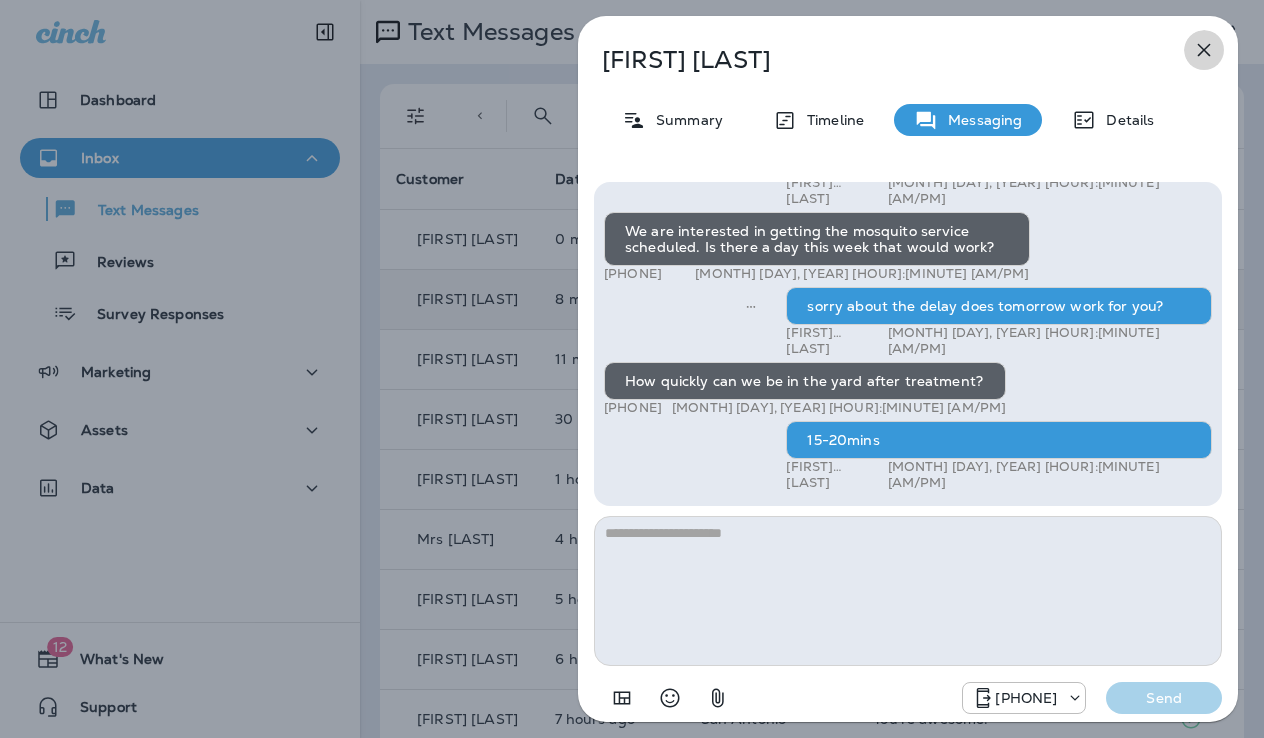 click 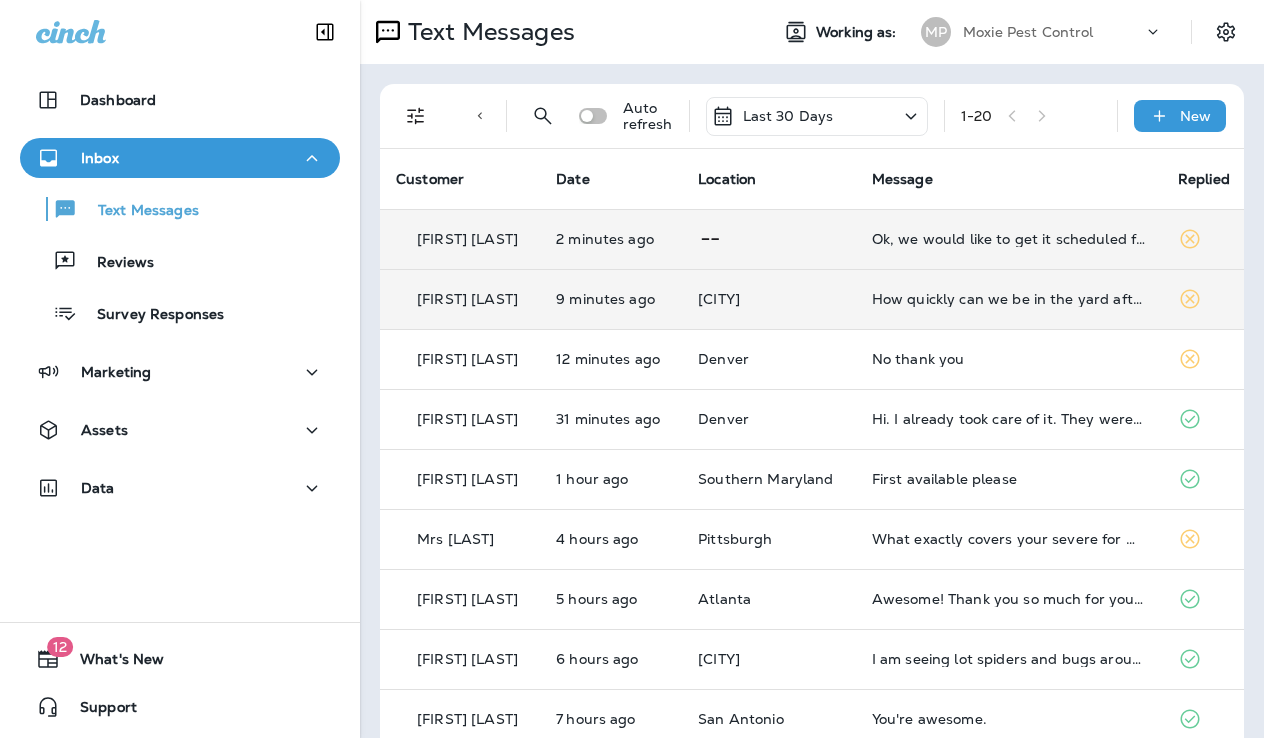 click on "Ok, we would like to get it scheduled for the one time treatment.  Thank you" at bounding box center [1009, 239] 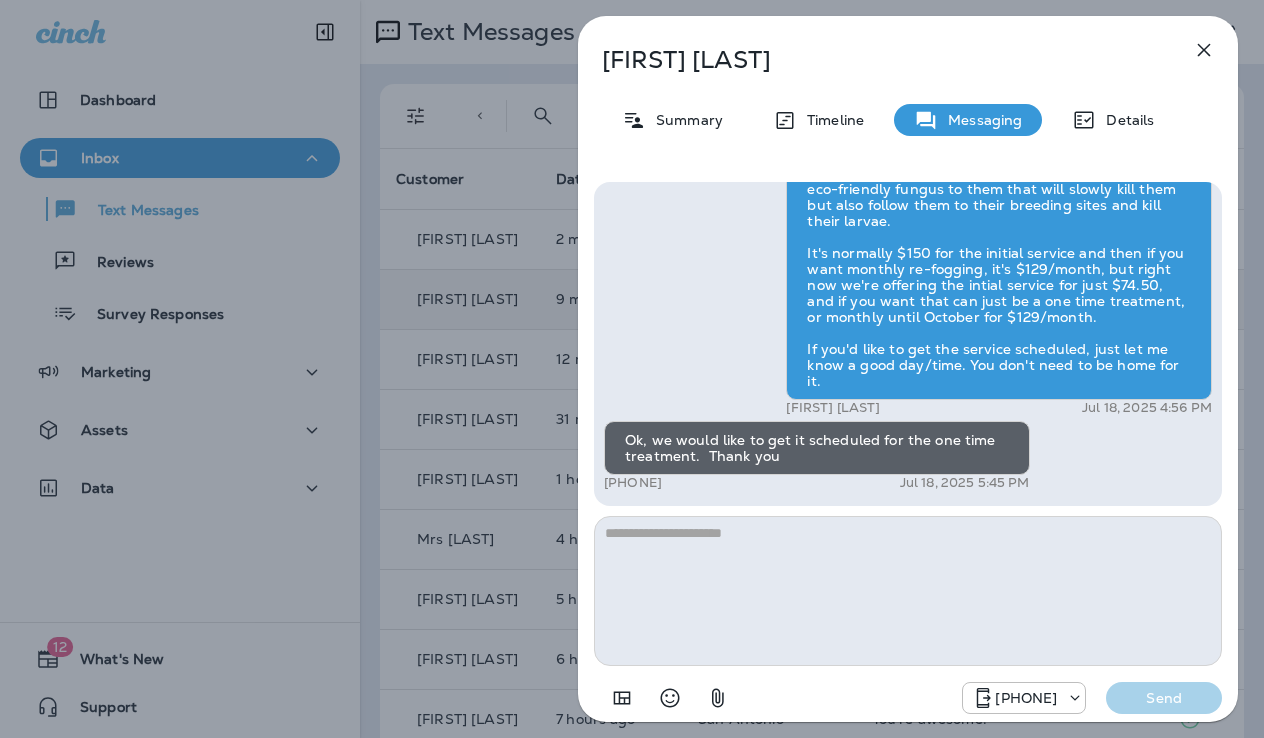 click 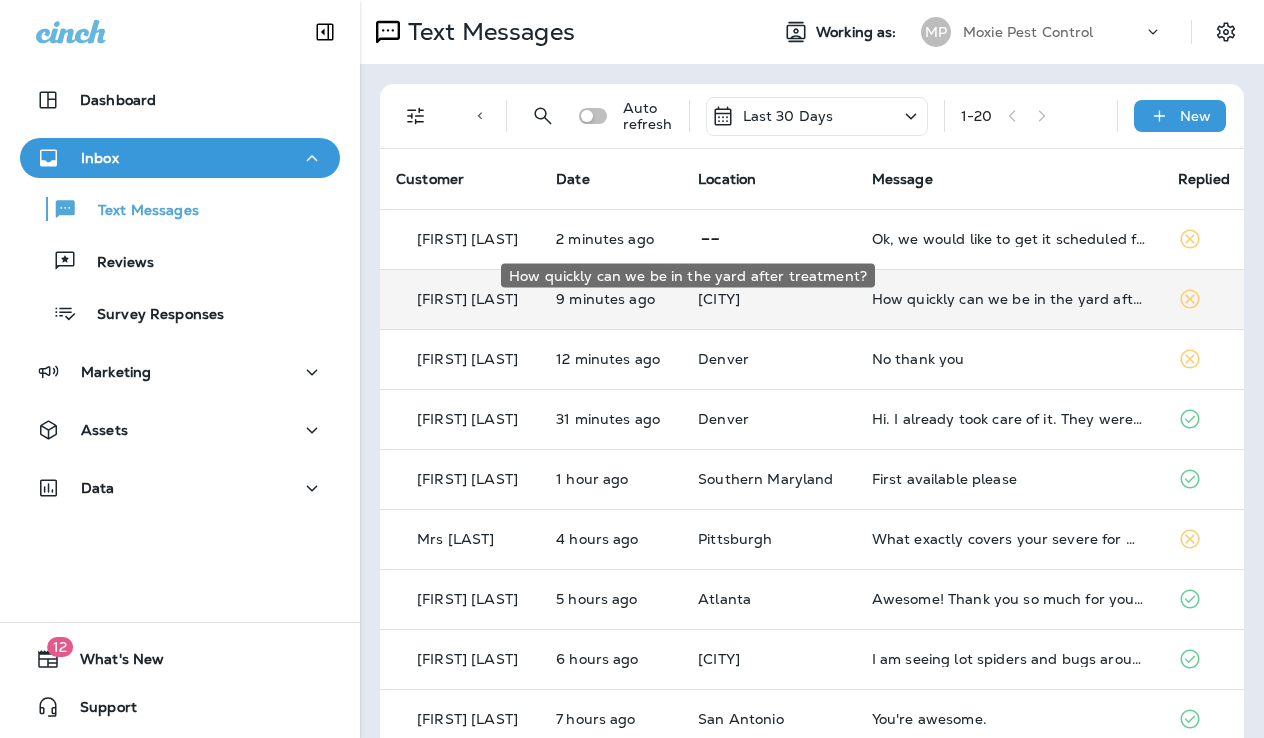 click on "How quickly can we be in the yard after treatment?" at bounding box center (1009, 299) 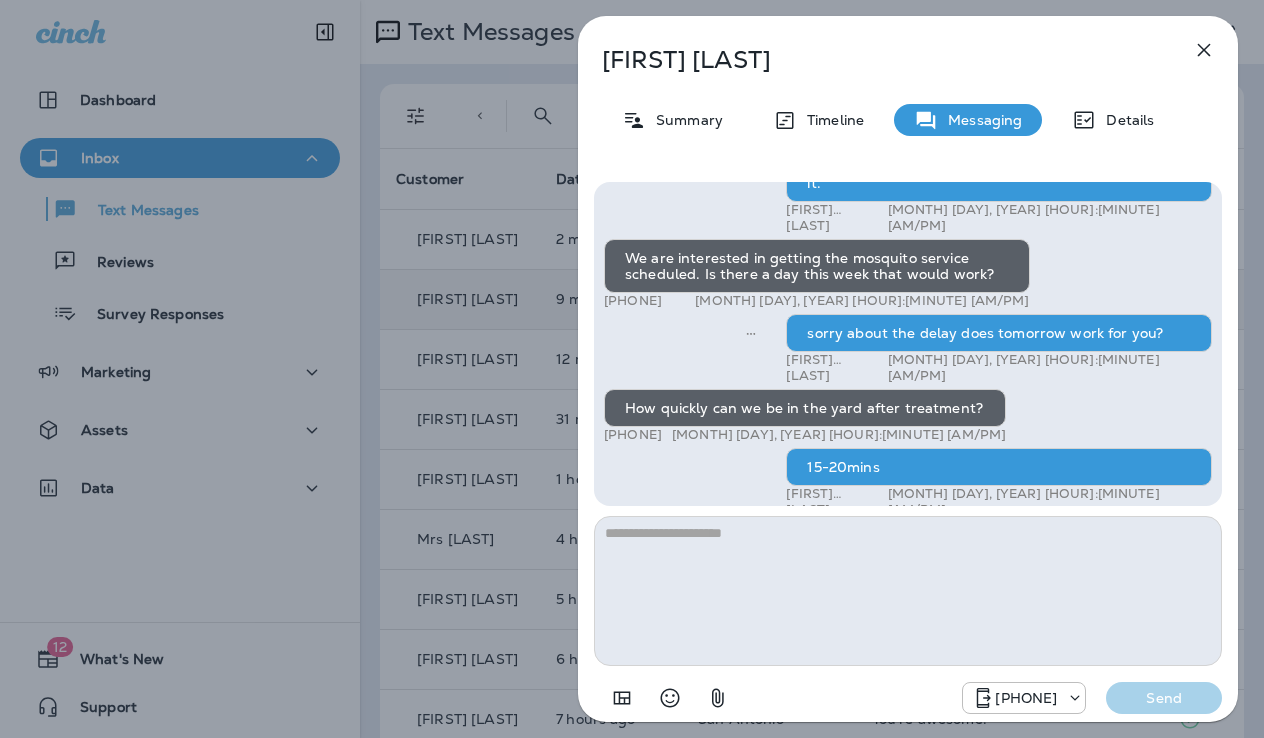 scroll, scrollTop: 0, scrollLeft: 0, axis: both 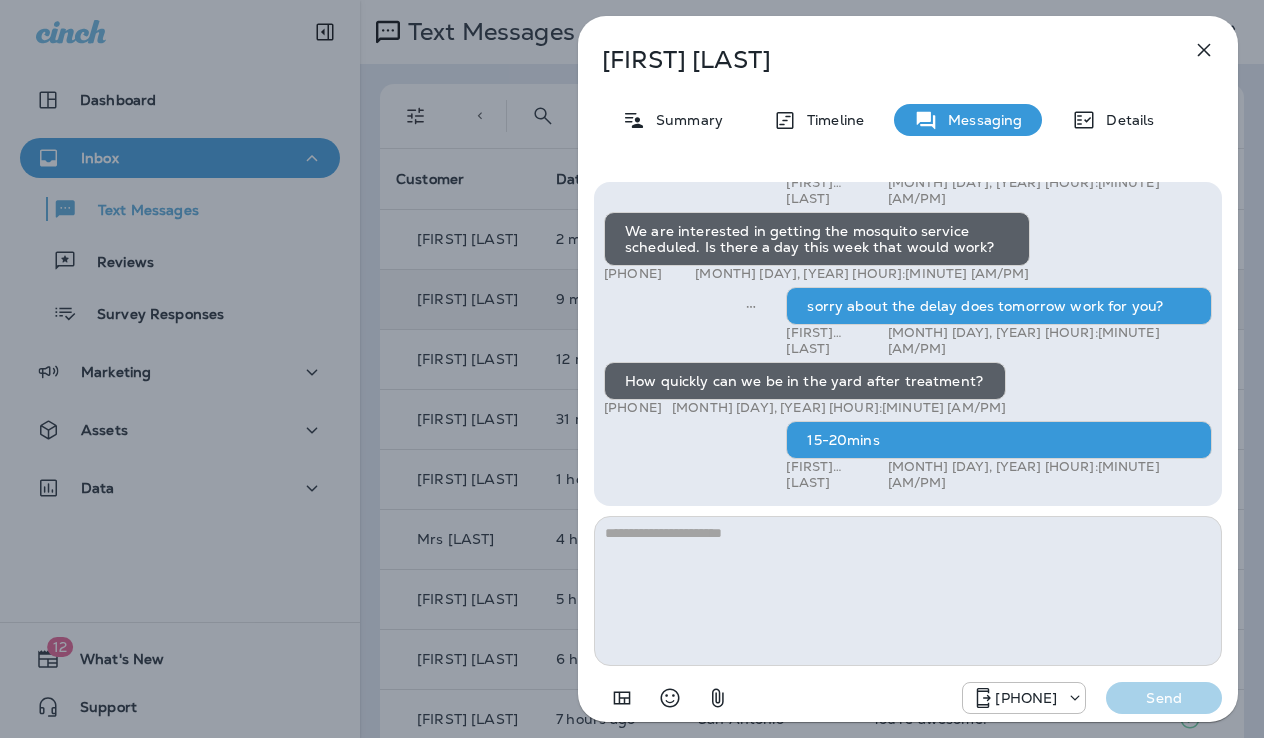 click 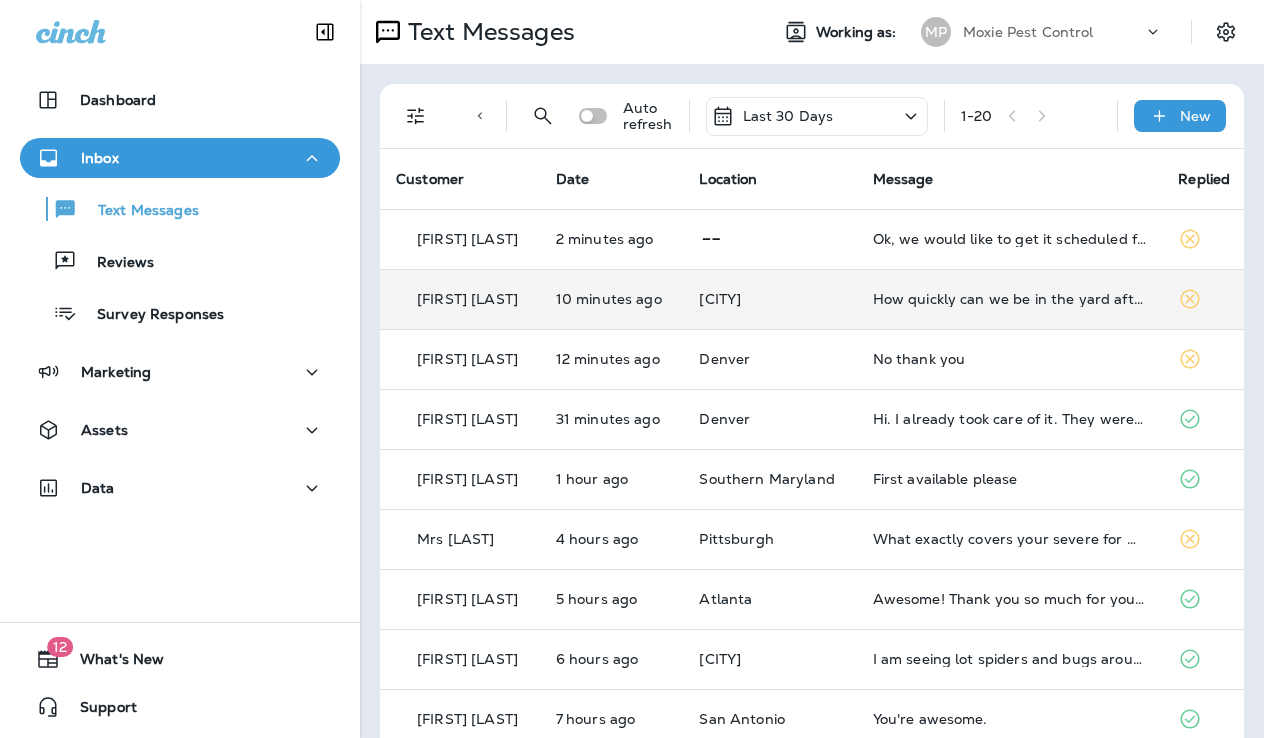 click on "1  -  20" at bounding box center [1031, 116] 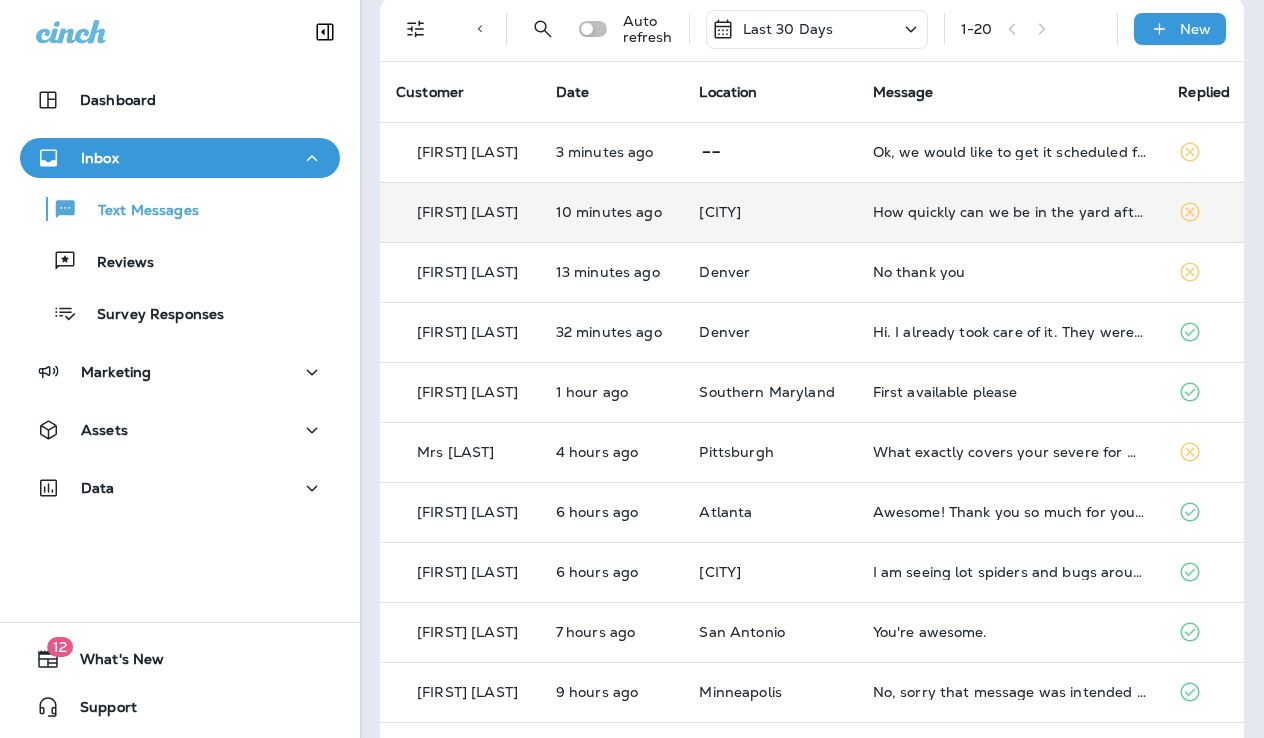 scroll, scrollTop: 0, scrollLeft: 0, axis: both 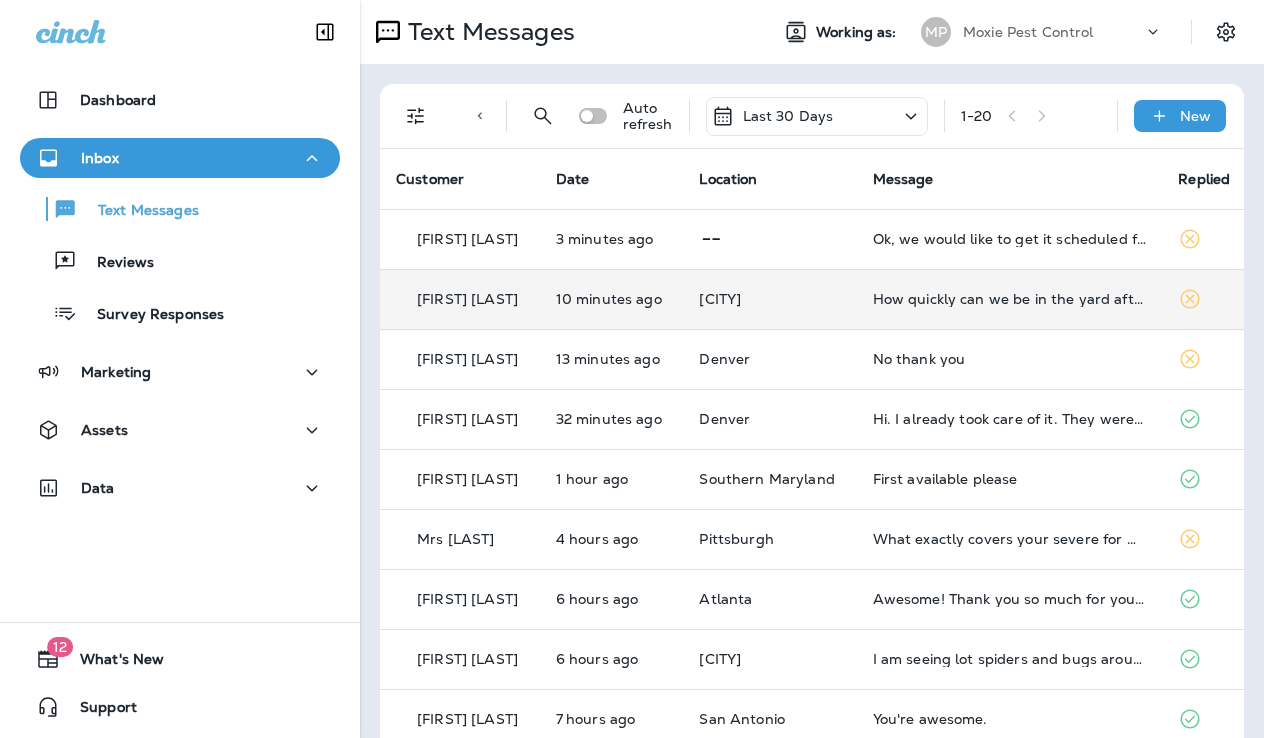 click on "1  -  20" at bounding box center (1031, 116) 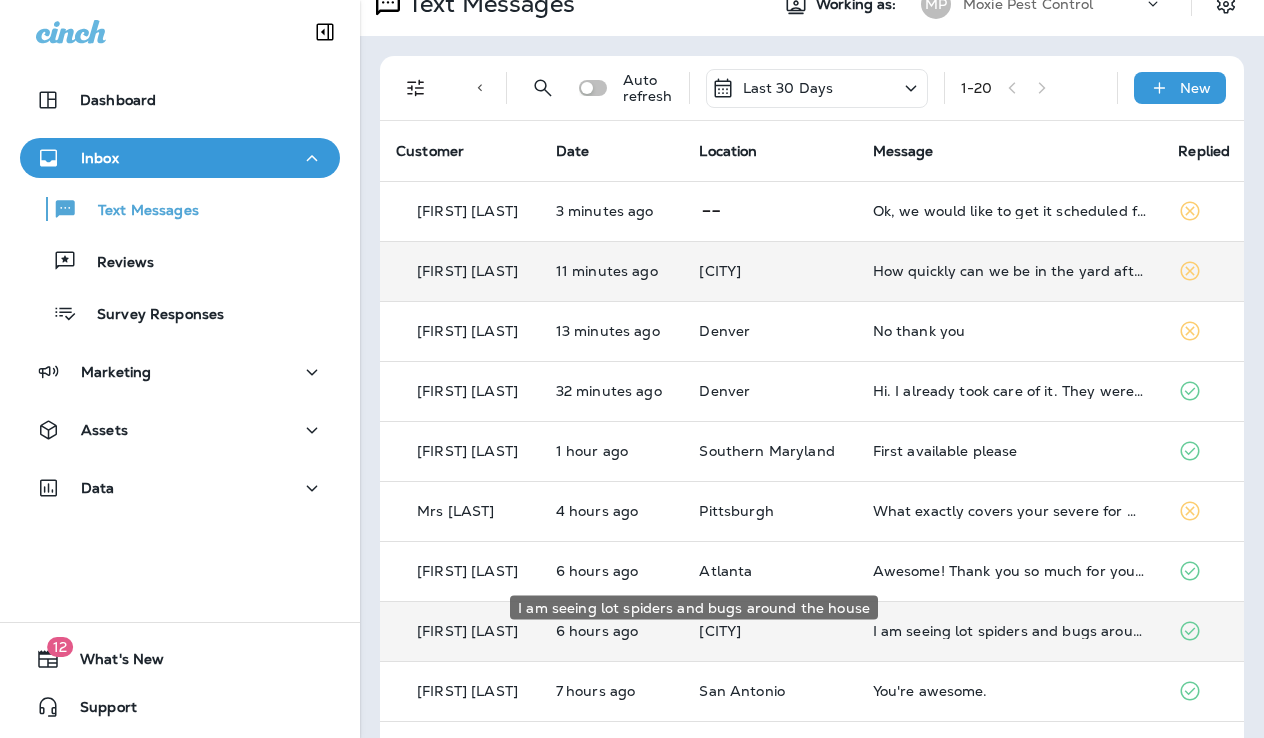 scroll, scrollTop: 0, scrollLeft: 0, axis: both 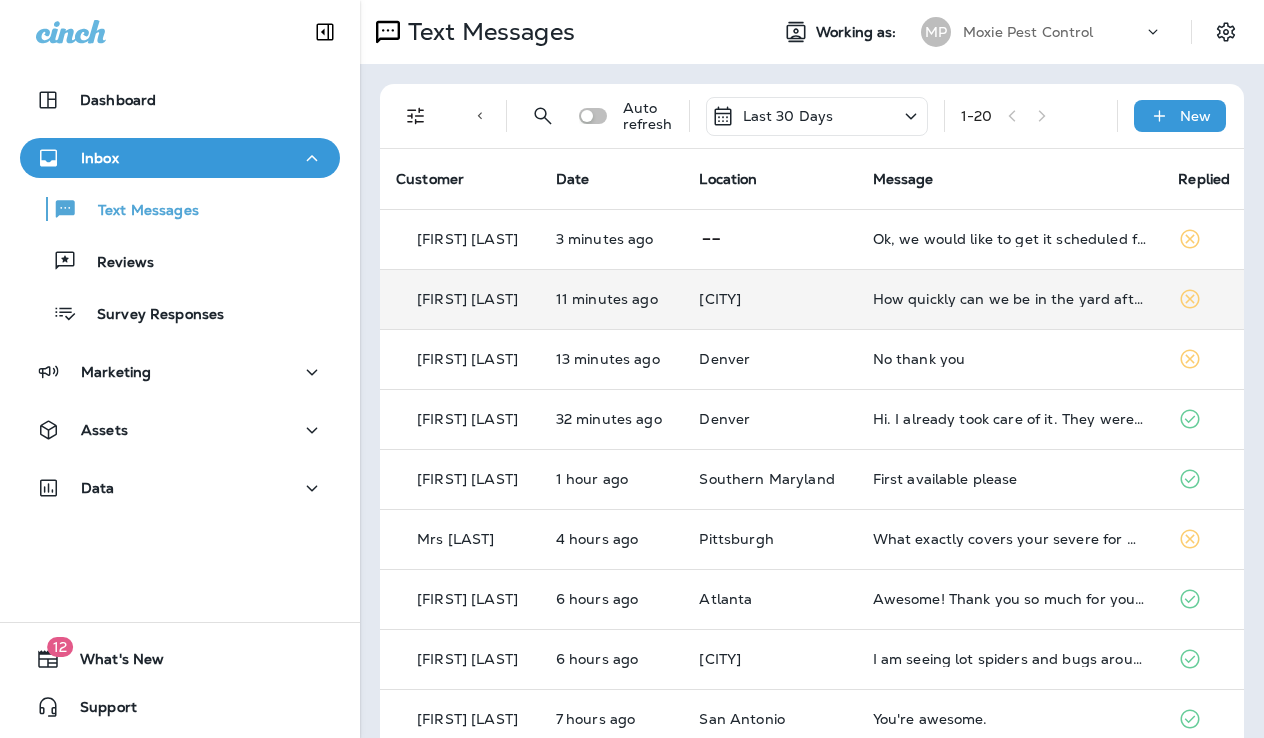 click on "1  -  20" at bounding box center (1031, 116) 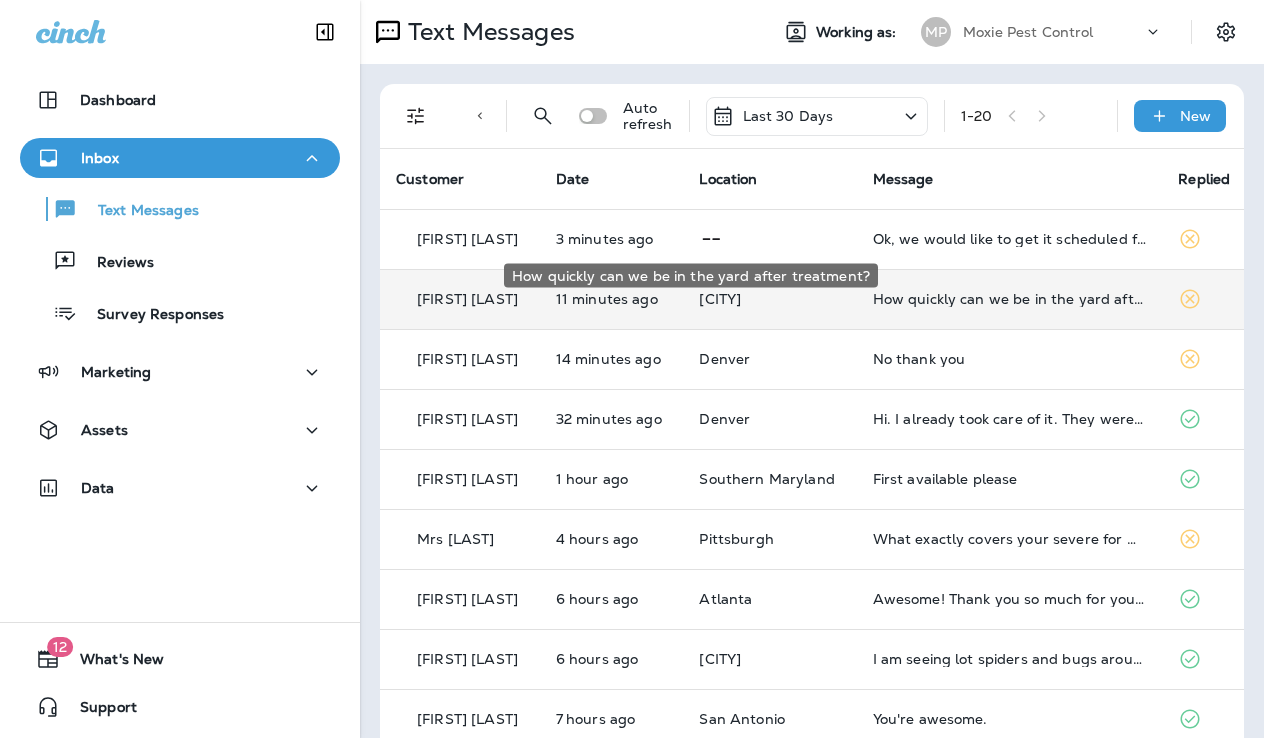 click on "How quickly can we be in the yard after treatment?" at bounding box center [1010, 299] 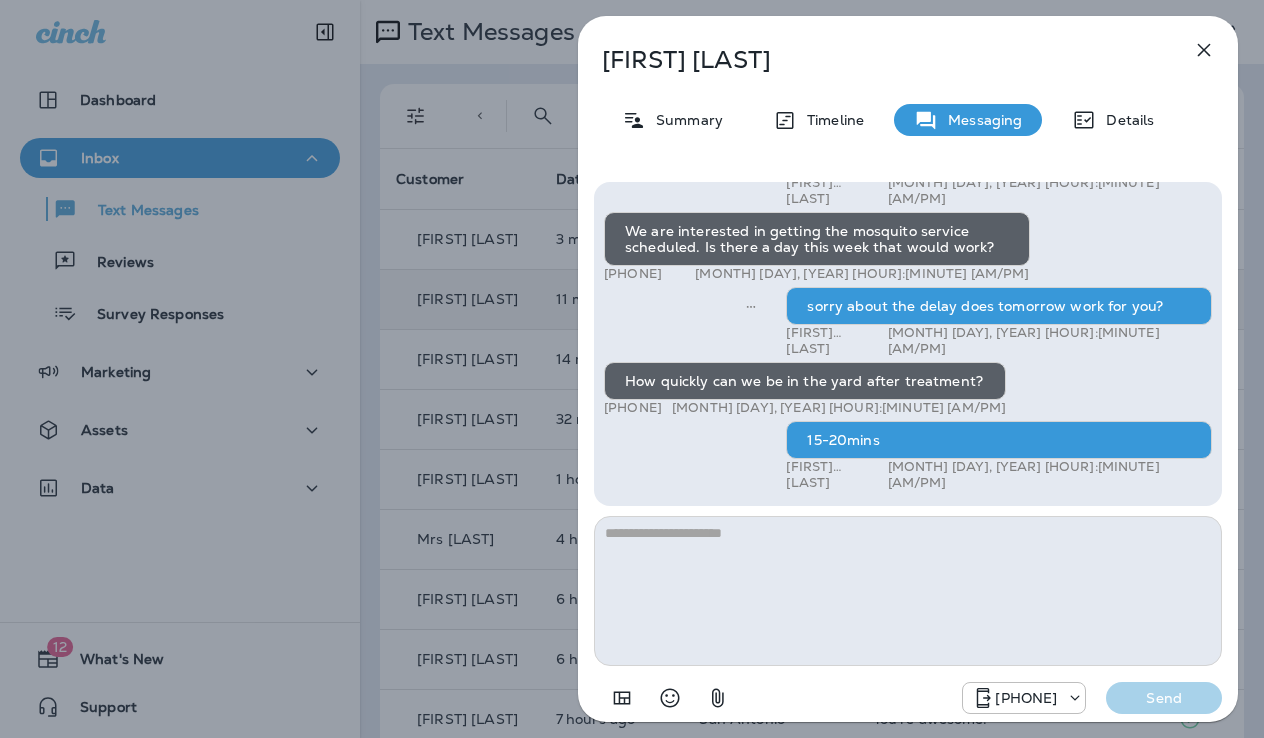 click 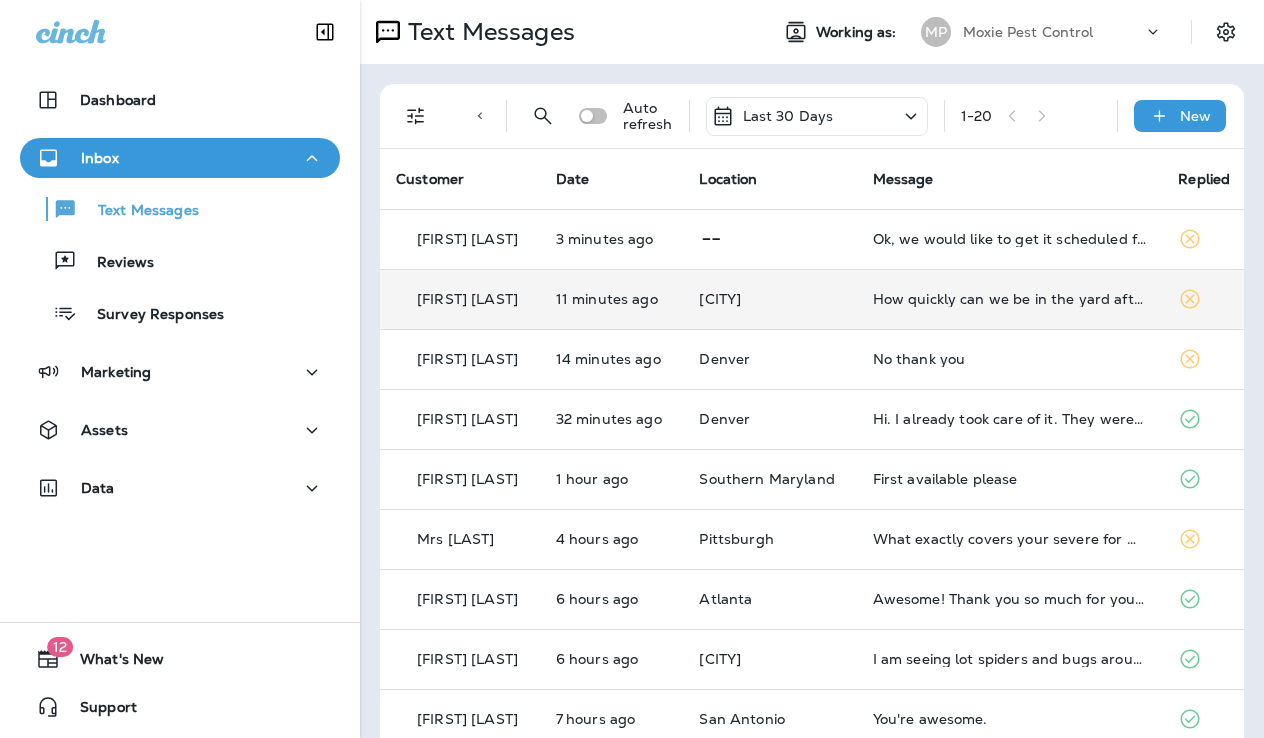 click on "1  -  20" at bounding box center [1031, 116] 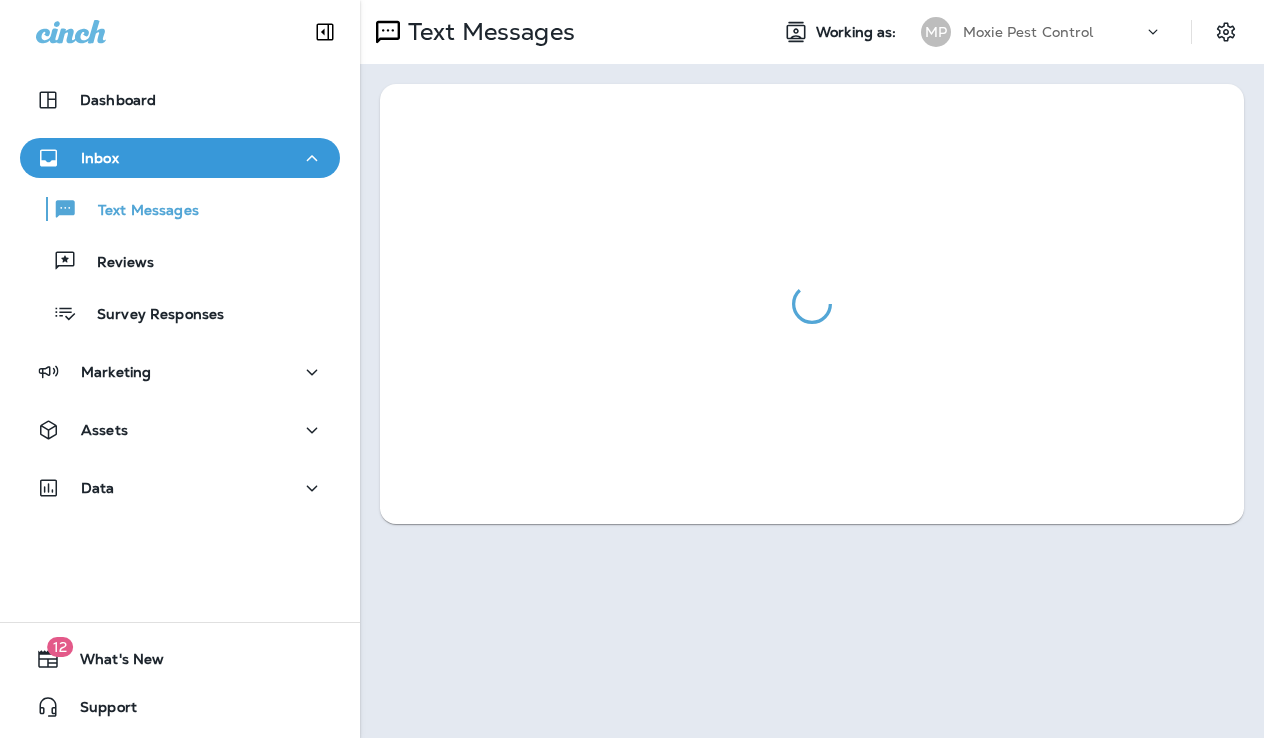 scroll, scrollTop: 0, scrollLeft: 0, axis: both 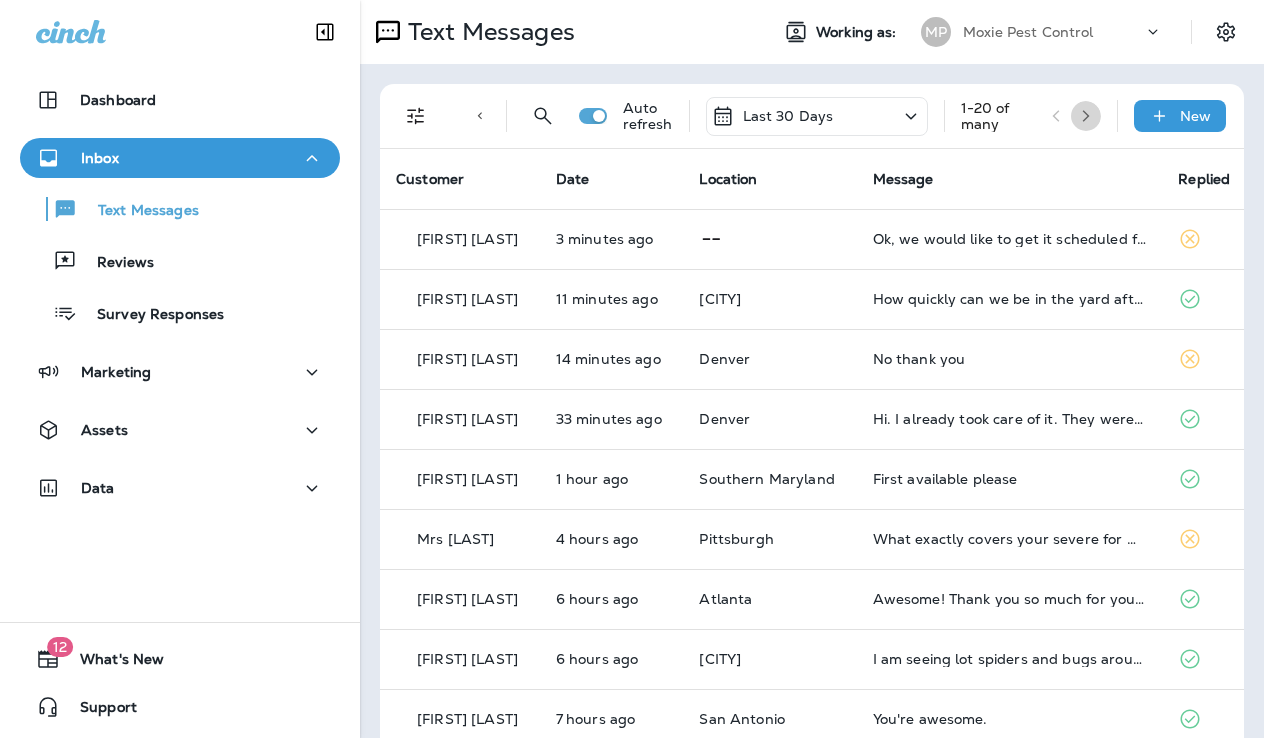 click 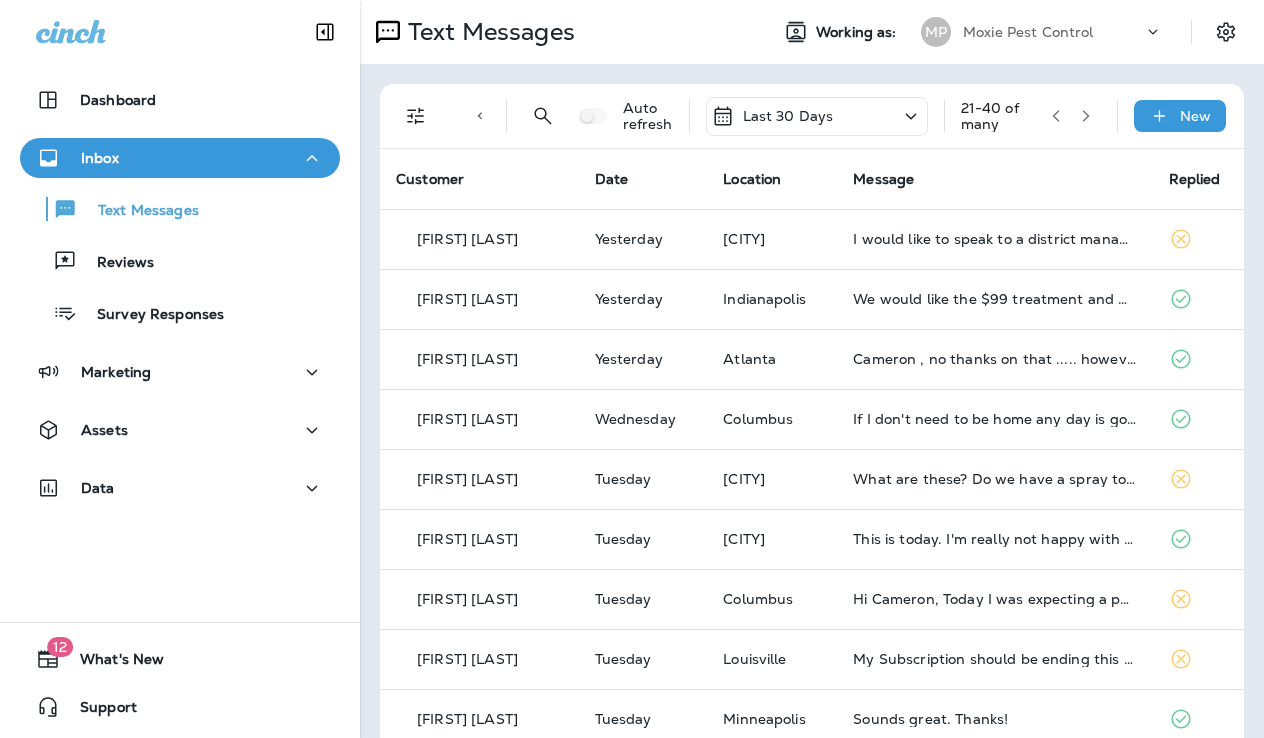 click 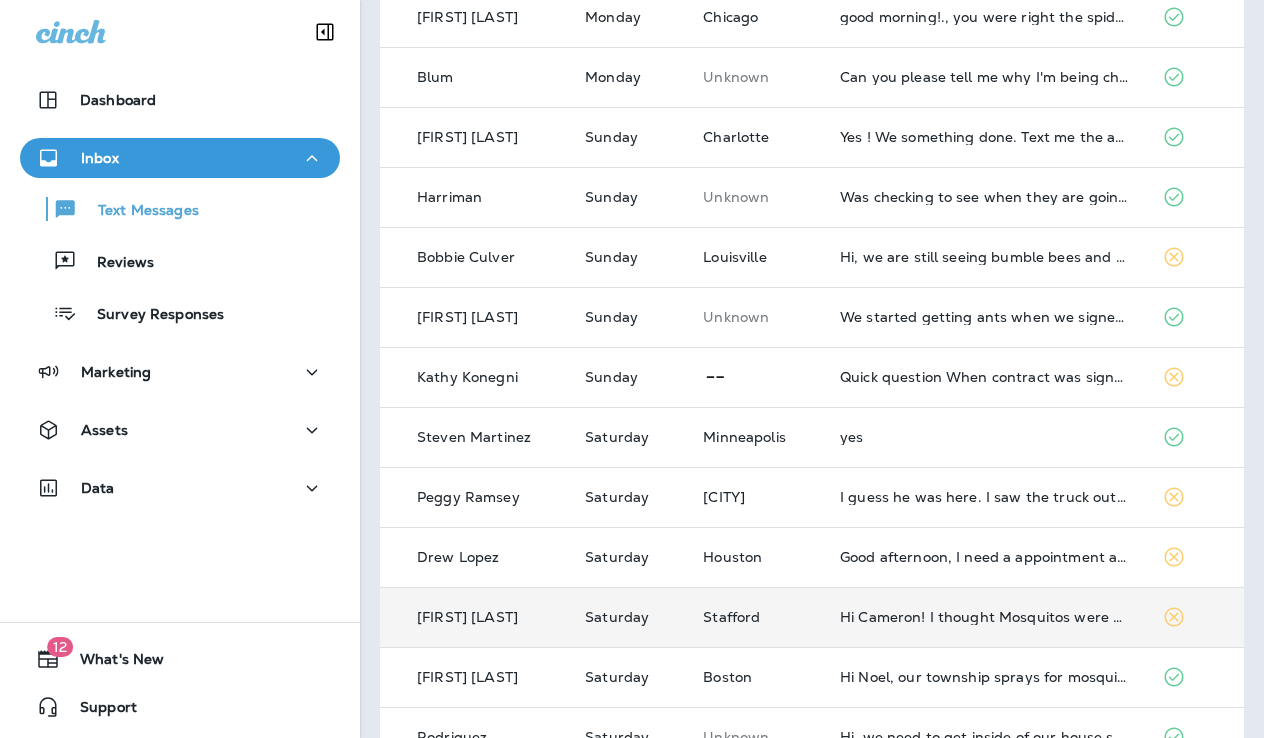 scroll, scrollTop: 489, scrollLeft: 0, axis: vertical 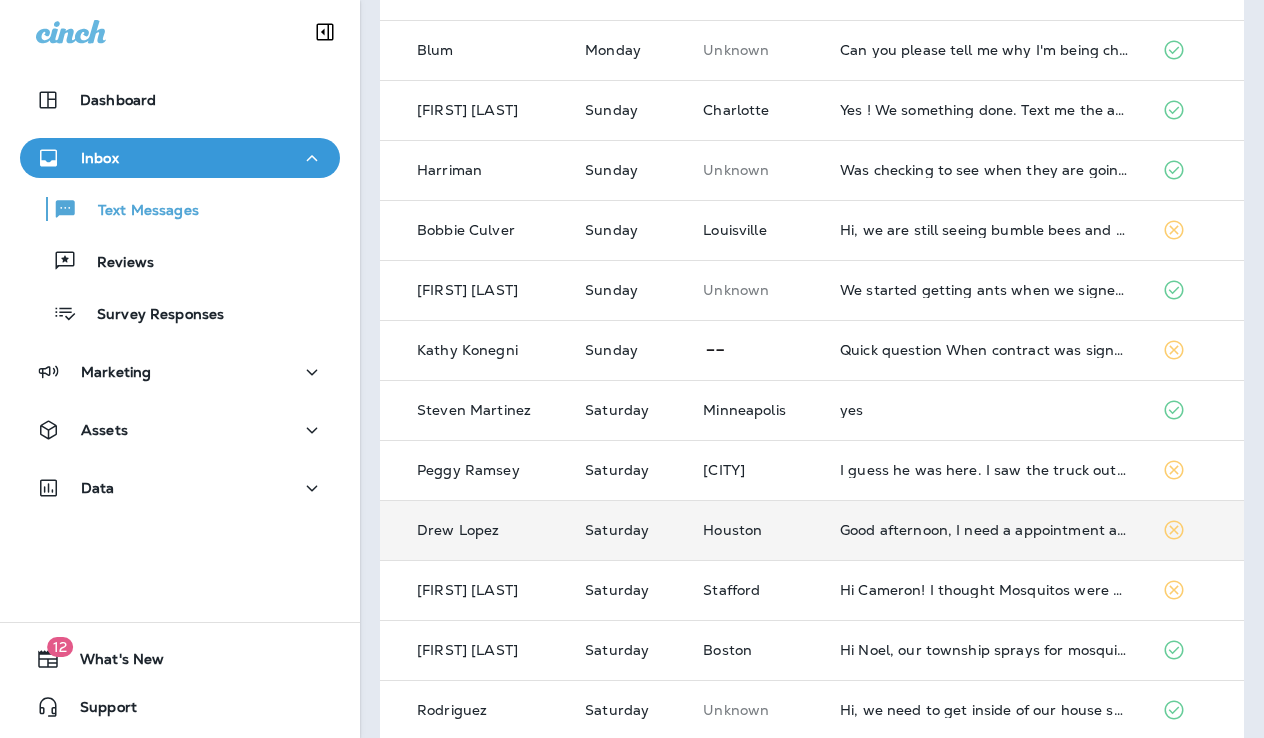 click on "Good afternoon, I need a appointment as there is so many Spiders" at bounding box center [985, 530] 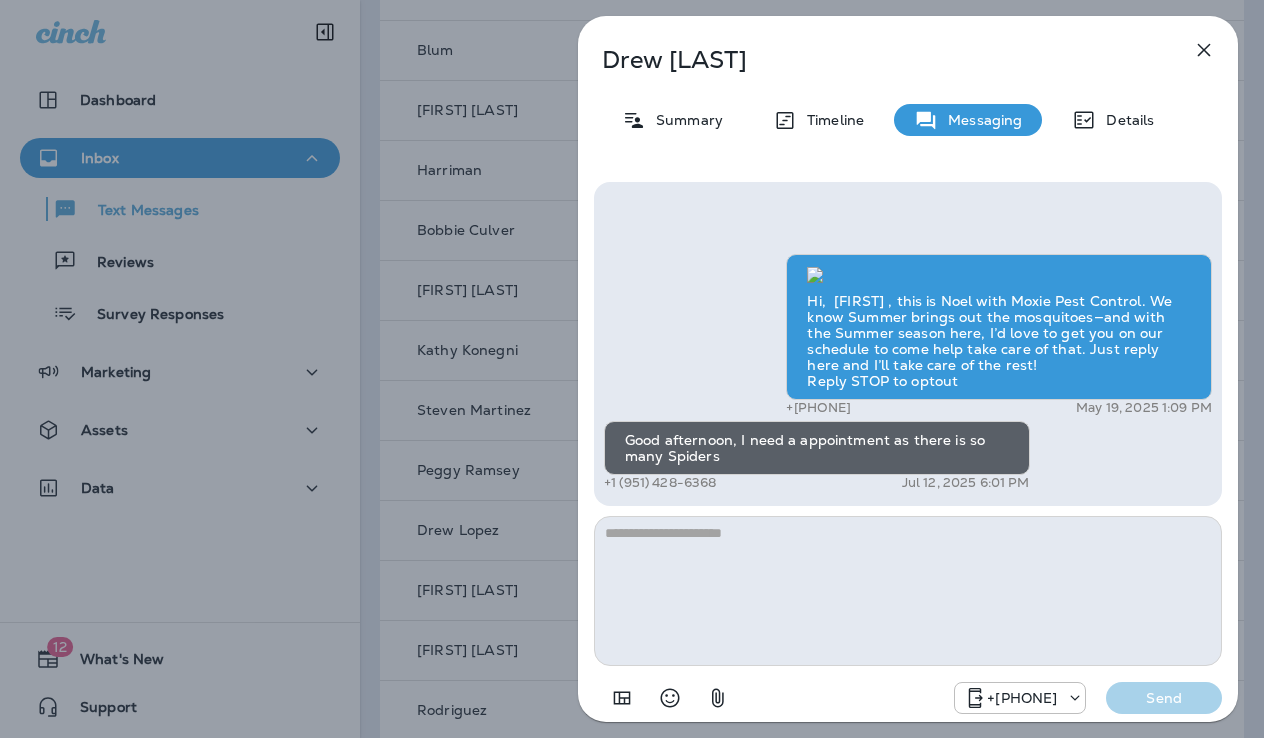 click at bounding box center (1204, 50) 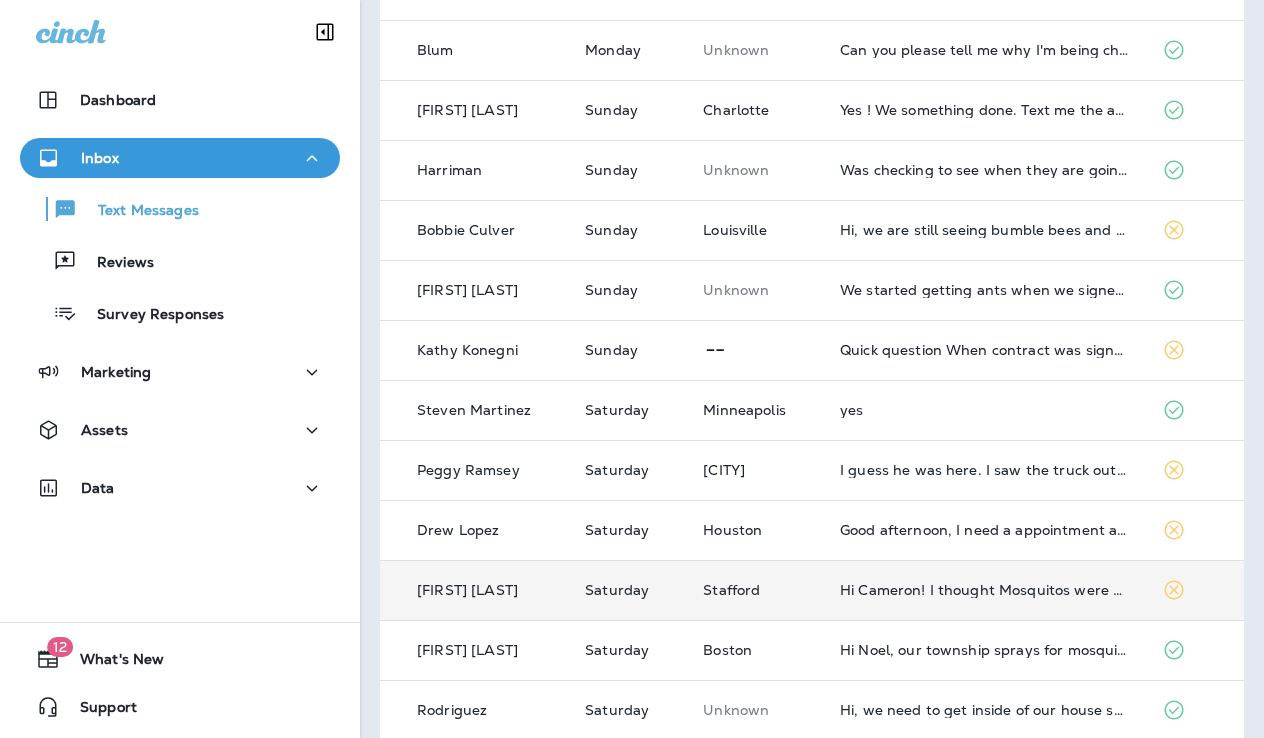 click on "Hi Cameron! I thought Mosquitos were part of our package?" at bounding box center [985, 590] 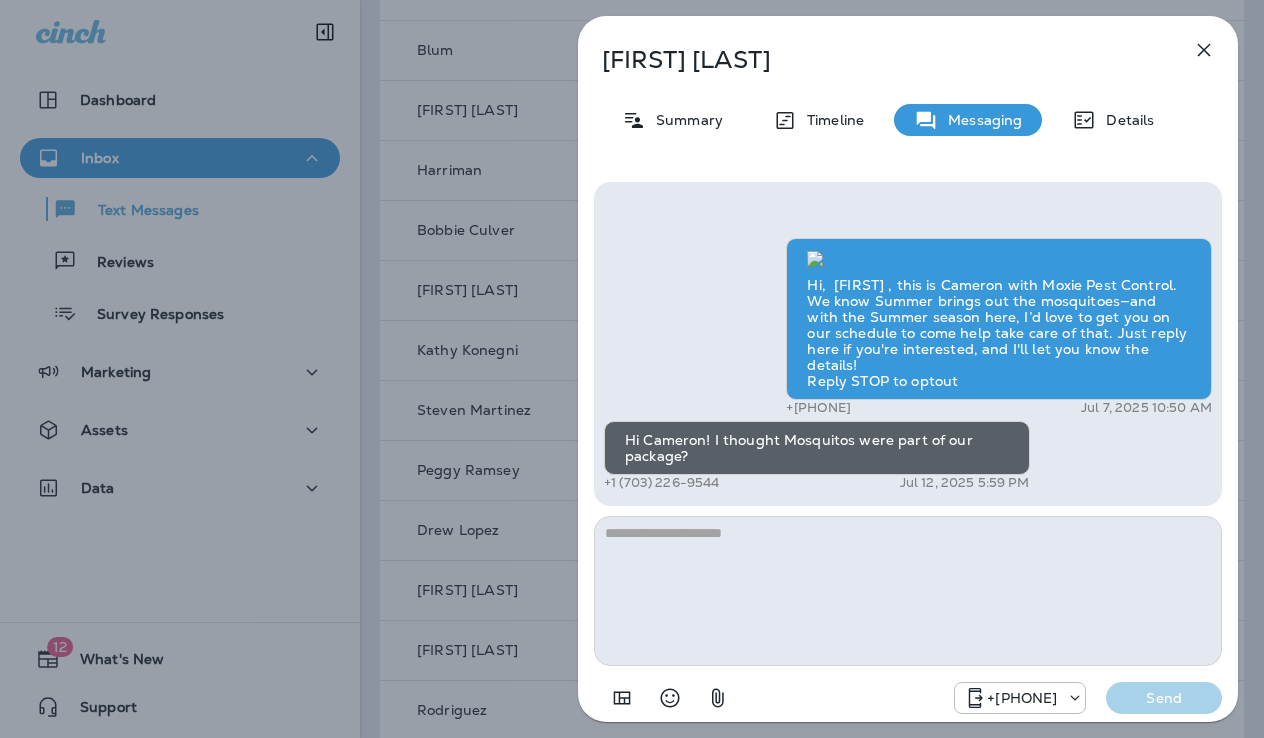 type on "**********" 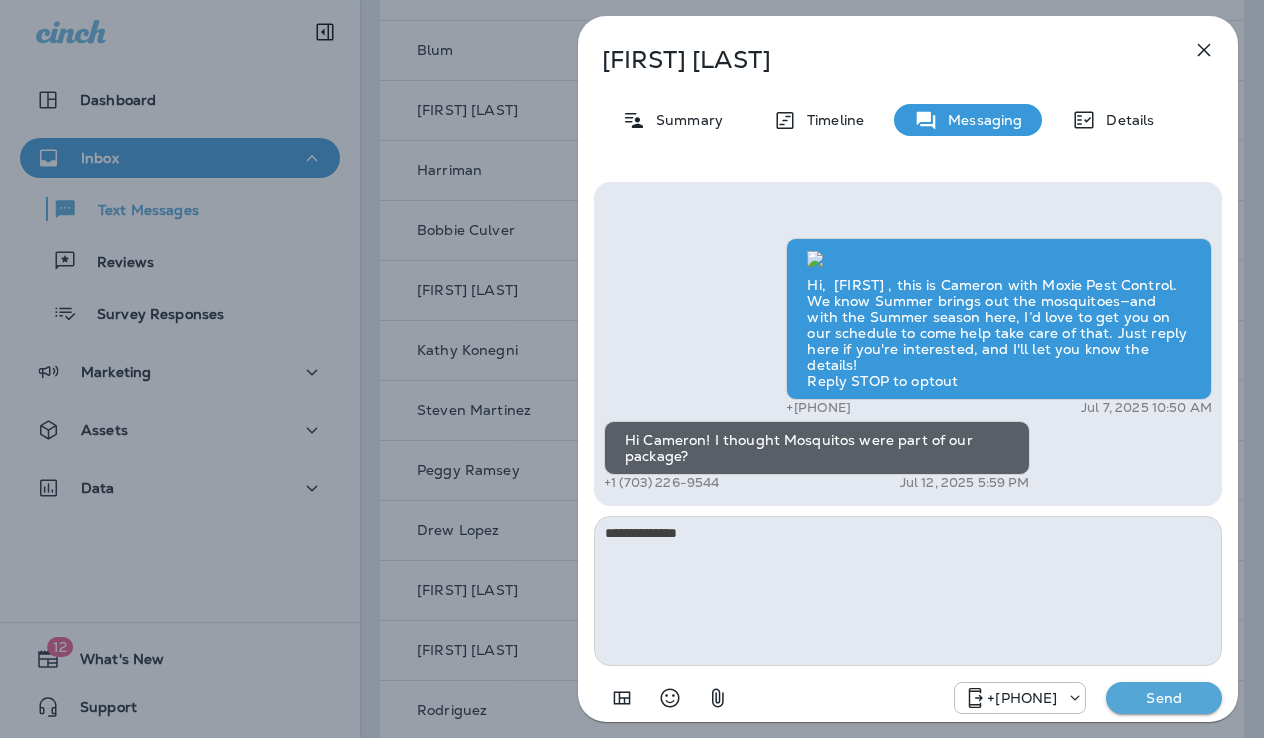drag, startPoint x: 869, startPoint y: 555, endPoint x: 551, endPoint y: 527, distance: 319.23032 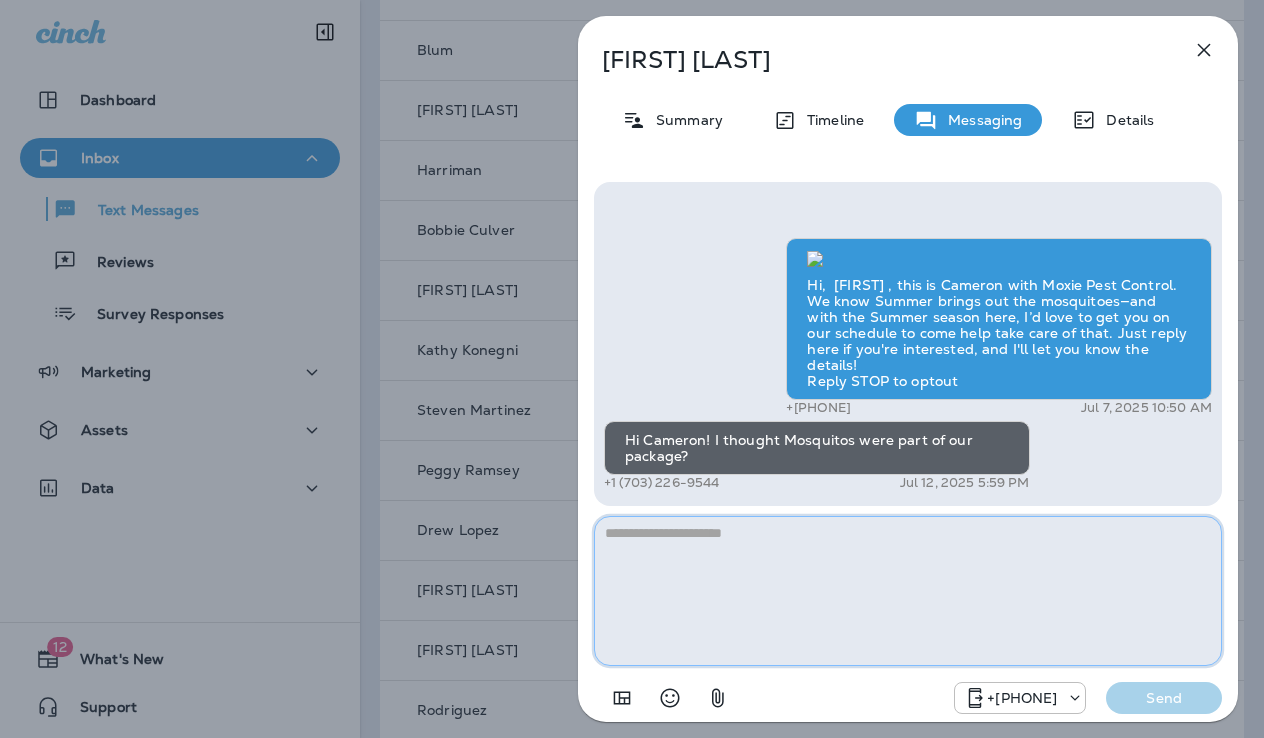 paste on "**********" 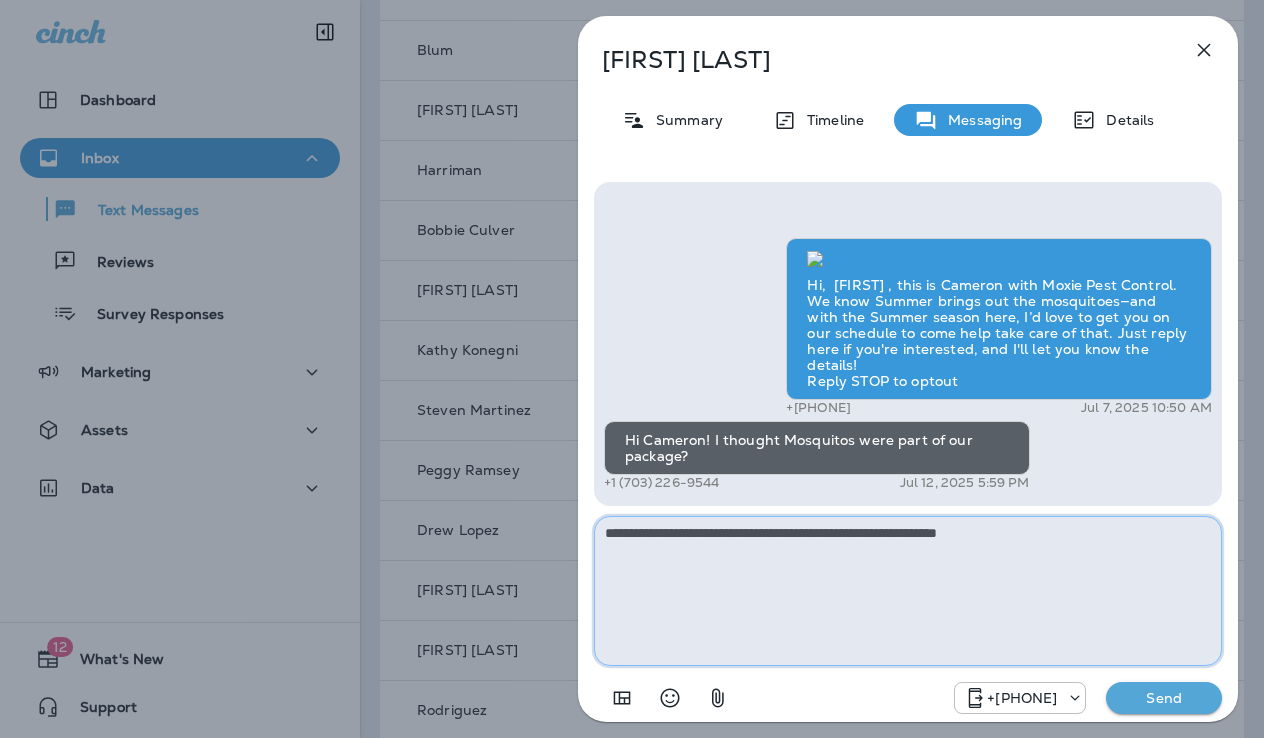 drag, startPoint x: 1094, startPoint y: 532, endPoint x: 557, endPoint y: 537, distance: 537.02325 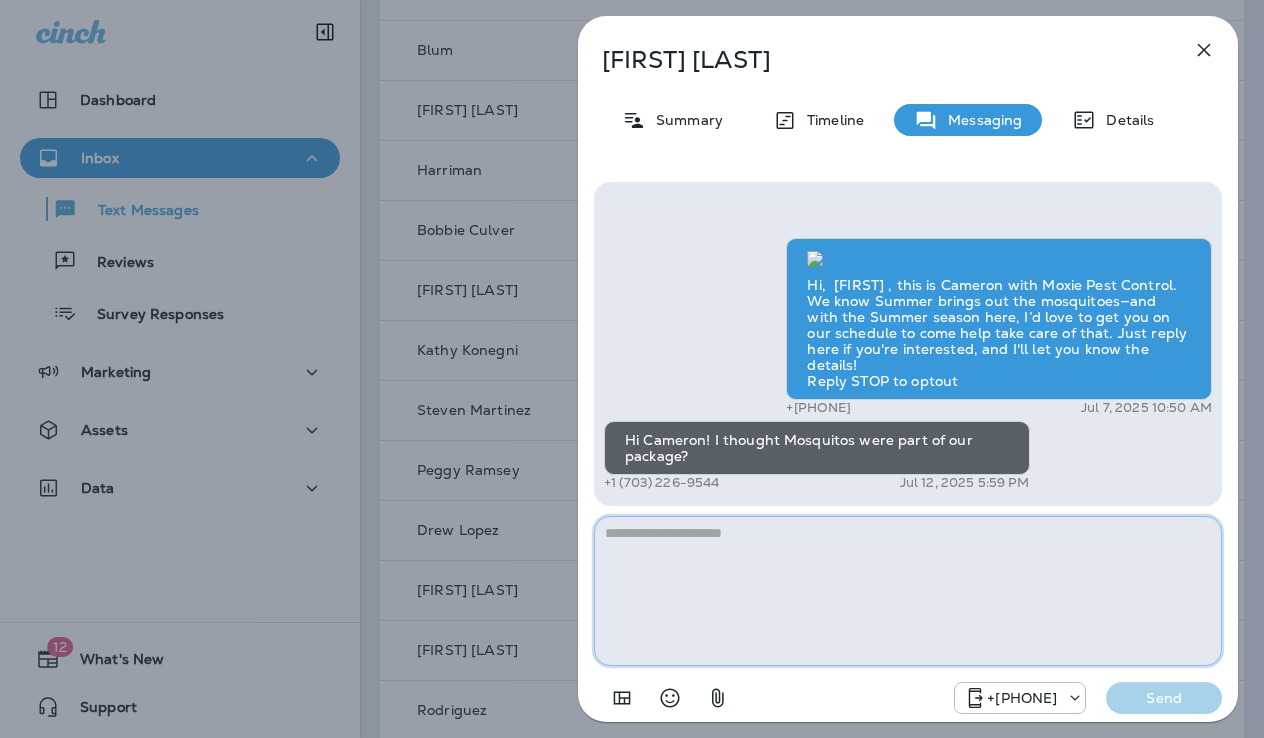 paste on "**********" 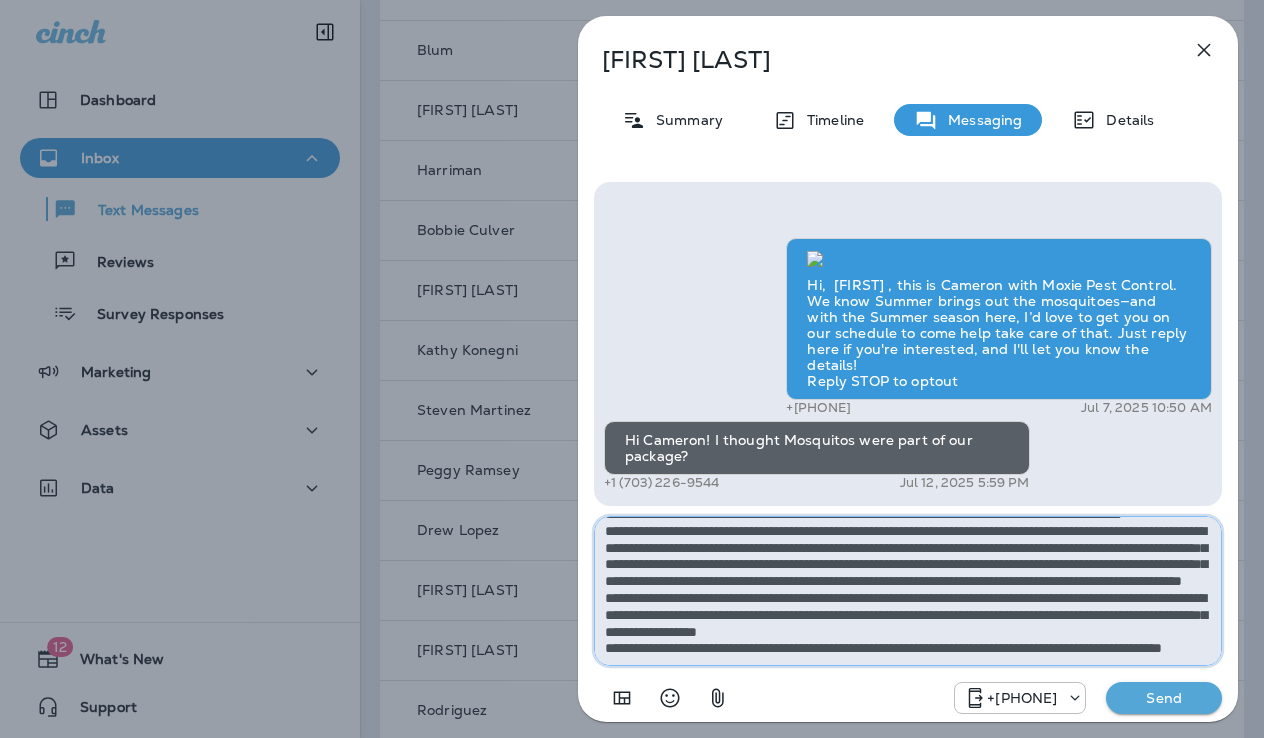 scroll, scrollTop: 0, scrollLeft: 0, axis: both 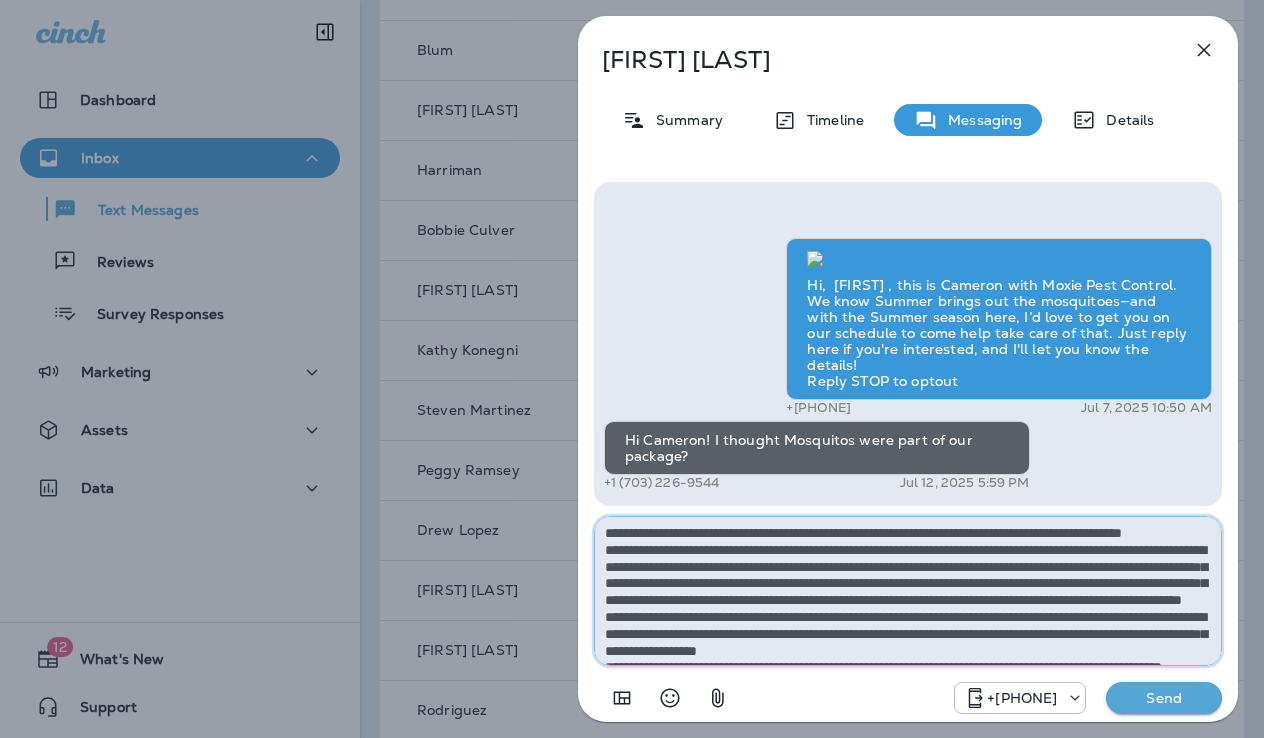 click on "**********" at bounding box center [908, 591] 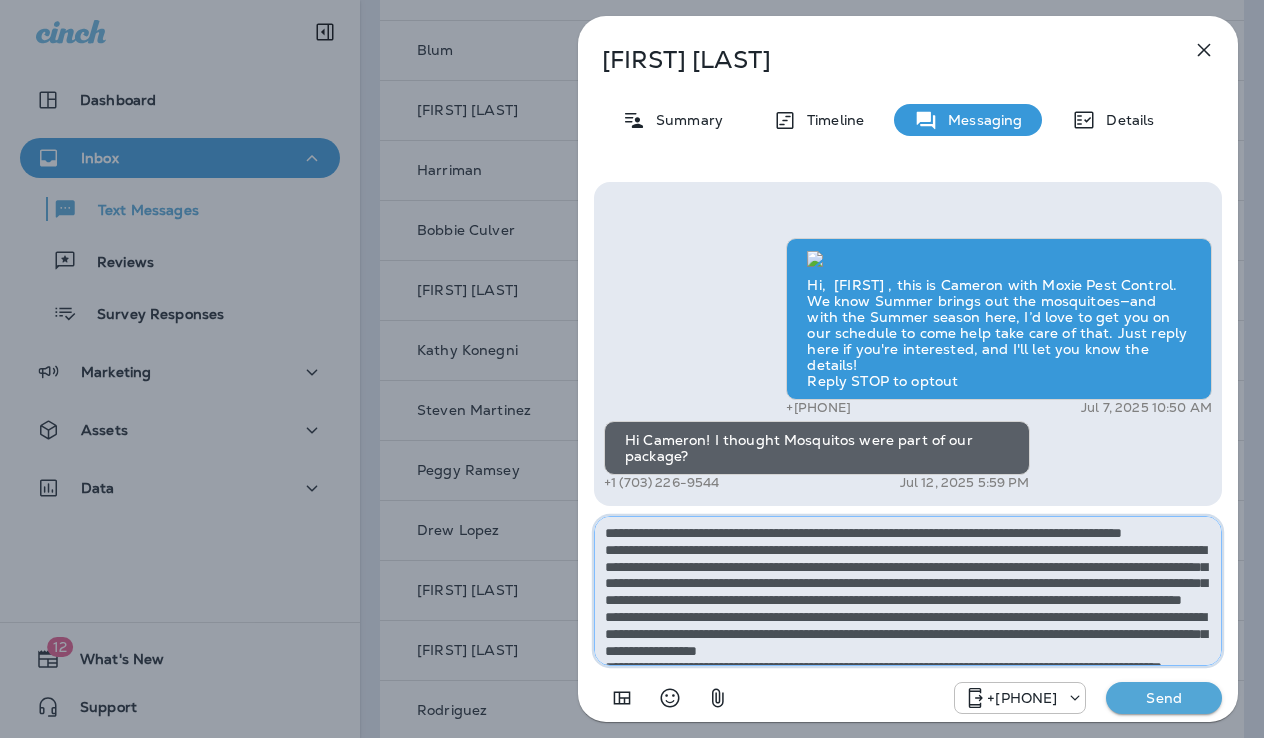 click on "**********" at bounding box center [908, 591] 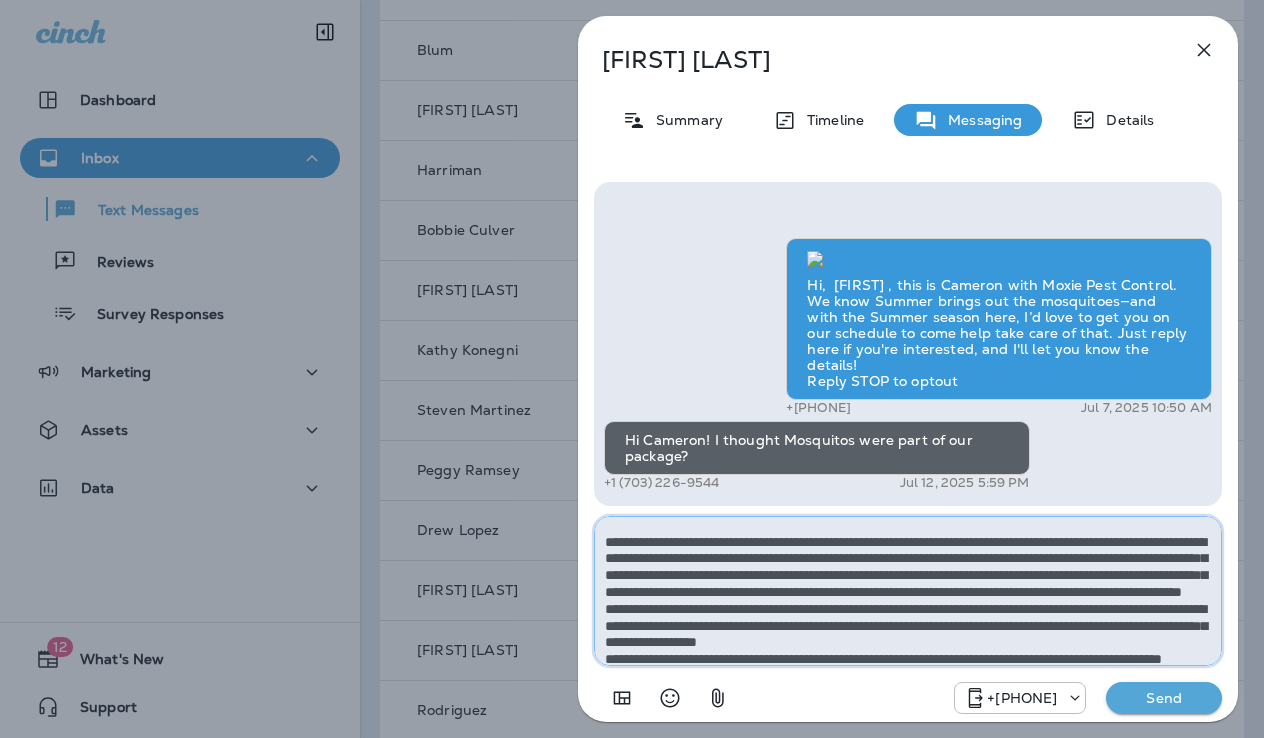 scroll, scrollTop: 66, scrollLeft: 0, axis: vertical 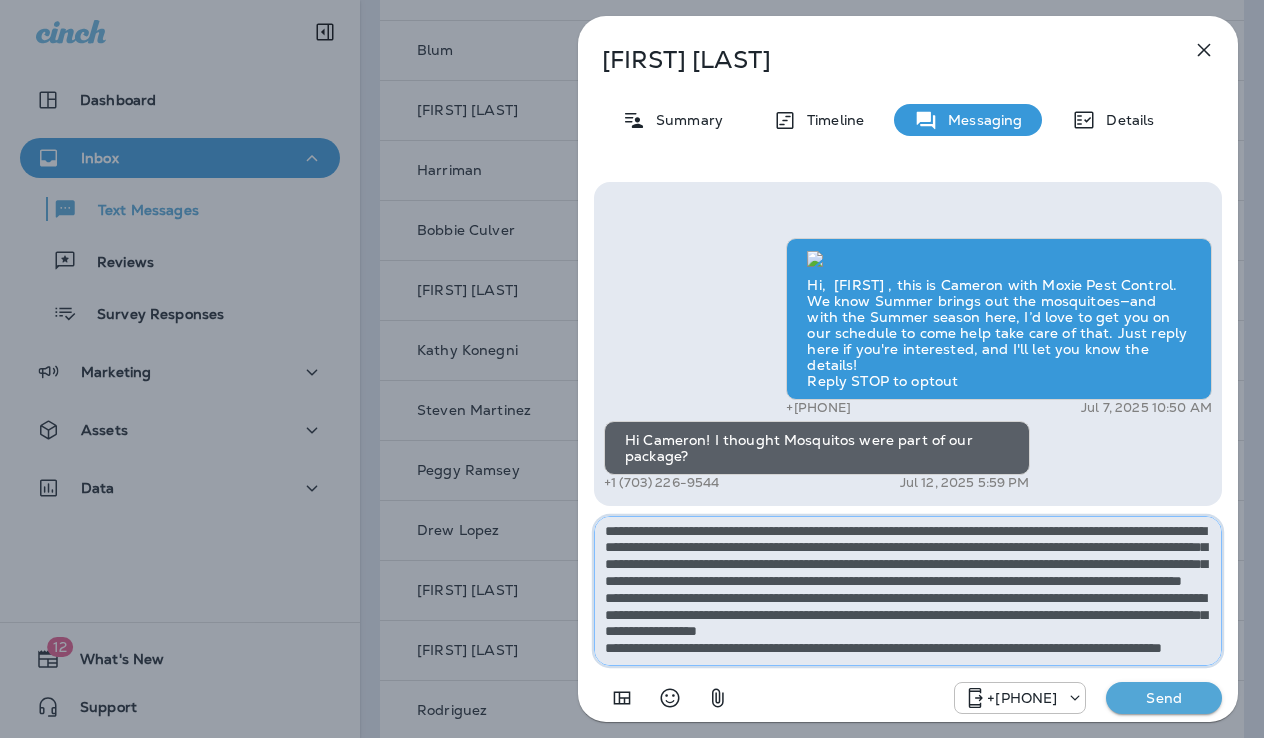 click on "**********" at bounding box center (908, 591) 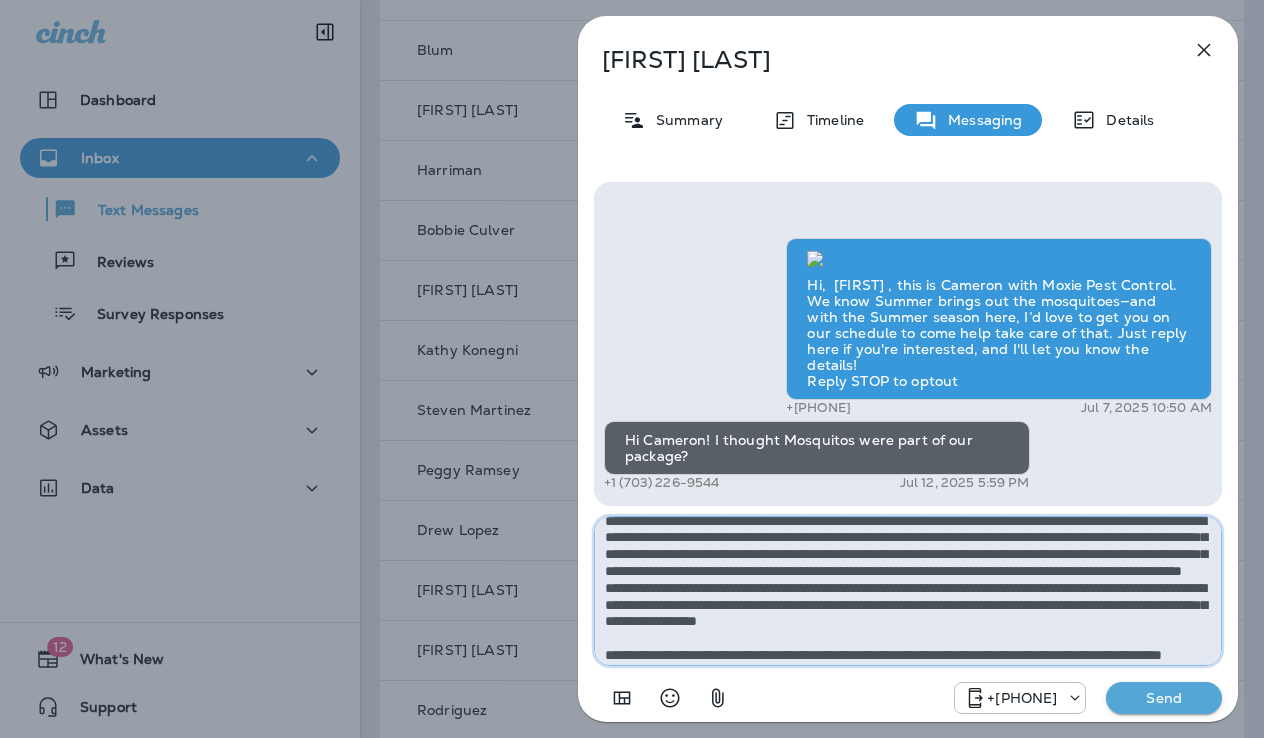 scroll, scrollTop: 42, scrollLeft: 0, axis: vertical 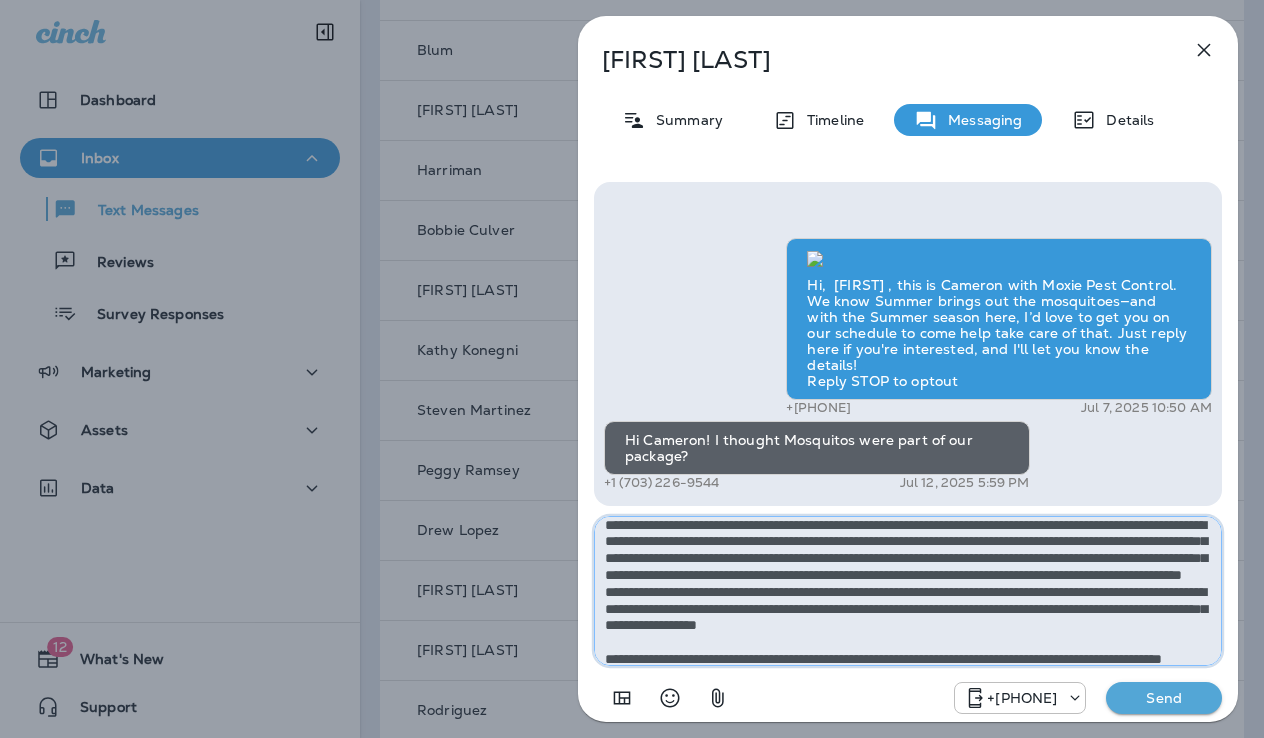 click on "**********" at bounding box center [908, 591] 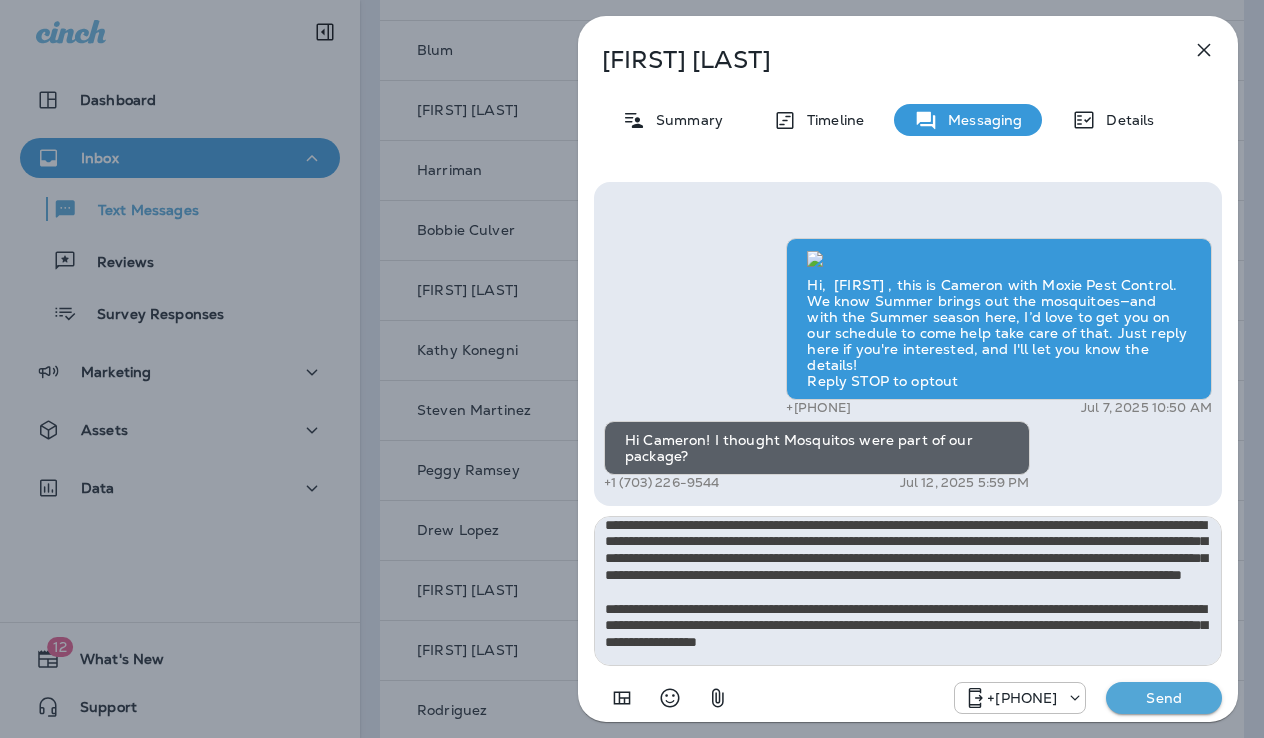 drag, startPoint x: 875, startPoint y: 0, endPoint x: 911, endPoint y: 611, distance: 612.05963 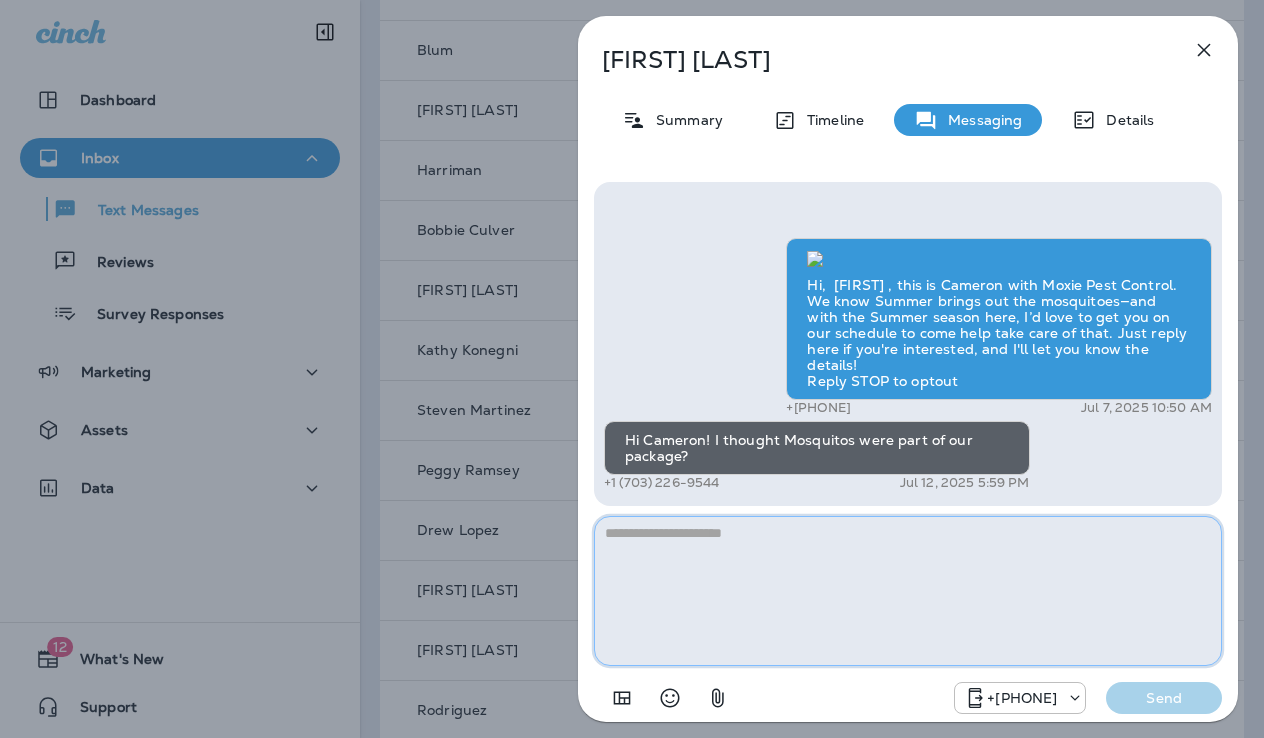 scroll, scrollTop: 0, scrollLeft: 0, axis: both 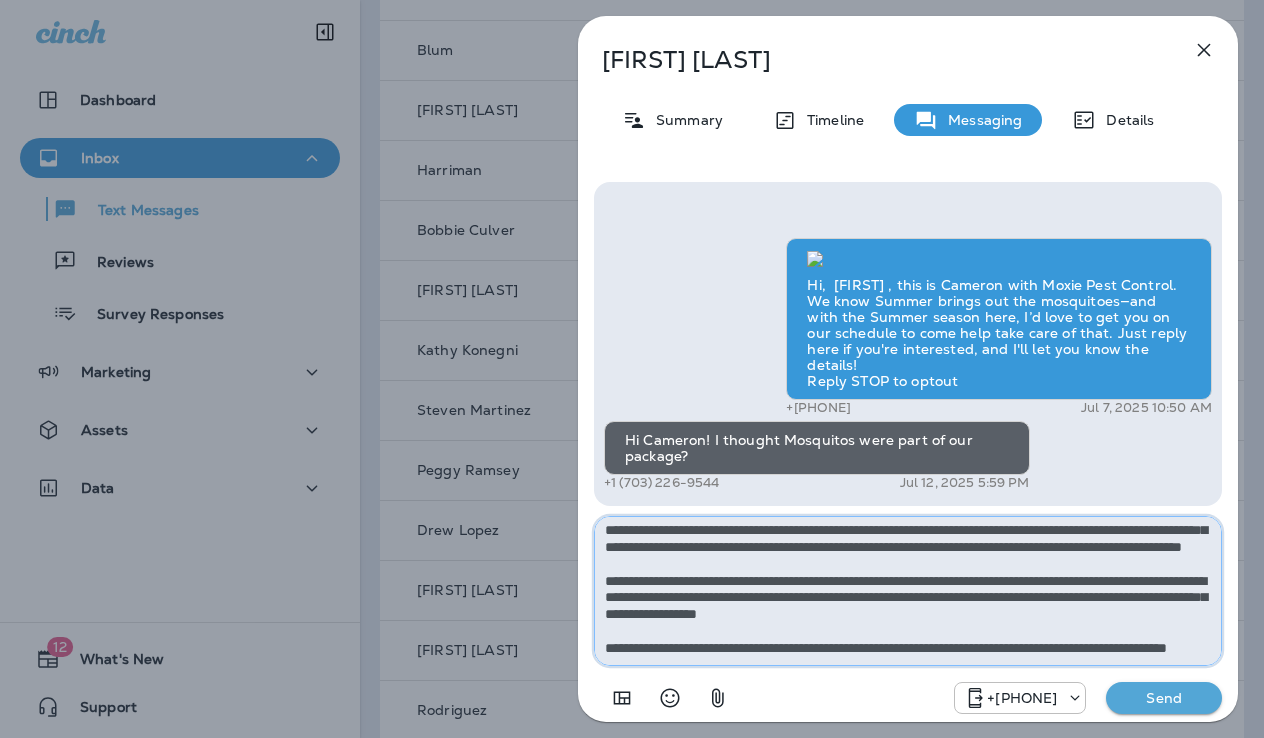 type on "**********" 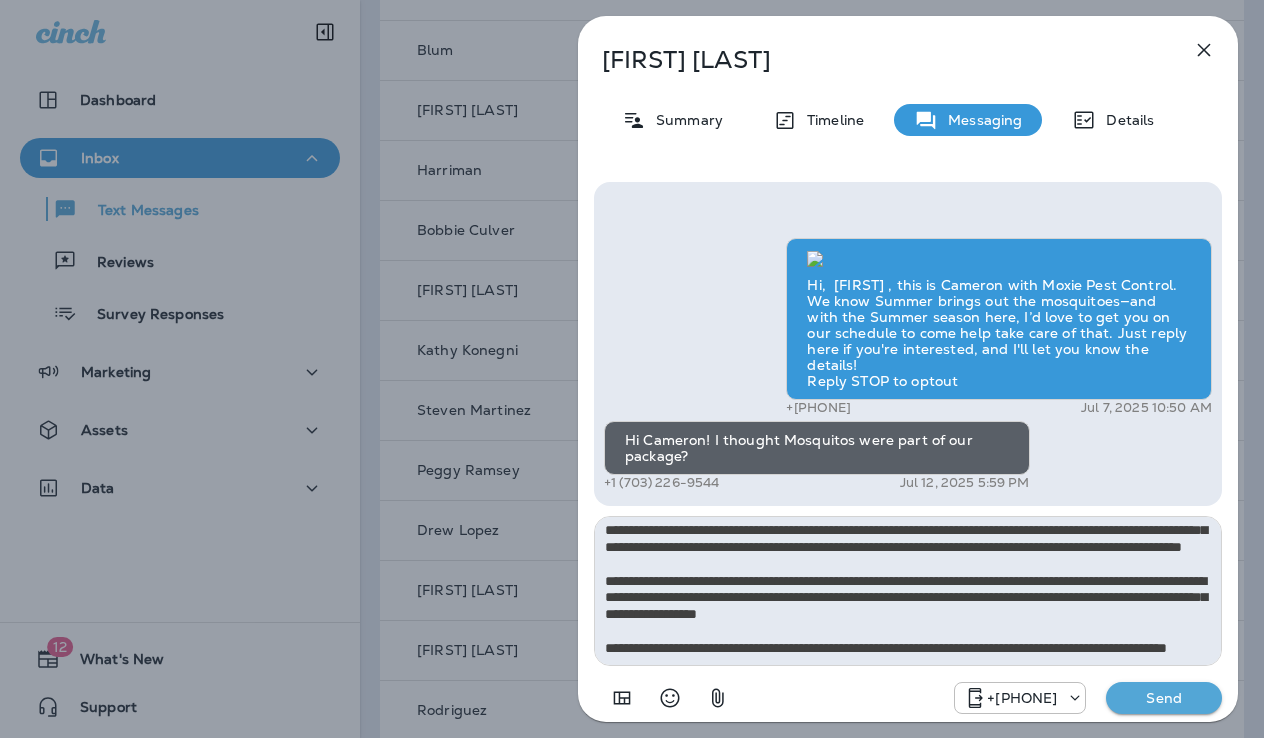 click on "Send" at bounding box center [1164, 698] 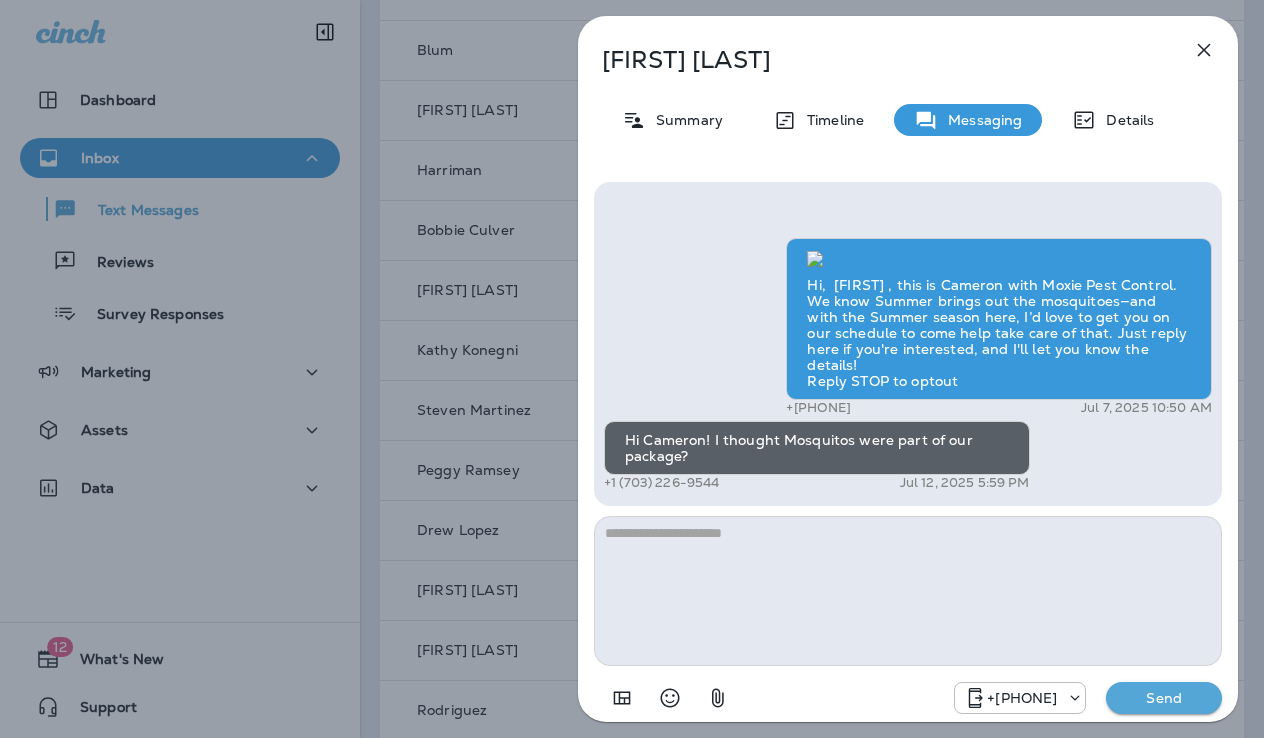 scroll, scrollTop: 0, scrollLeft: 0, axis: both 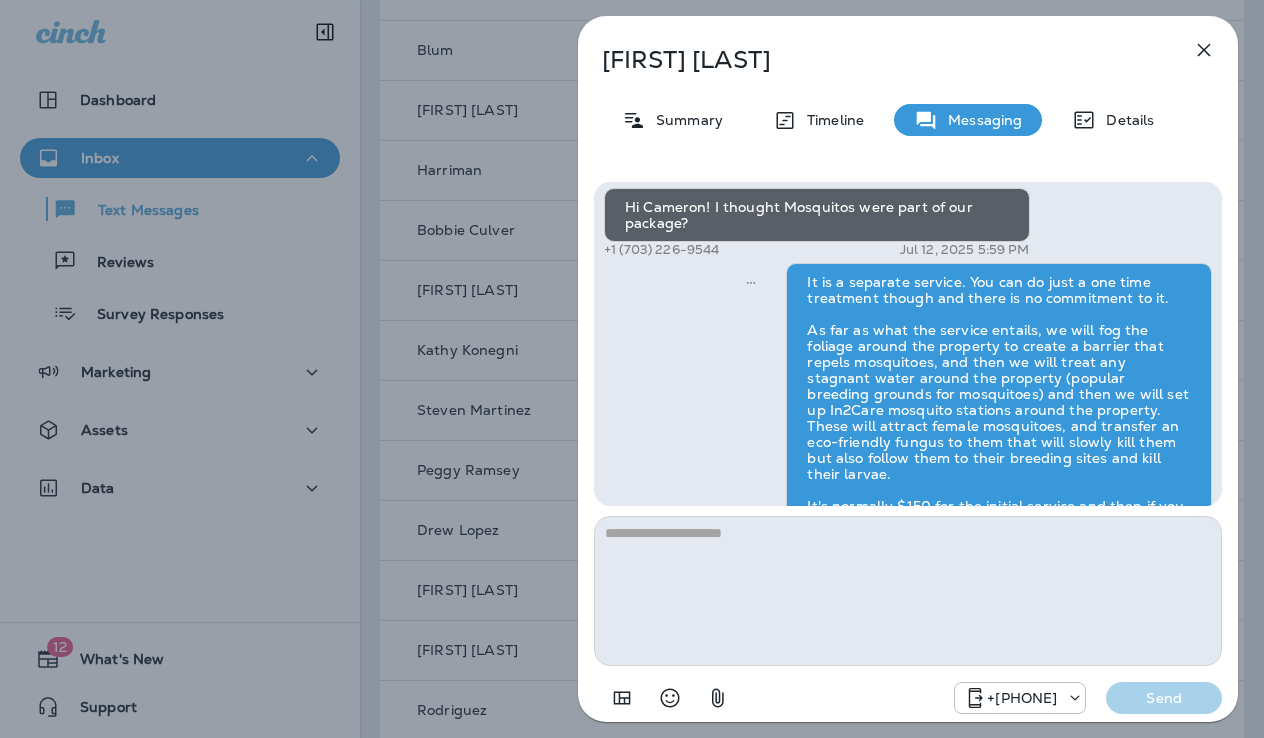 click 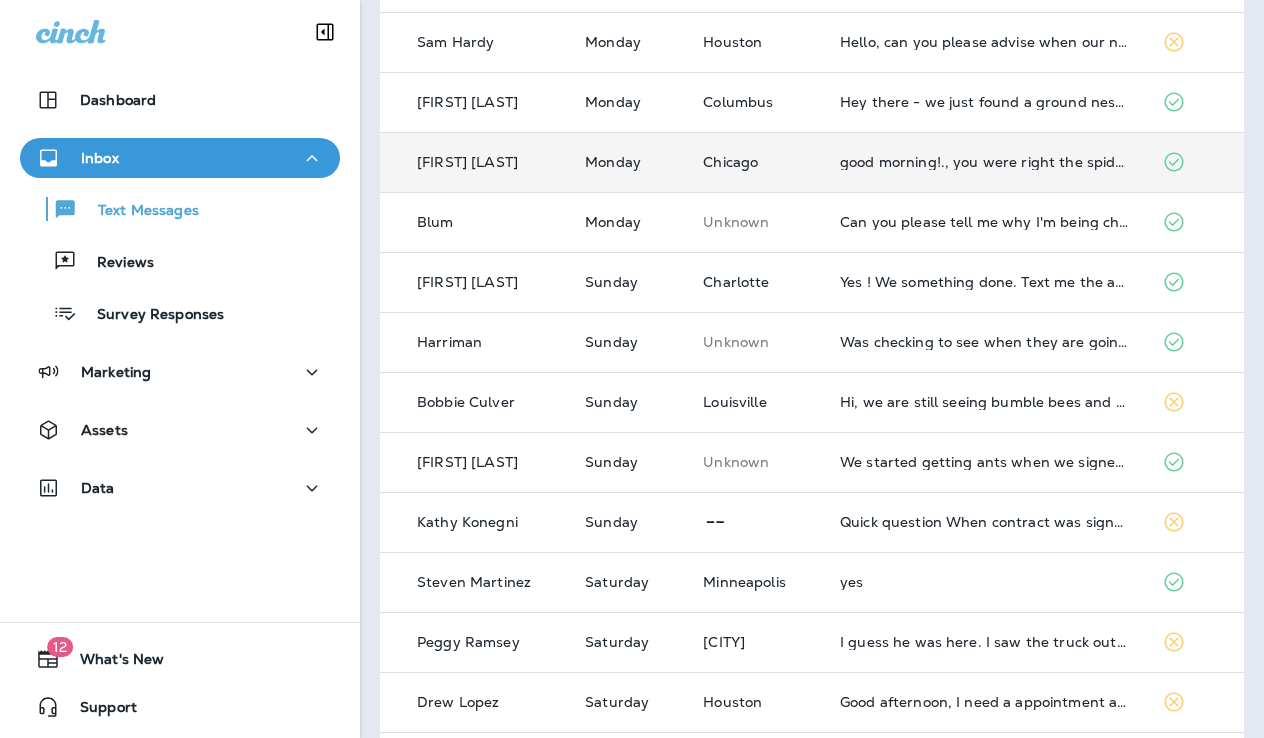 scroll, scrollTop: 0, scrollLeft: 0, axis: both 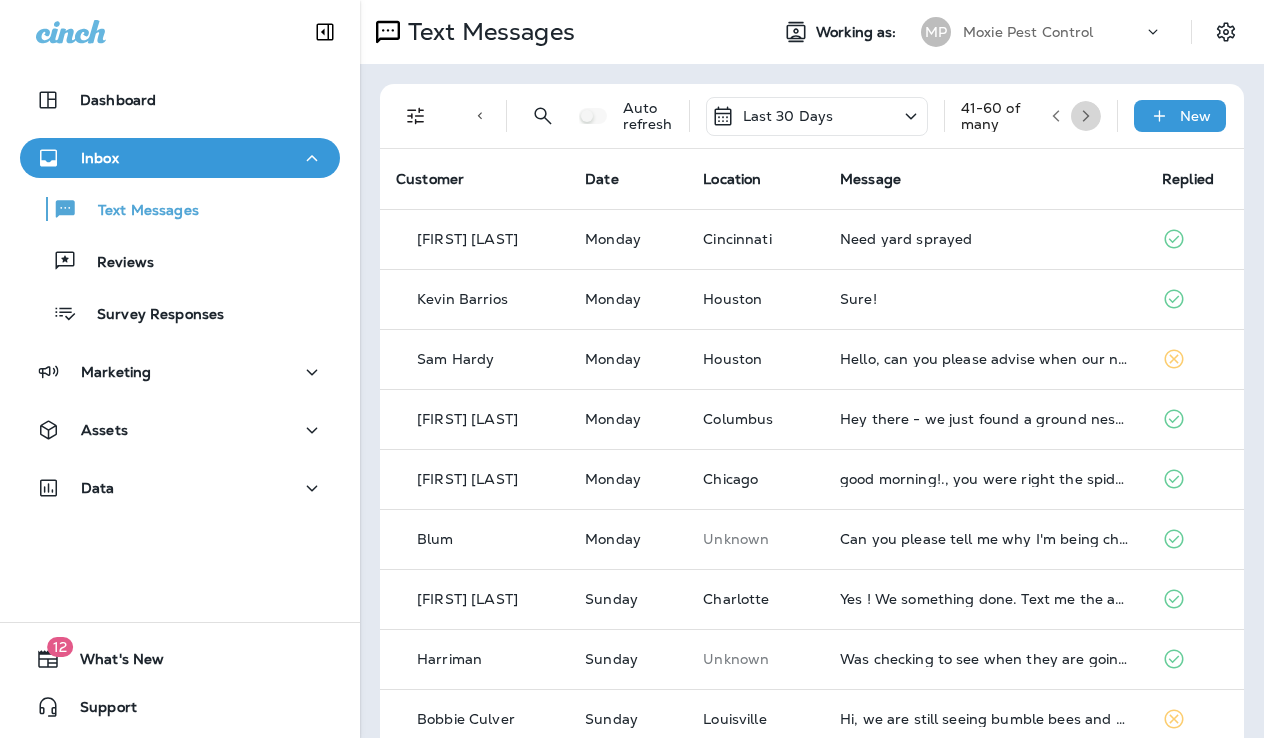 click 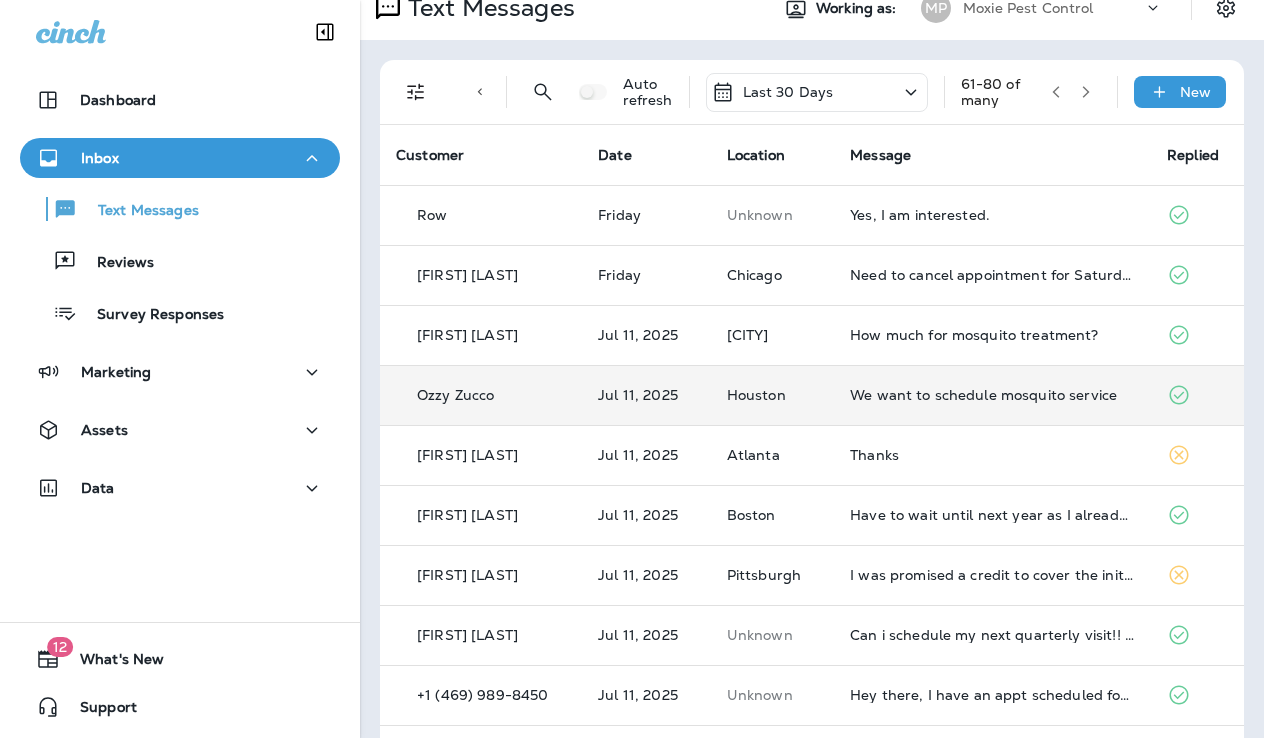 scroll, scrollTop: 28, scrollLeft: 0, axis: vertical 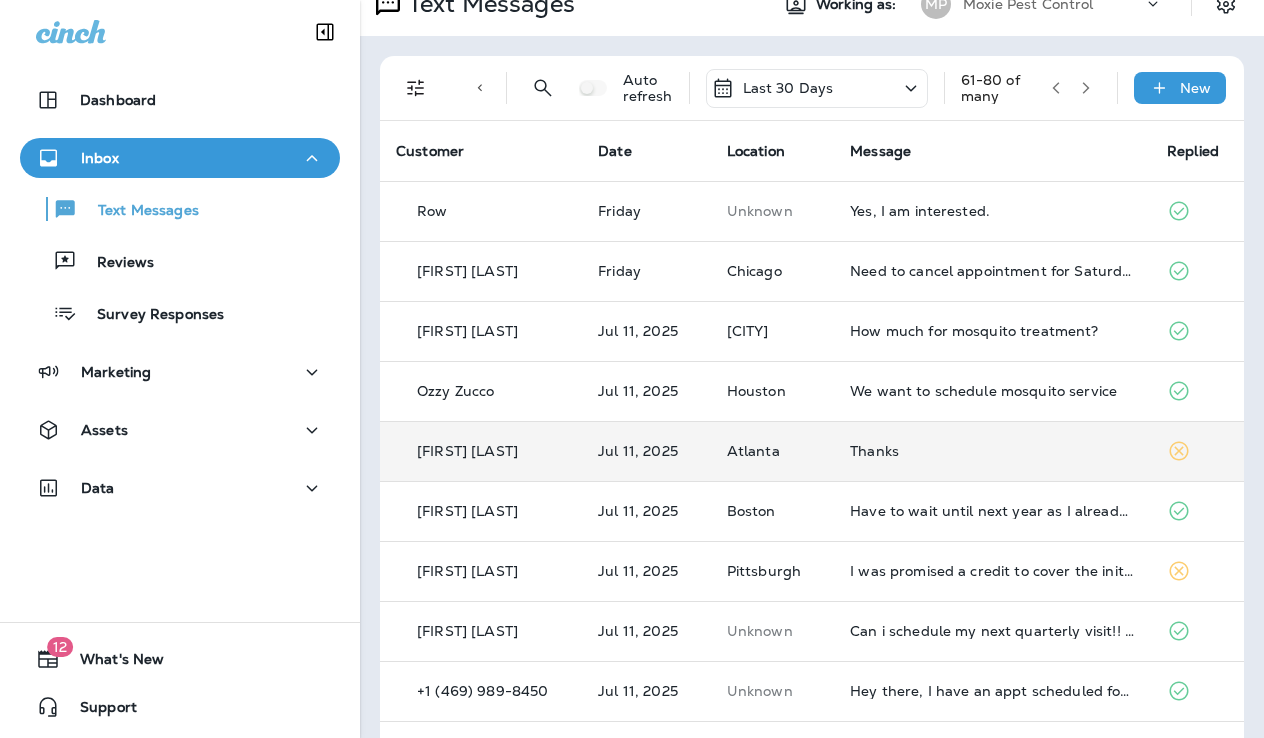 click on "Thanks" at bounding box center [992, 451] 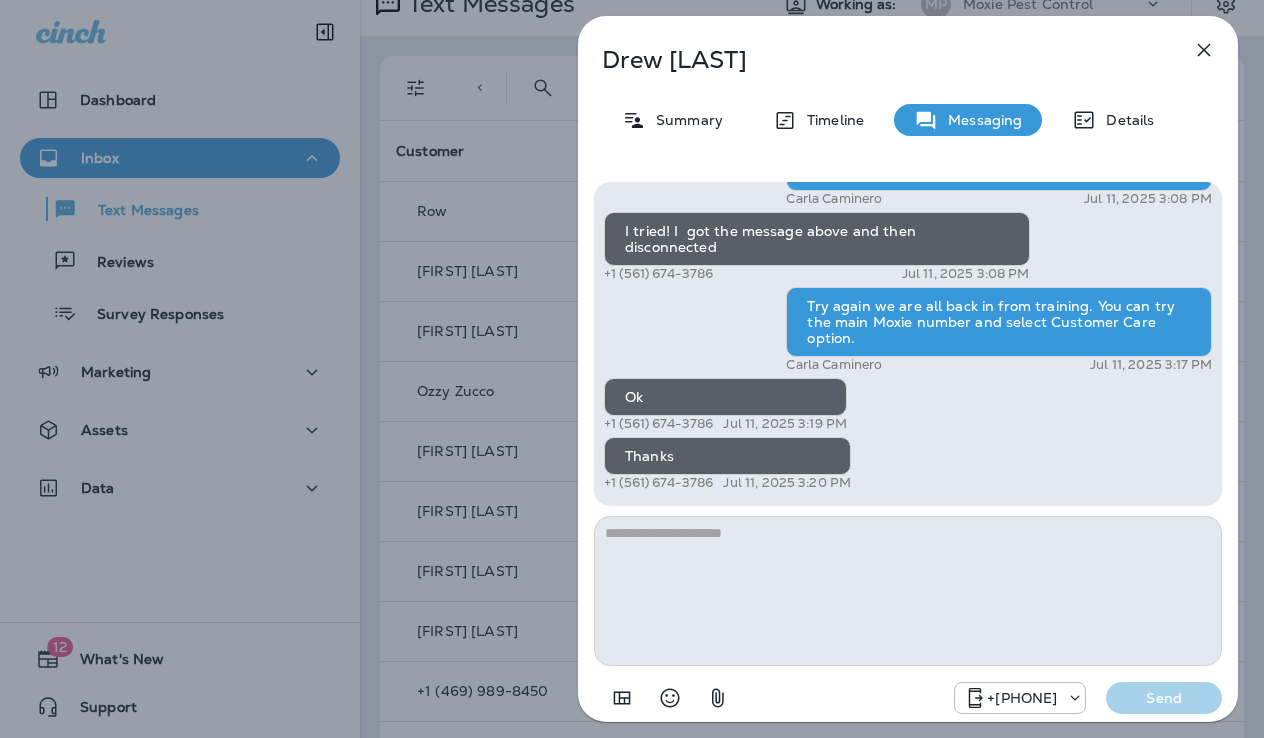 scroll, scrollTop: -24, scrollLeft: 0, axis: vertical 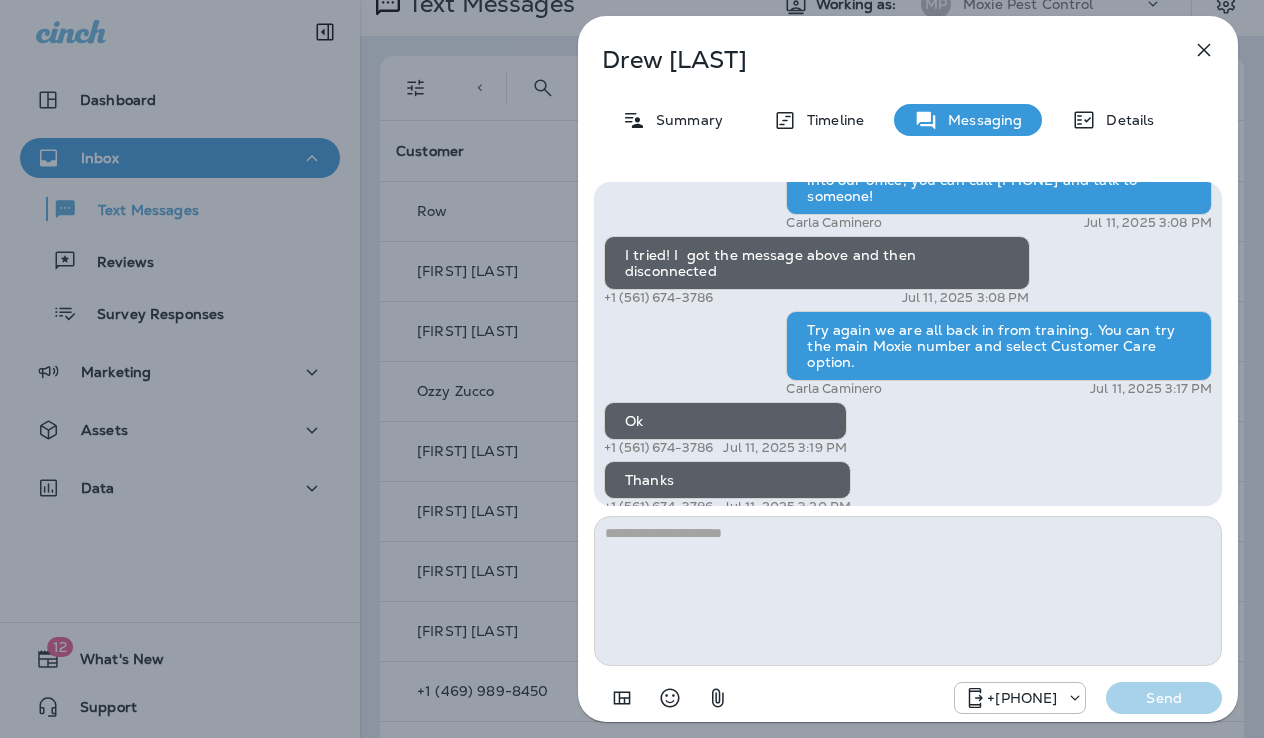 click 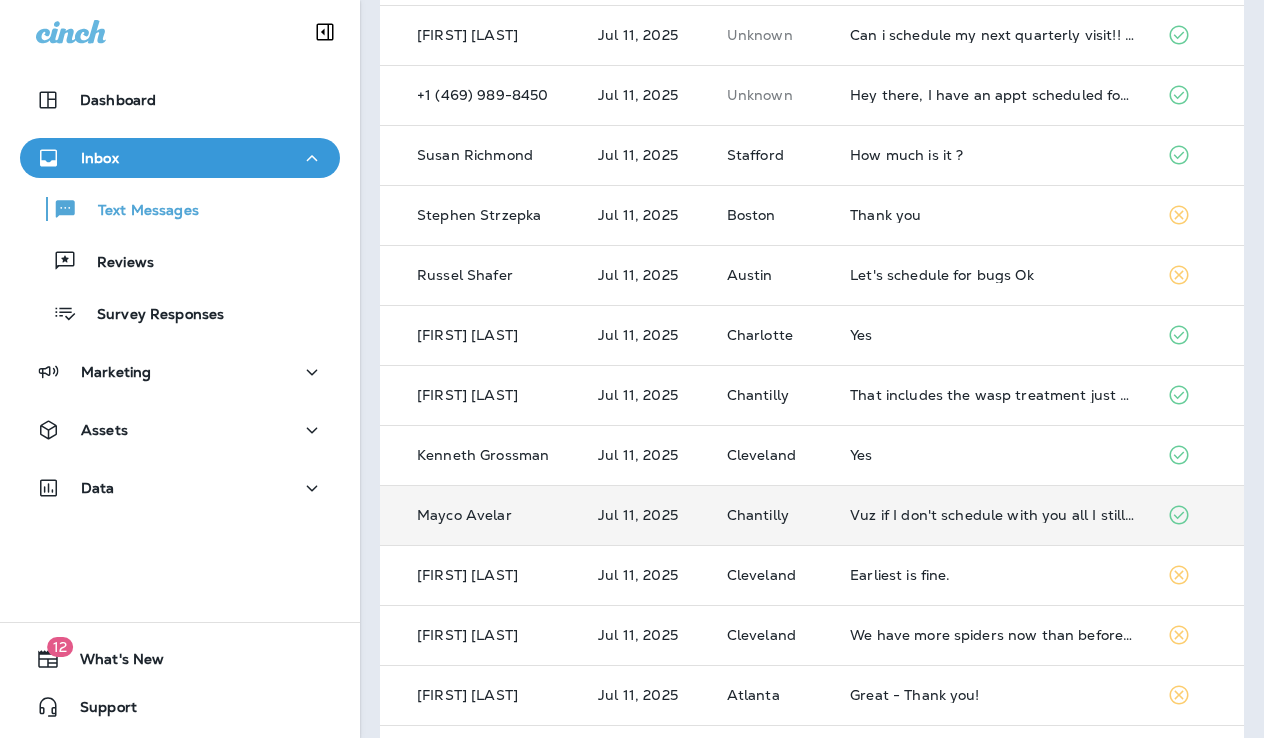 scroll, scrollTop: 668, scrollLeft: 0, axis: vertical 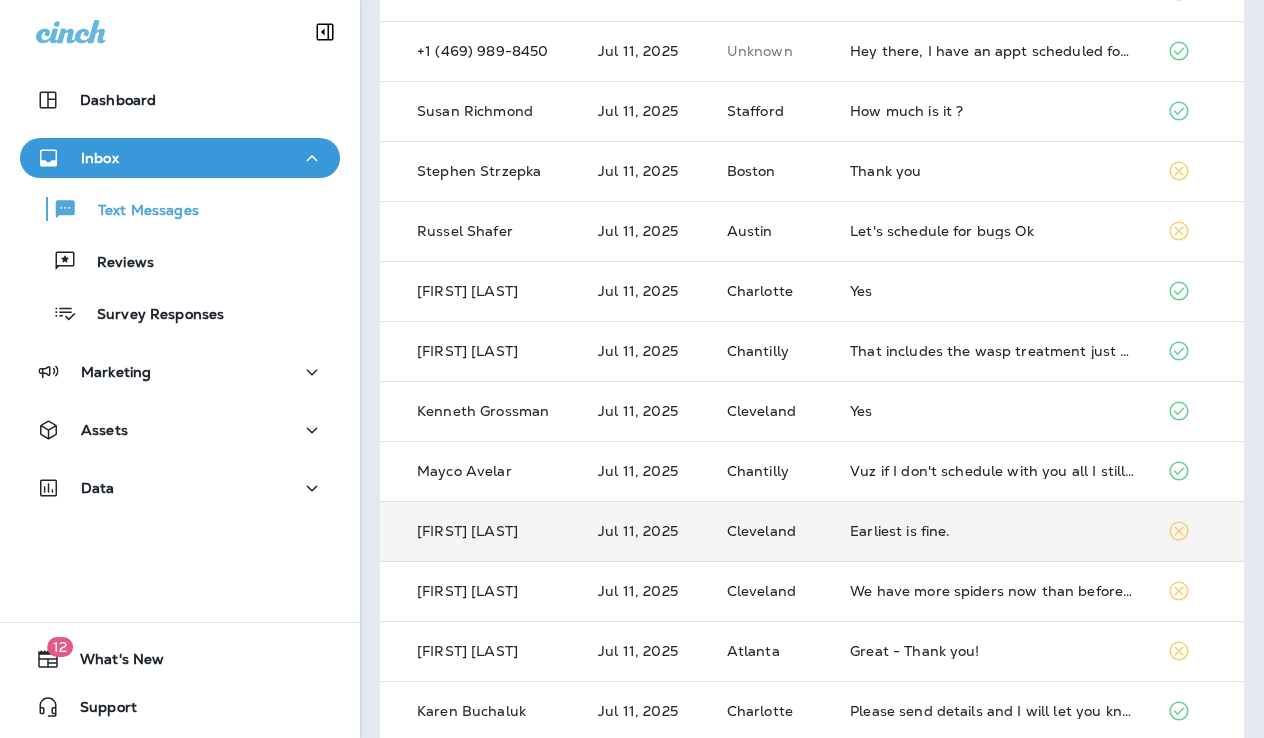 click on "Earliest is fine." at bounding box center (992, 531) 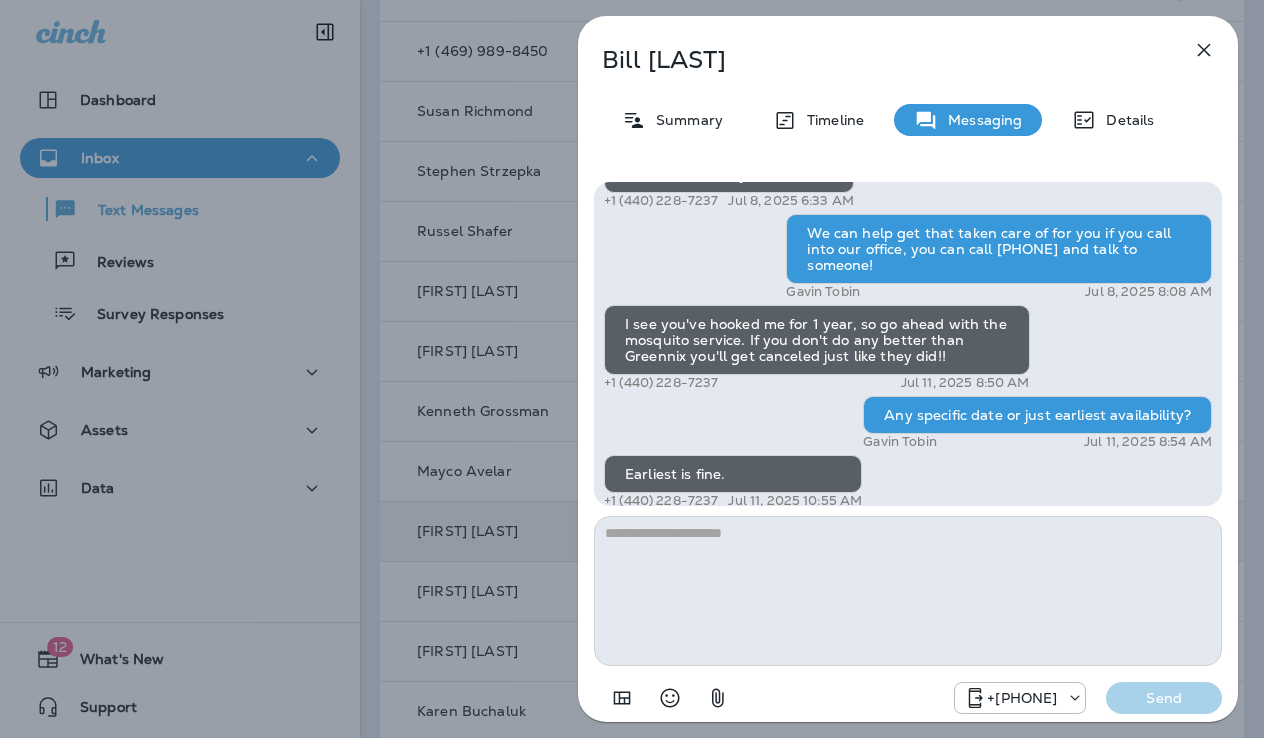 scroll, scrollTop: -14, scrollLeft: 0, axis: vertical 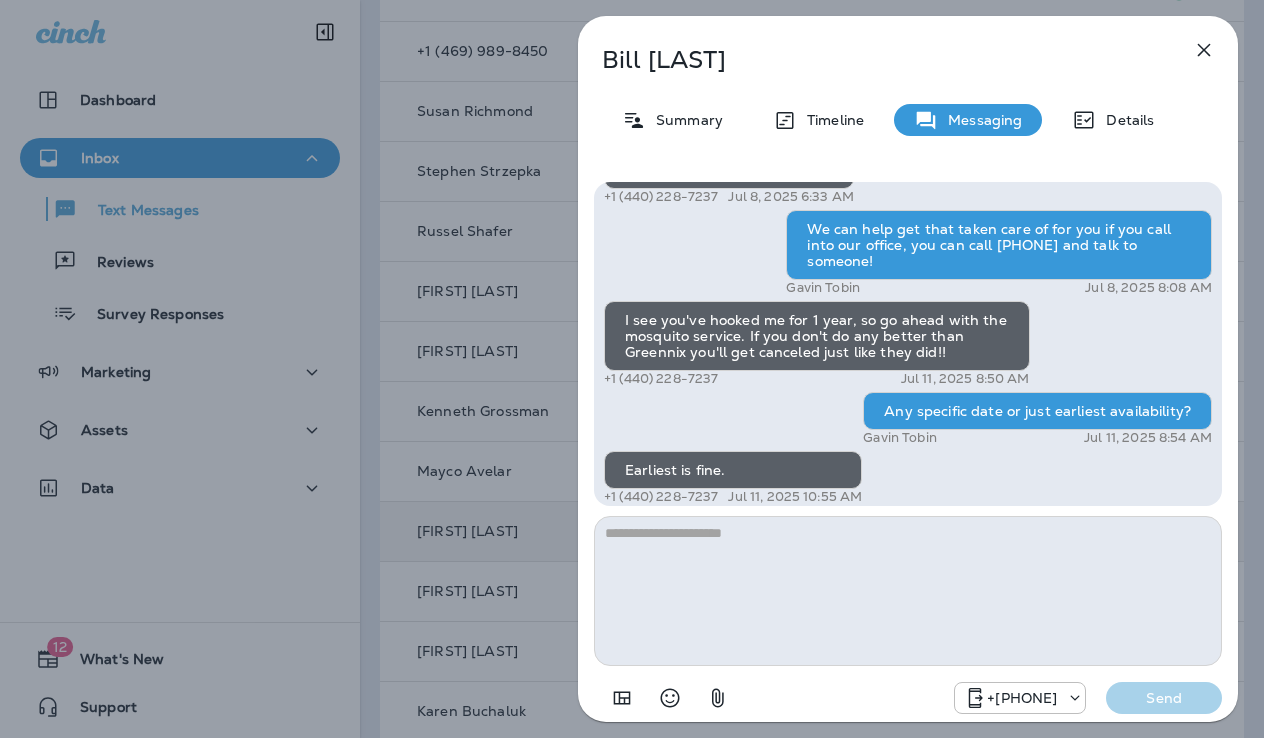click 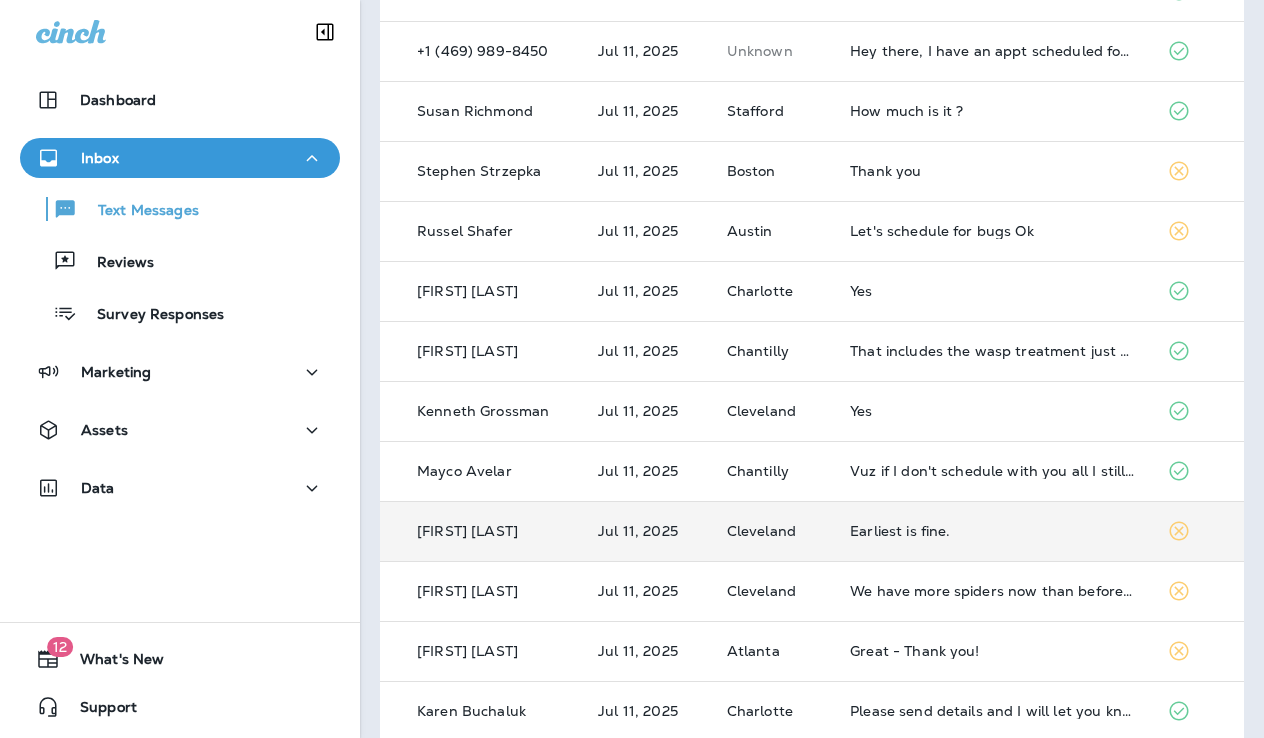 click on "Earliest is fine." at bounding box center [992, 531] 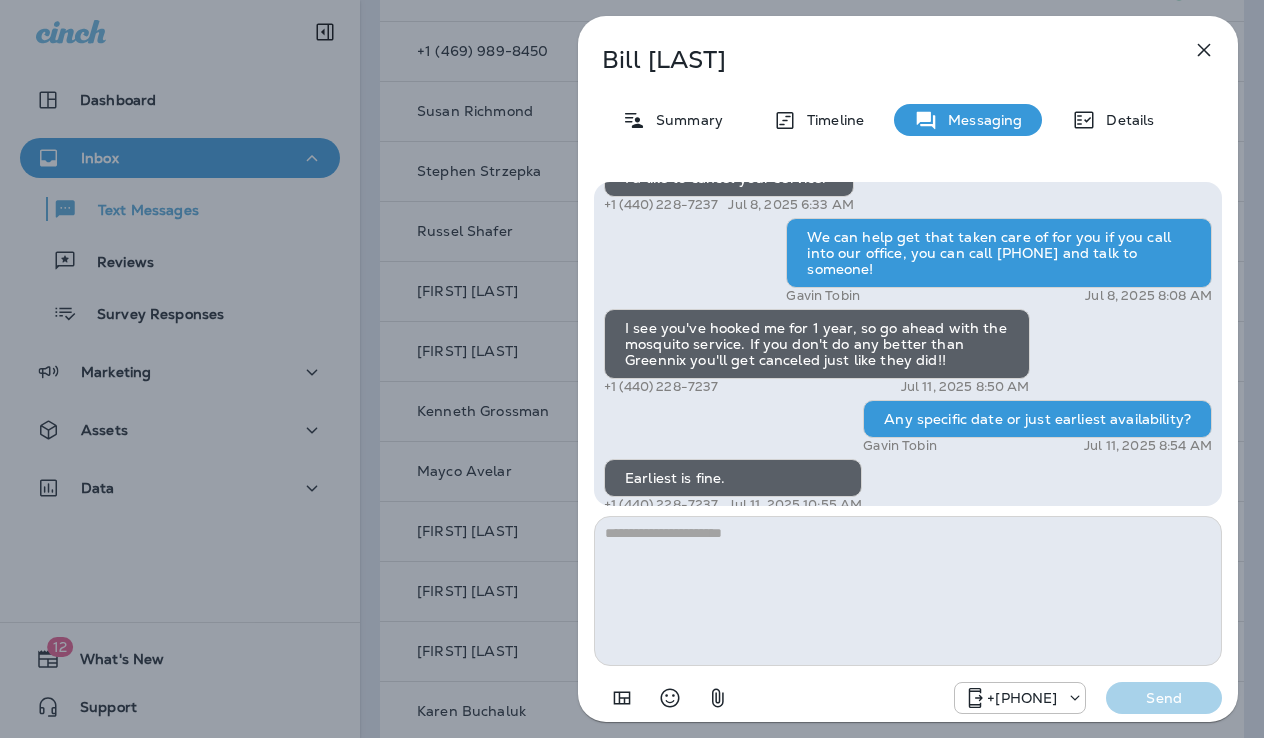 scroll, scrollTop: 0, scrollLeft: 0, axis: both 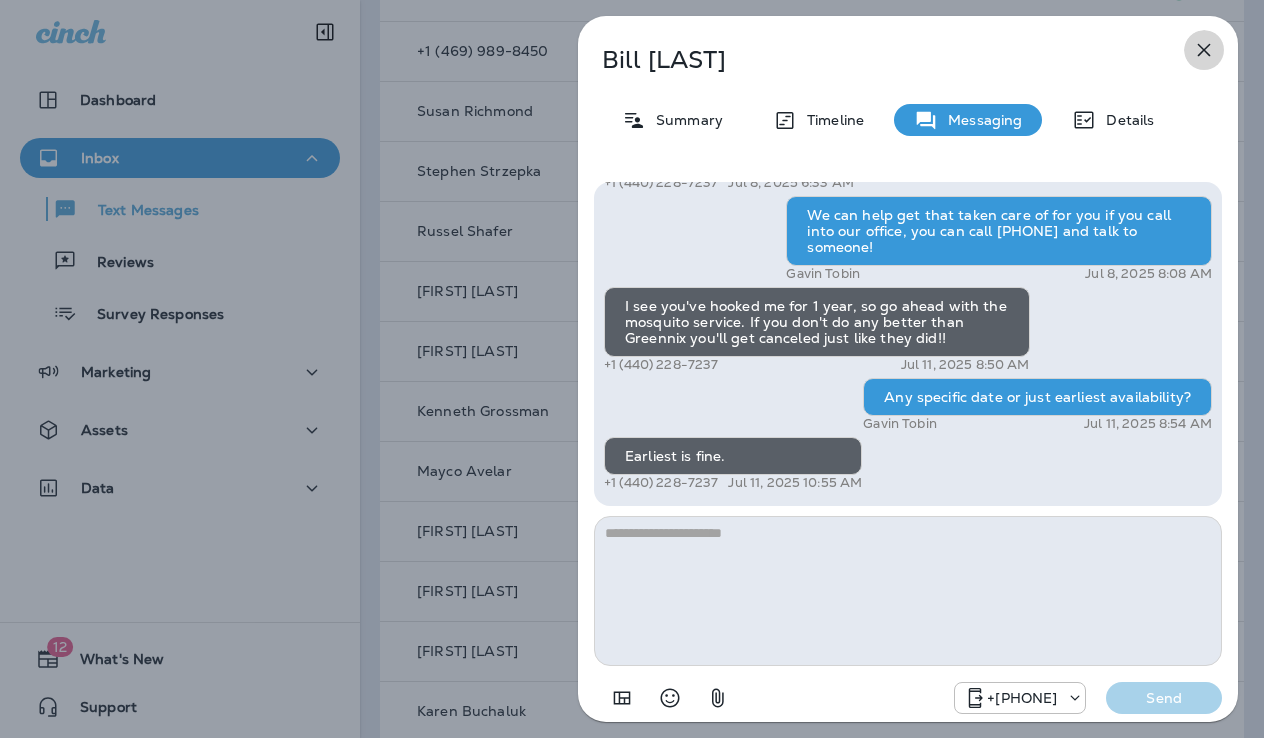 click 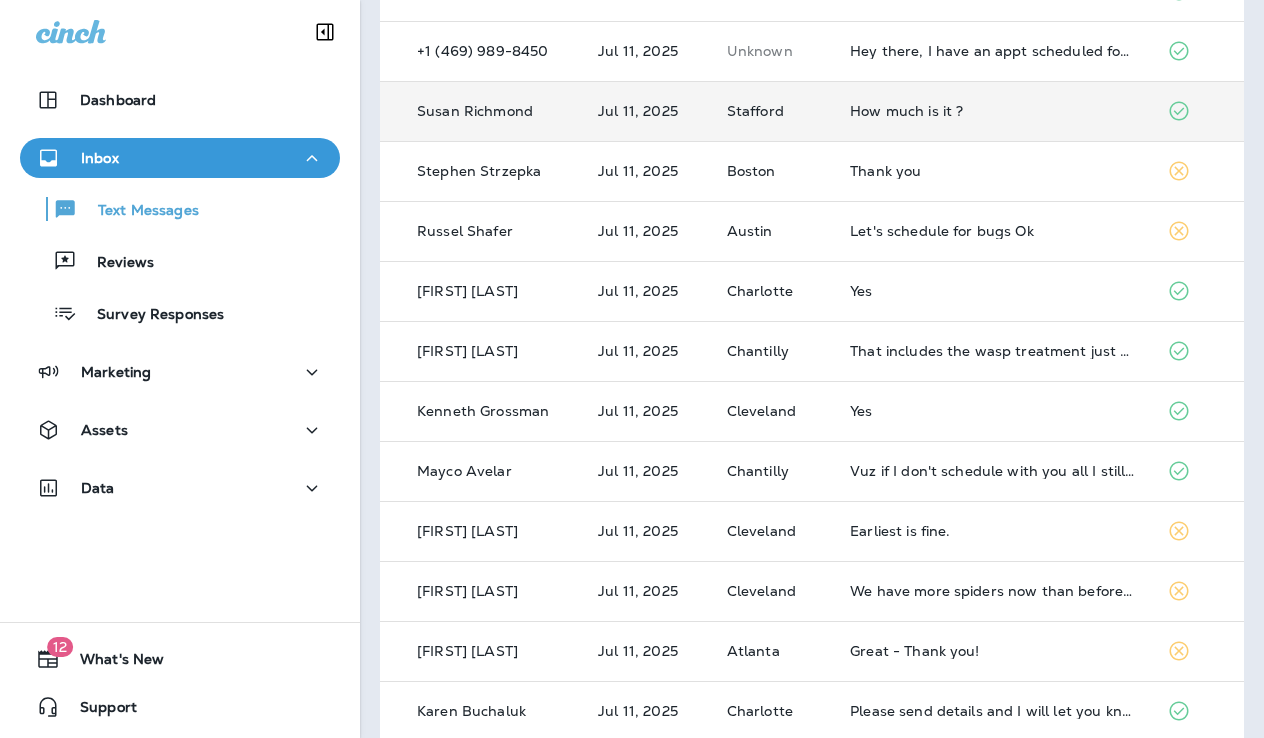 scroll, scrollTop: 0, scrollLeft: 0, axis: both 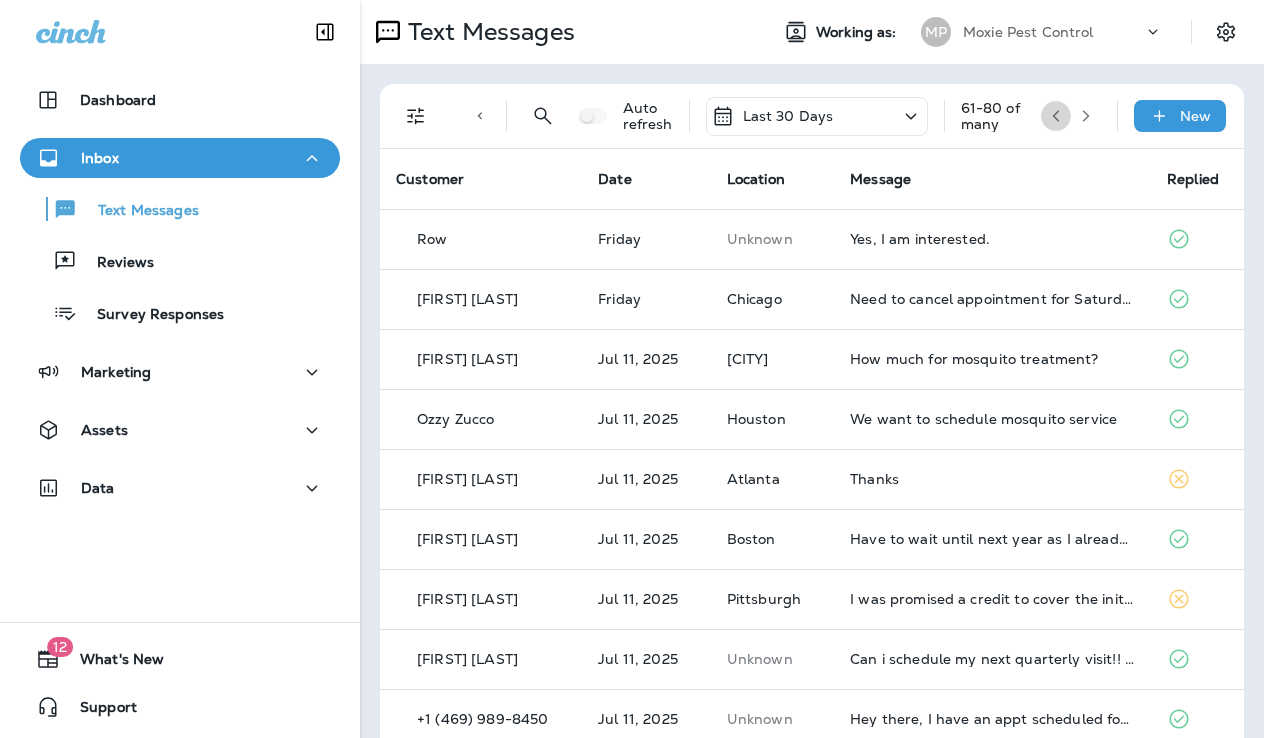 click 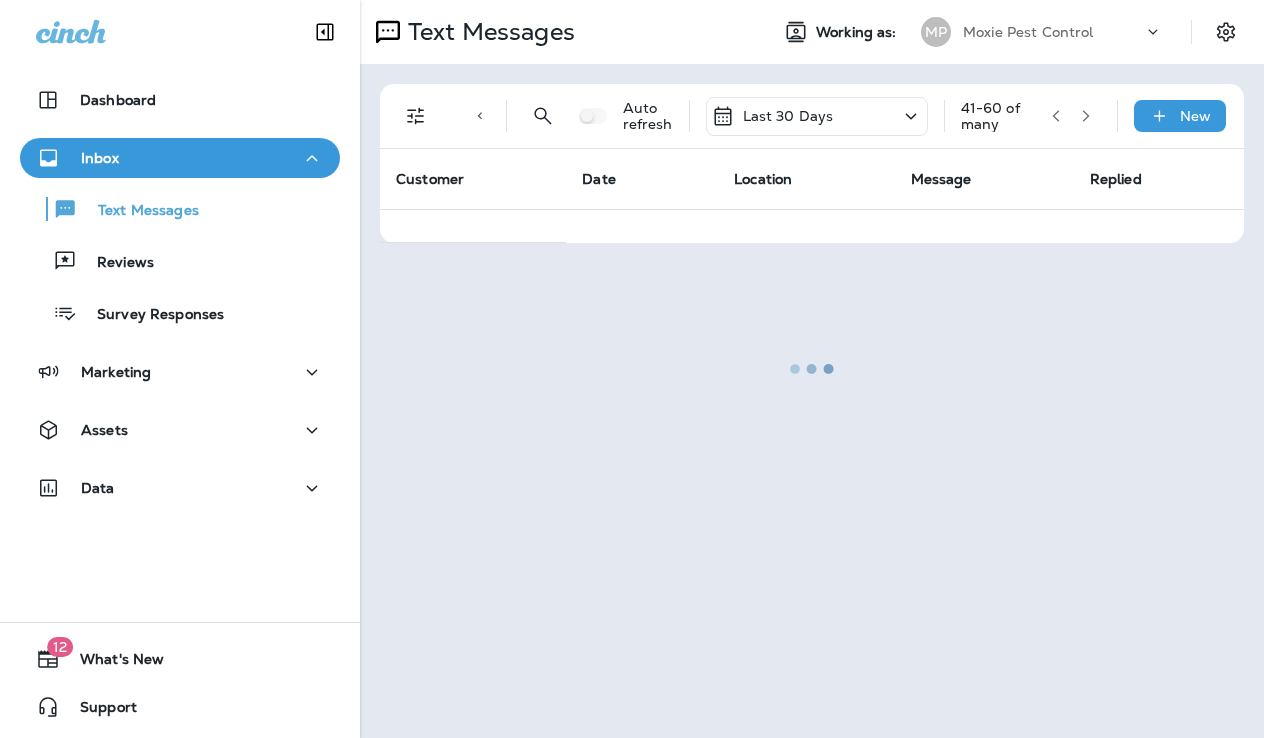 click at bounding box center [812, 369] 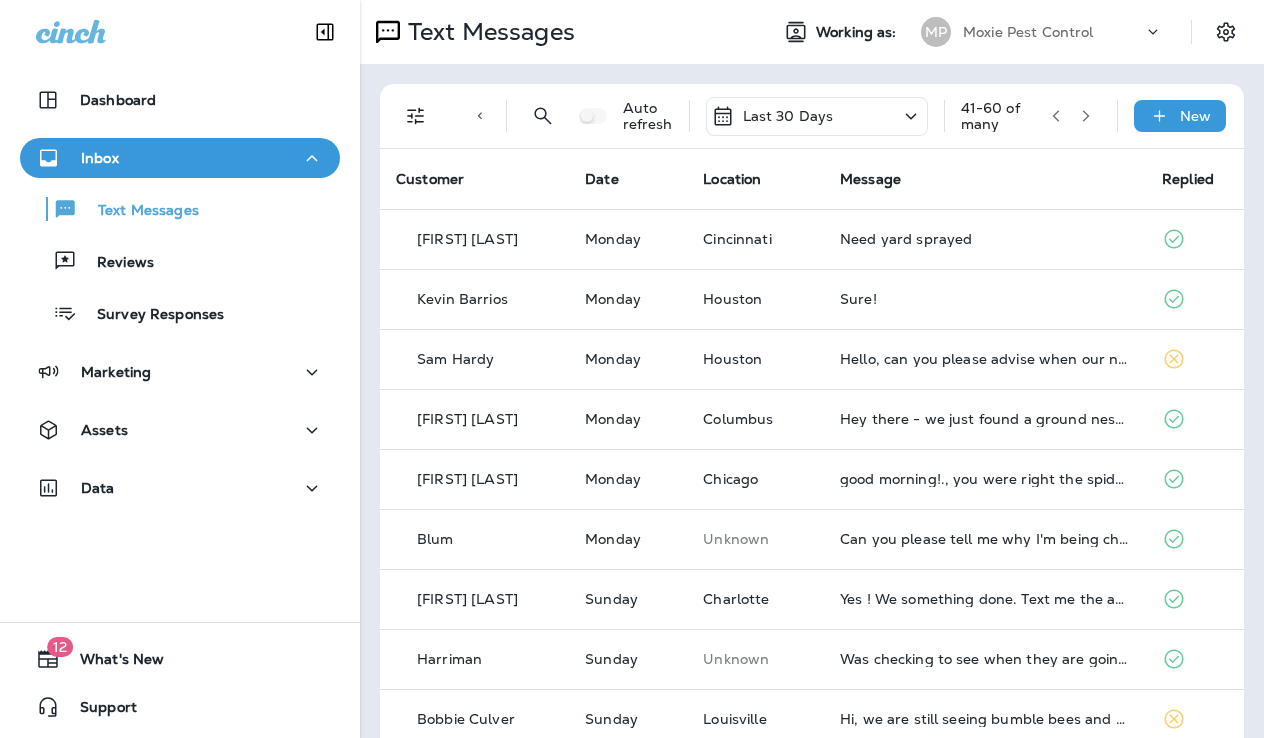 click 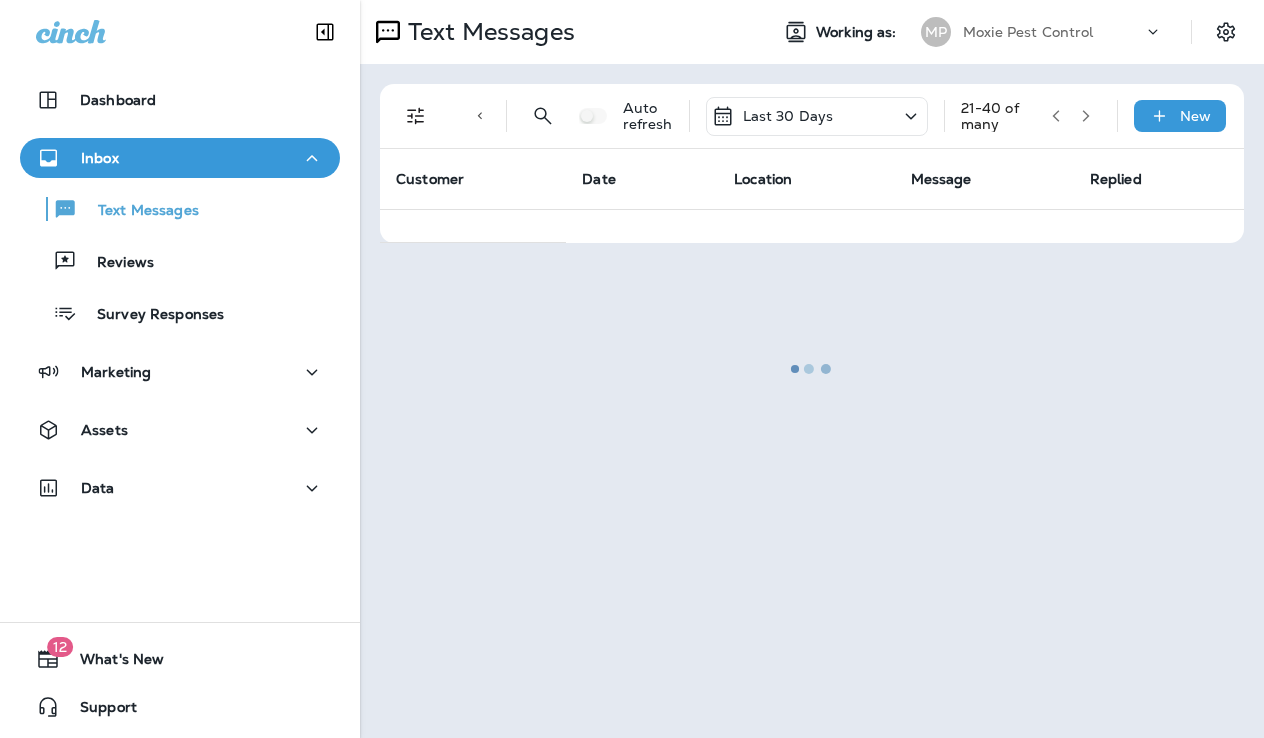 click at bounding box center [812, 369] 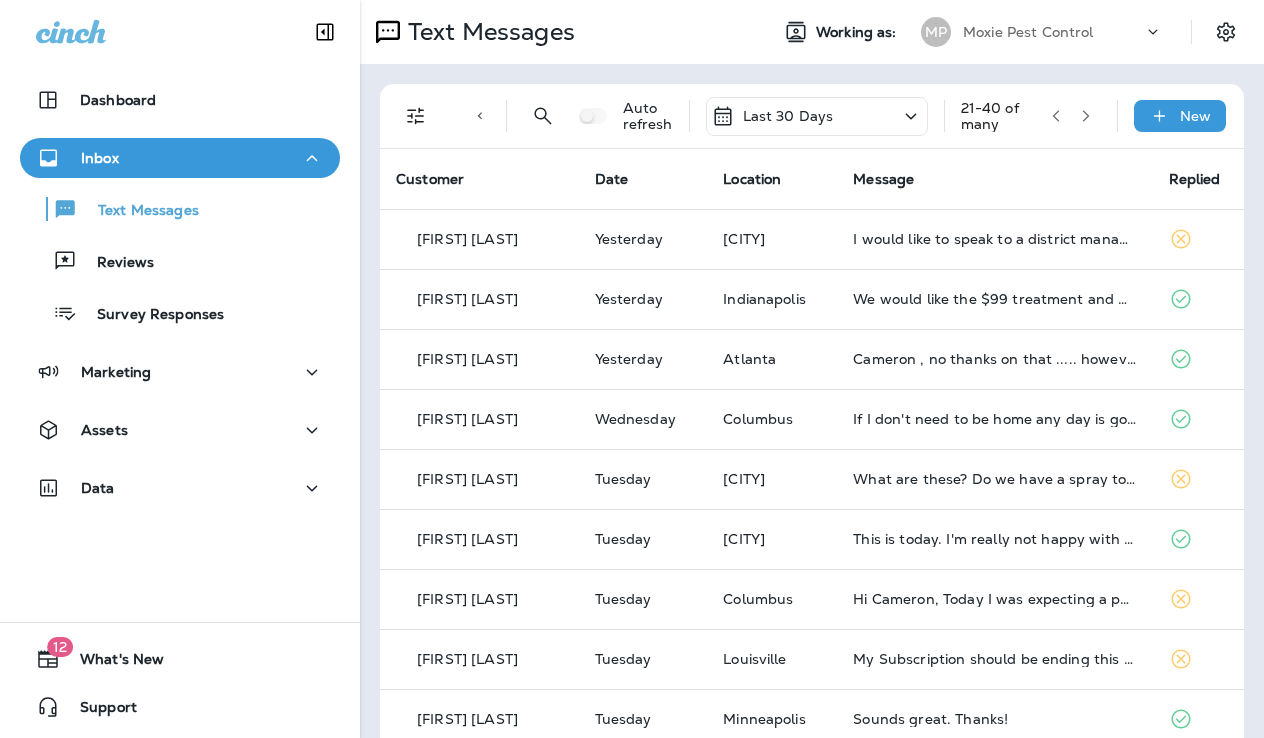 click 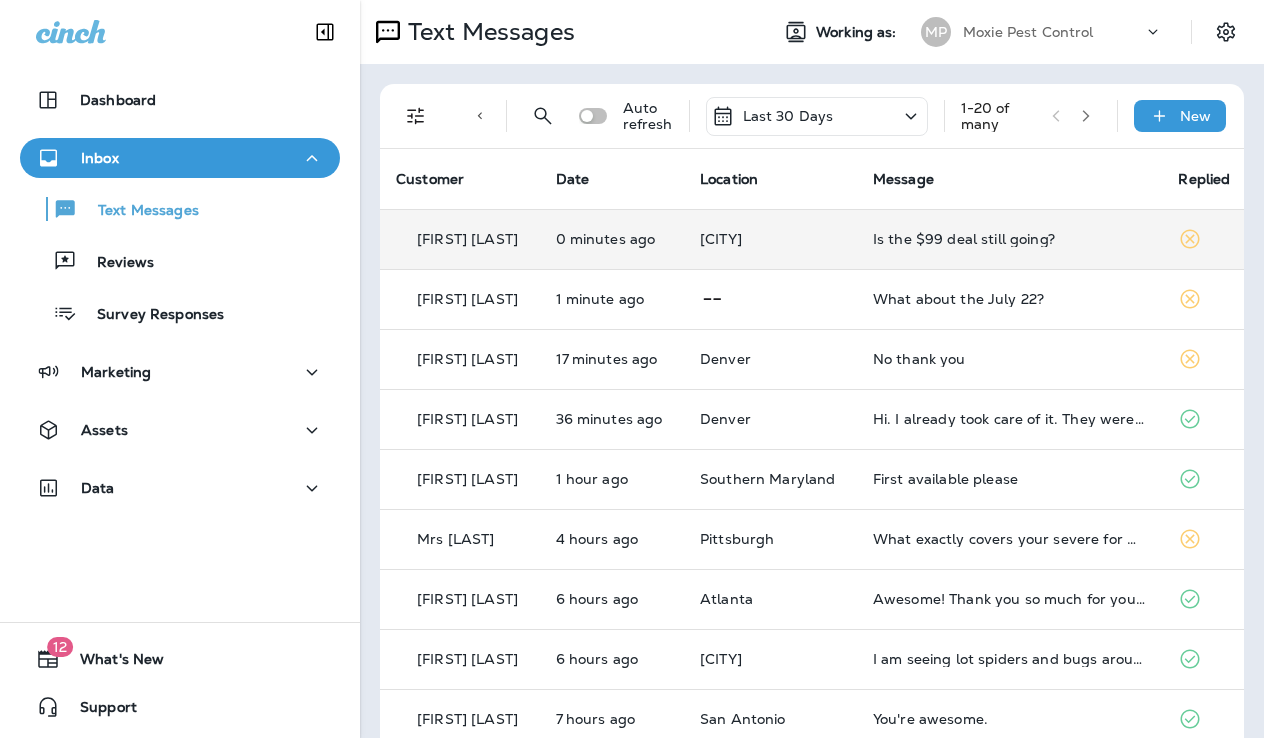 click on "Is the $99 deal still going?" at bounding box center (1010, 239) 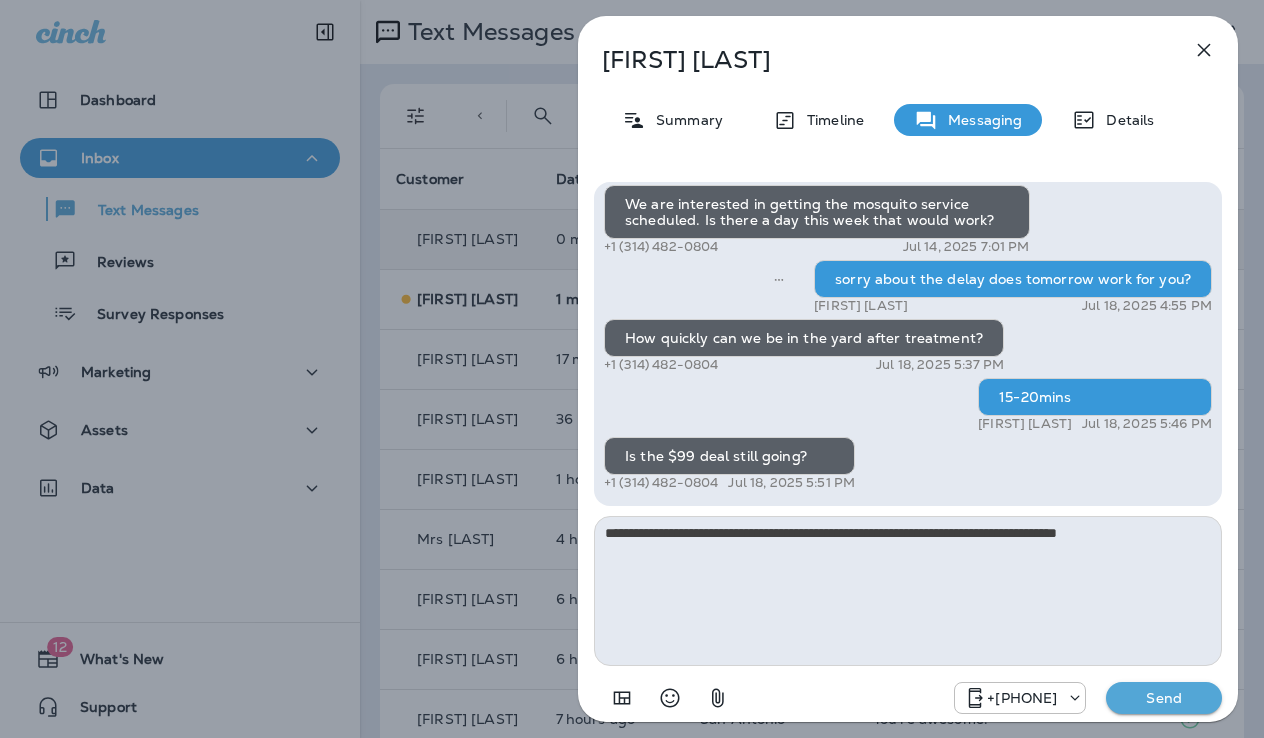 type on "**********" 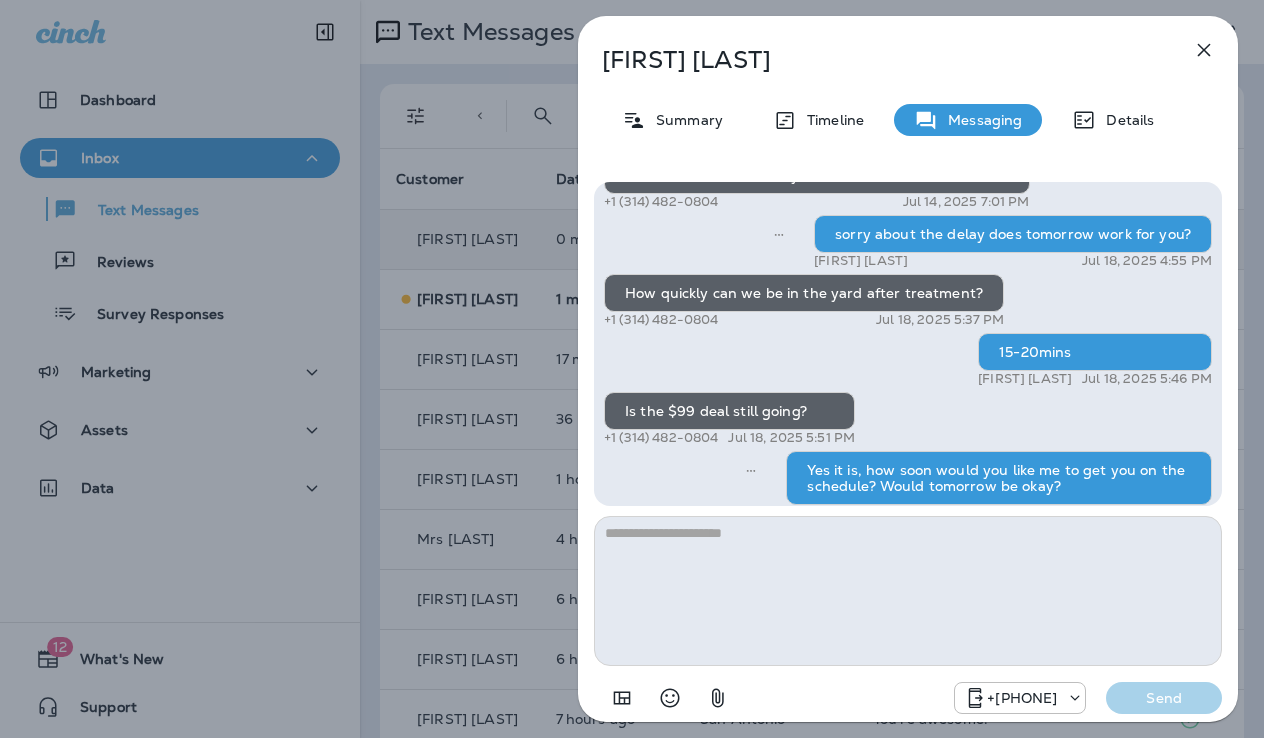scroll, scrollTop: 0, scrollLeft: 0, axis: both 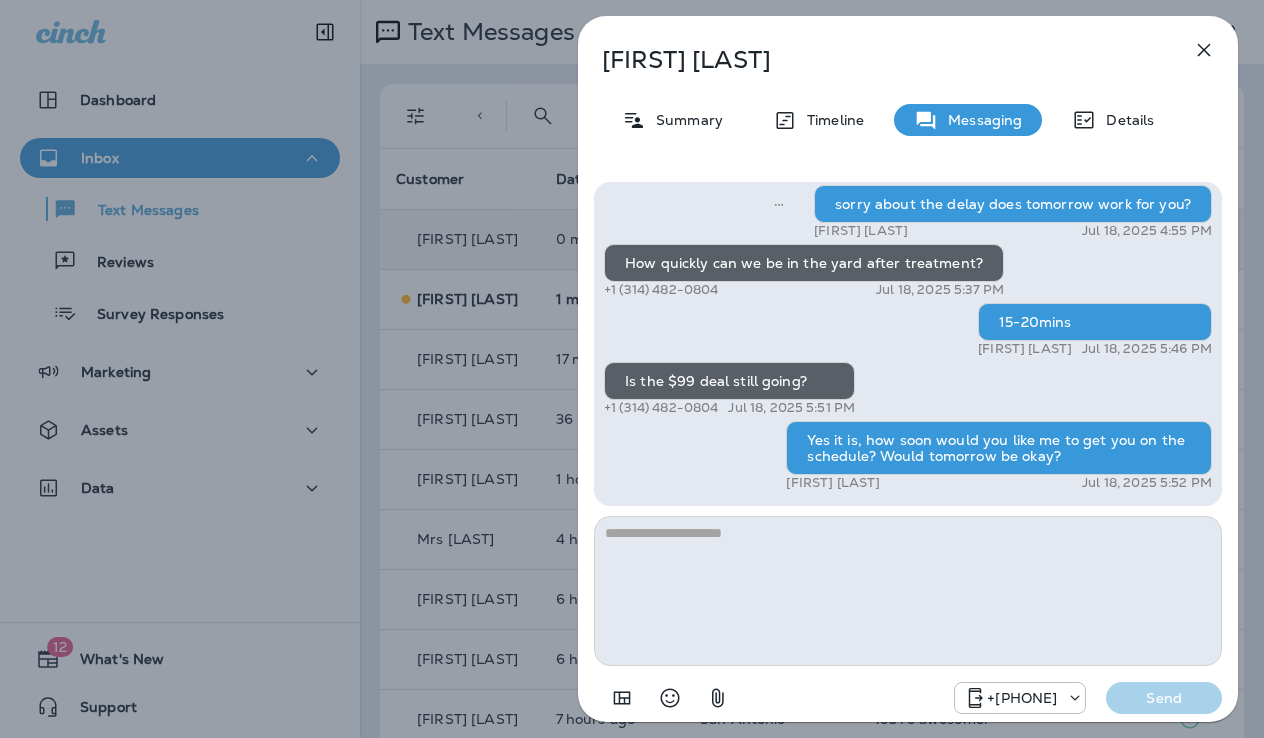 click 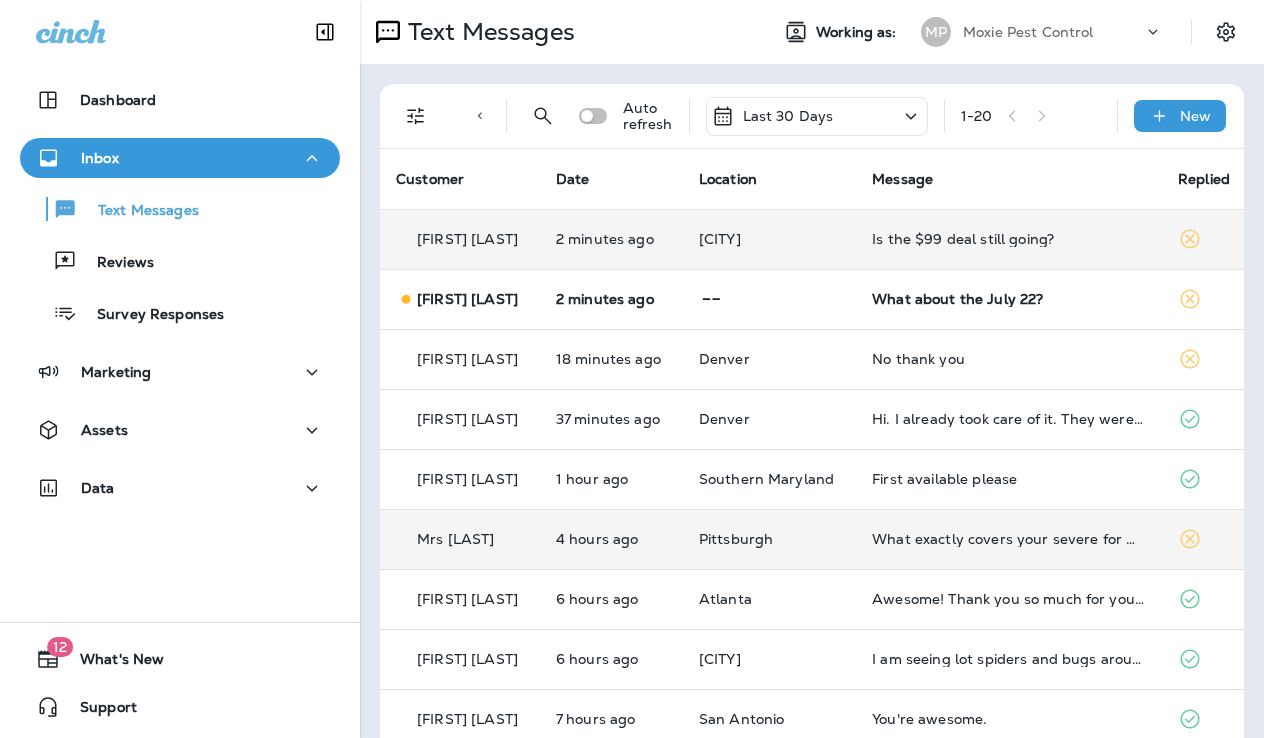 scroll, scrollTop: 4, scrollLeft: 0, axis: vertical 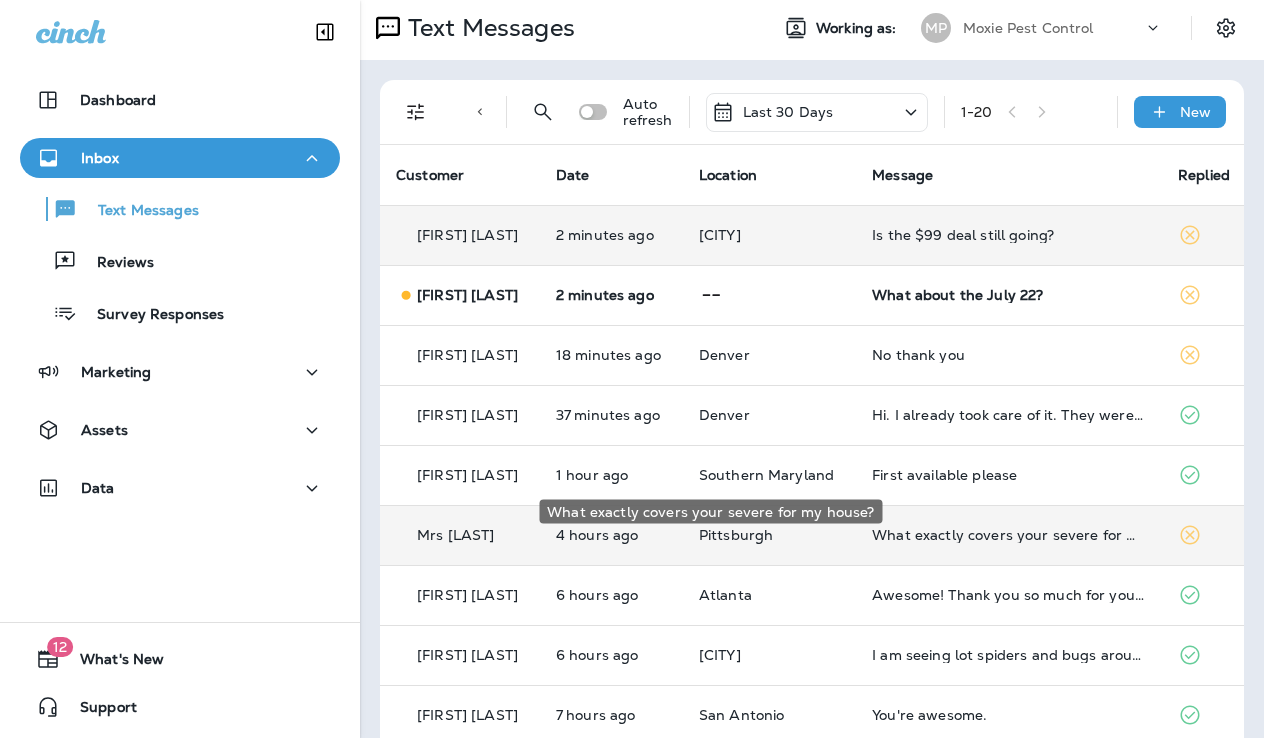 click on "What exactly covers your severe for my house?" at bounding box center (1009, 535) 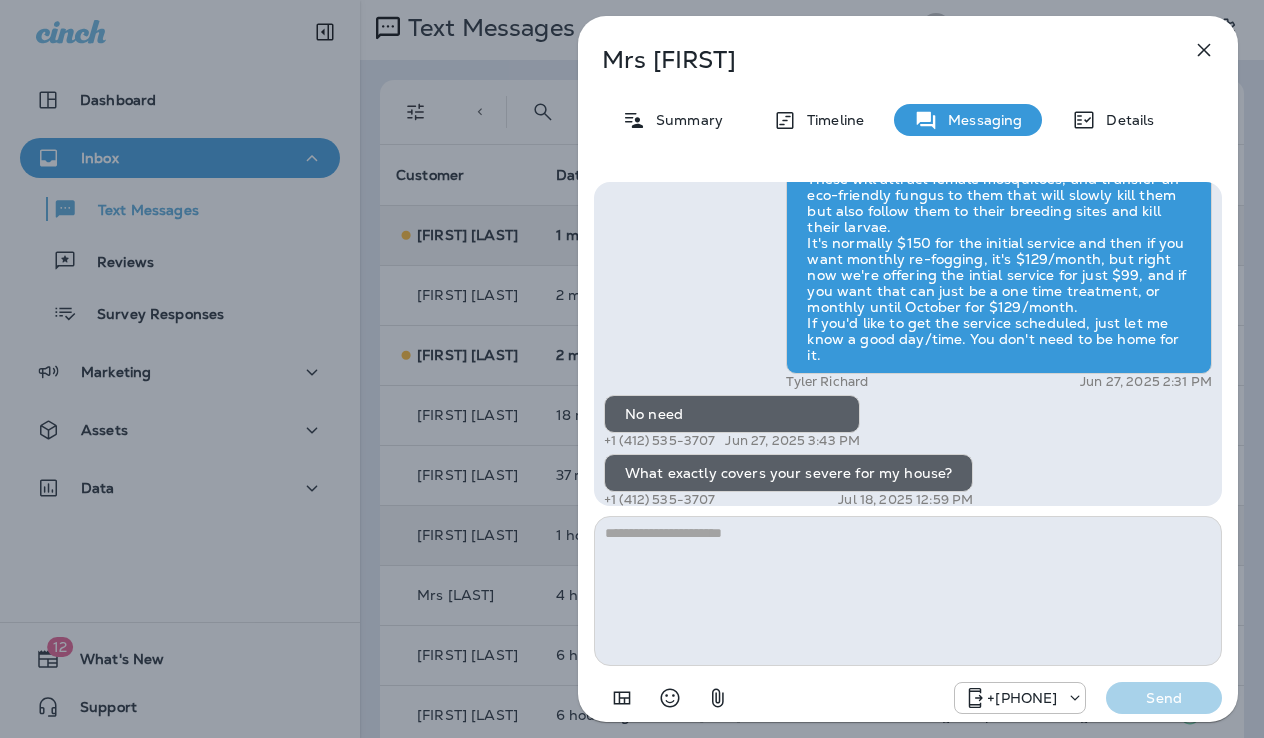 scroll, scrollTop: -13, scrollLeft: 0, axis: vertical 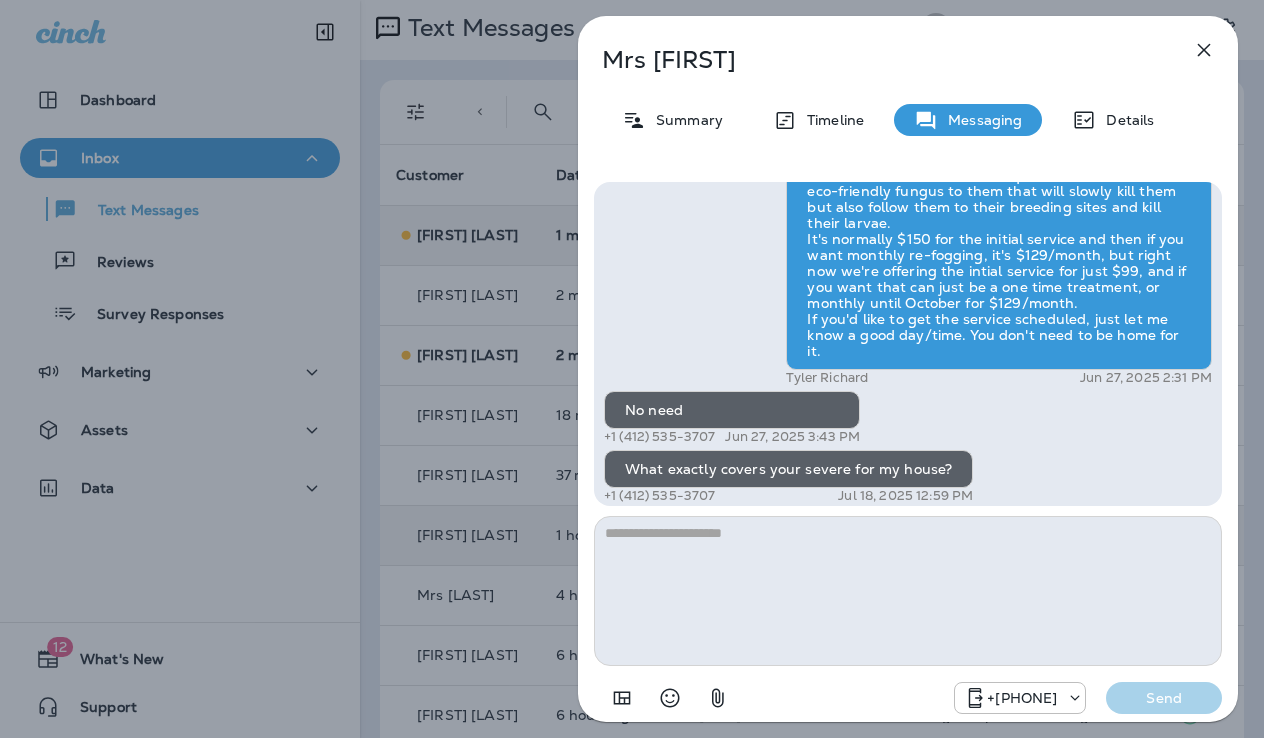 click at bounding box center [1204, 50] 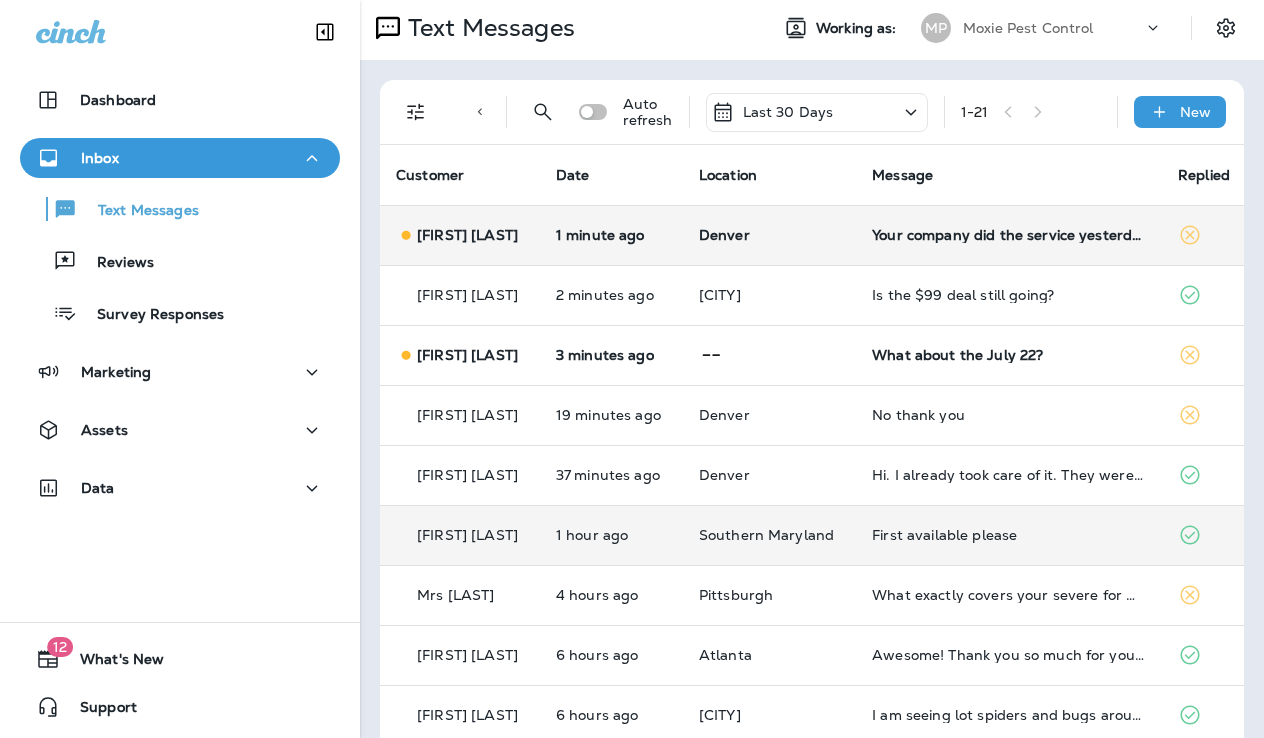click on "Denver" at bounding box center [769, 235] 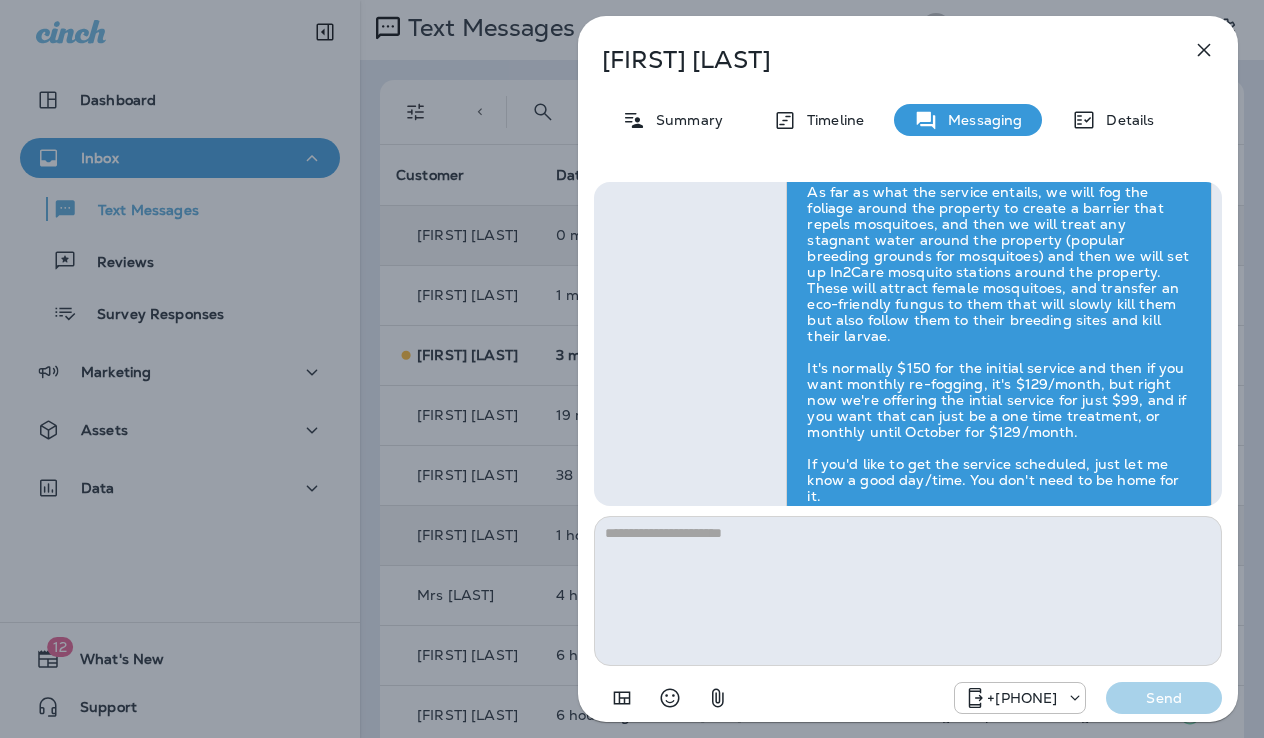 scroll, scrollTop: 0, scrollLeft: 0, axis: both 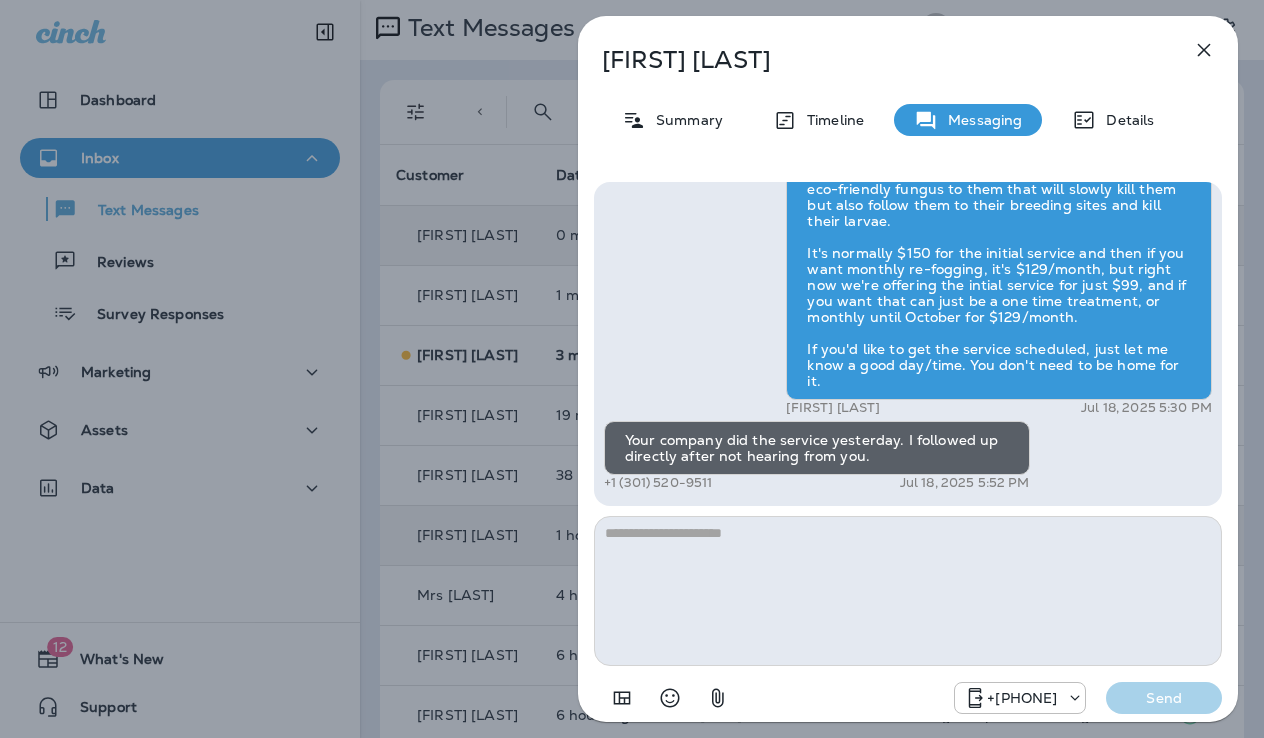 click at bounding box center (1204, 50) 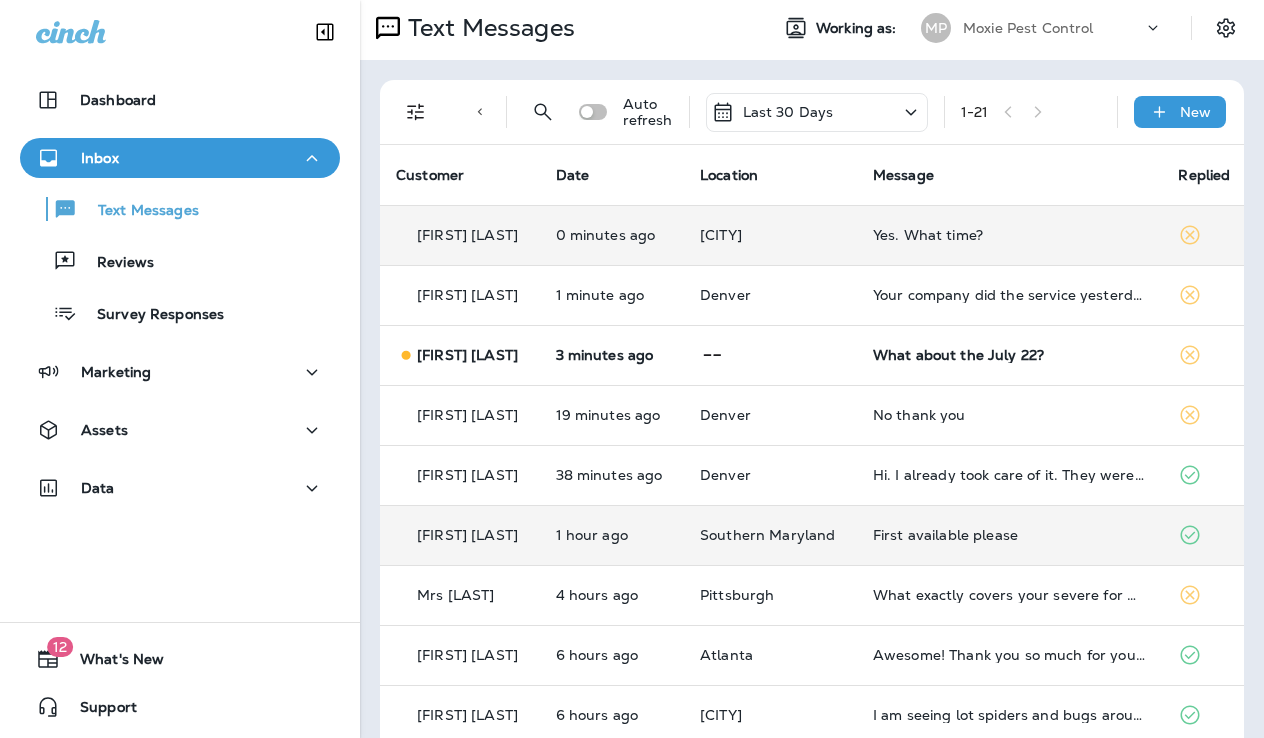 click on "Yes. What time?" at bounding box center [1010, 235] 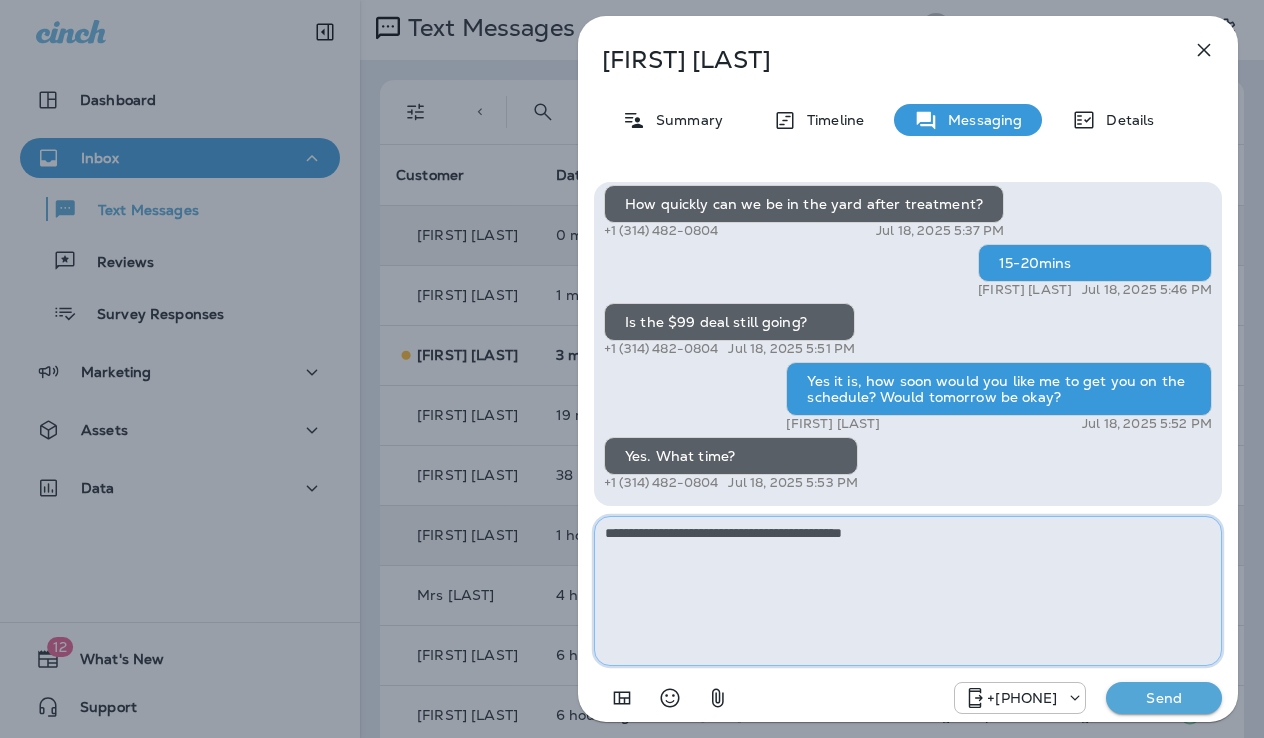 type on "**********" 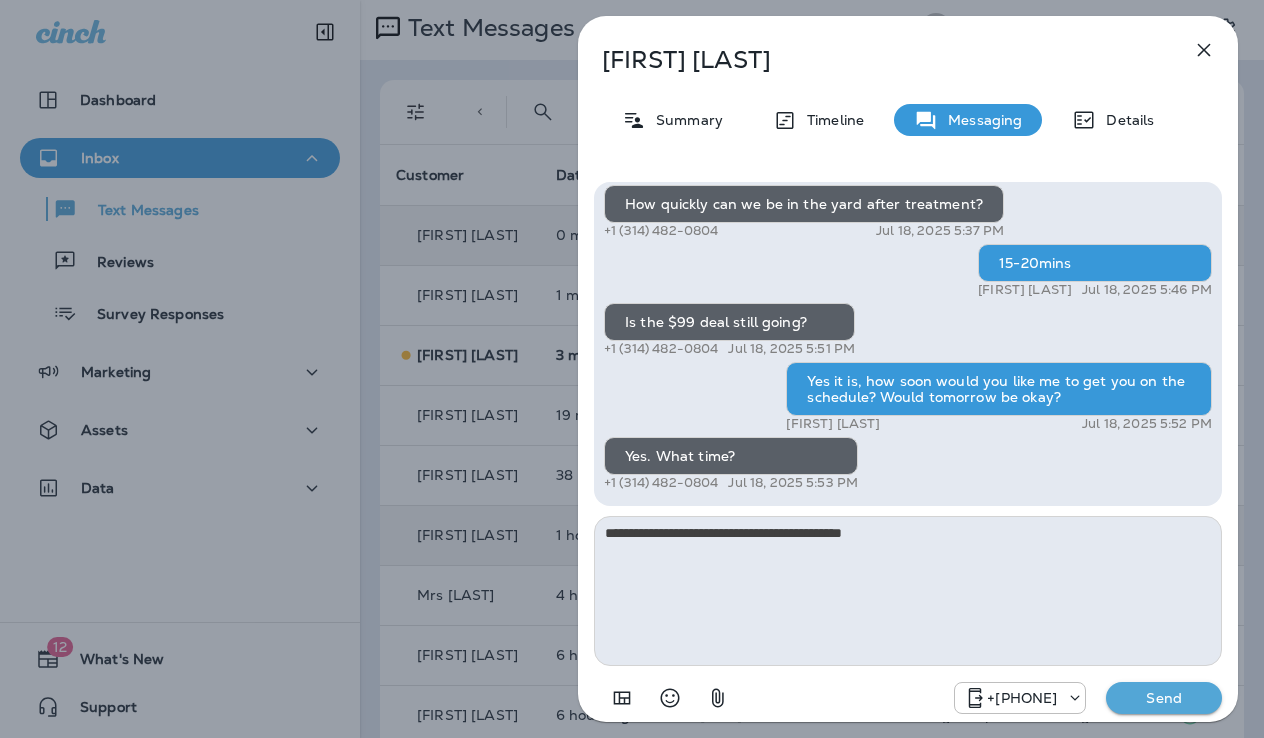 click on "Send" at bounding box center (1164, 698) 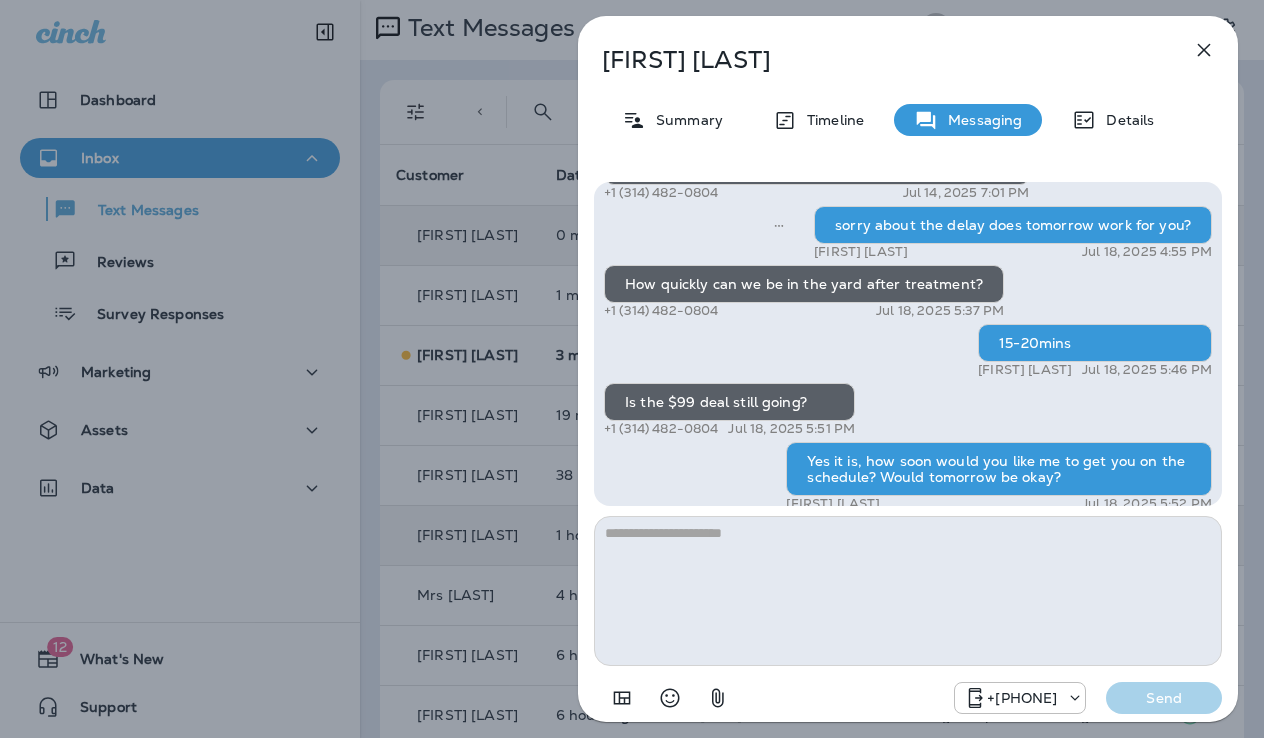 scroll, scrollTop: 0, scrollLeft: 0, axis: both 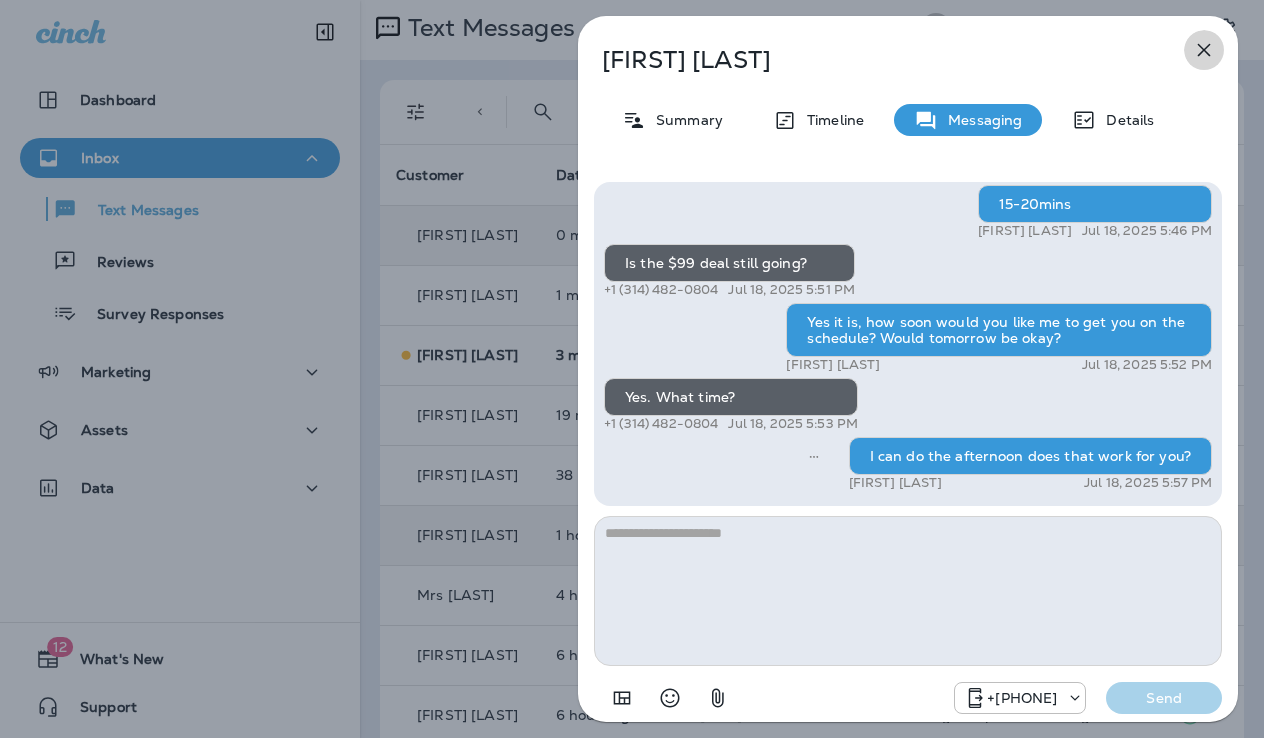 click 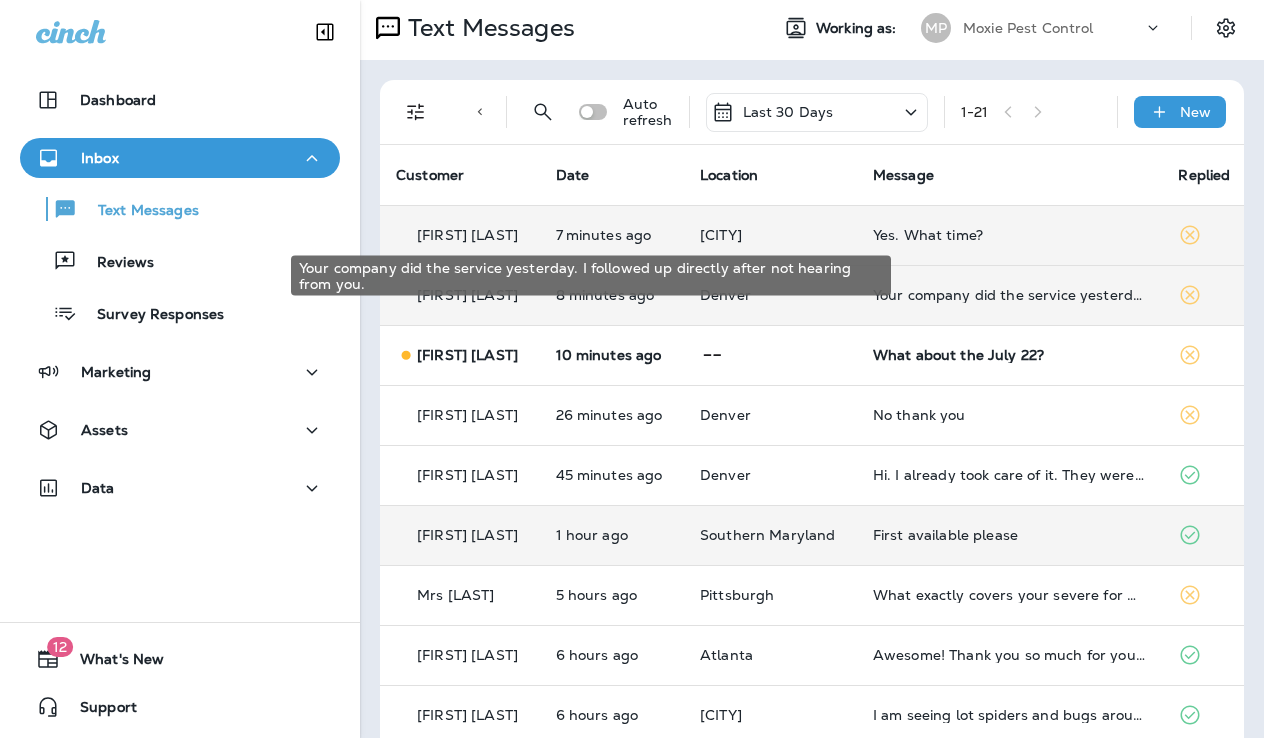 scroll, scrollTop: 0, scrollLeft: 0, axis: both 